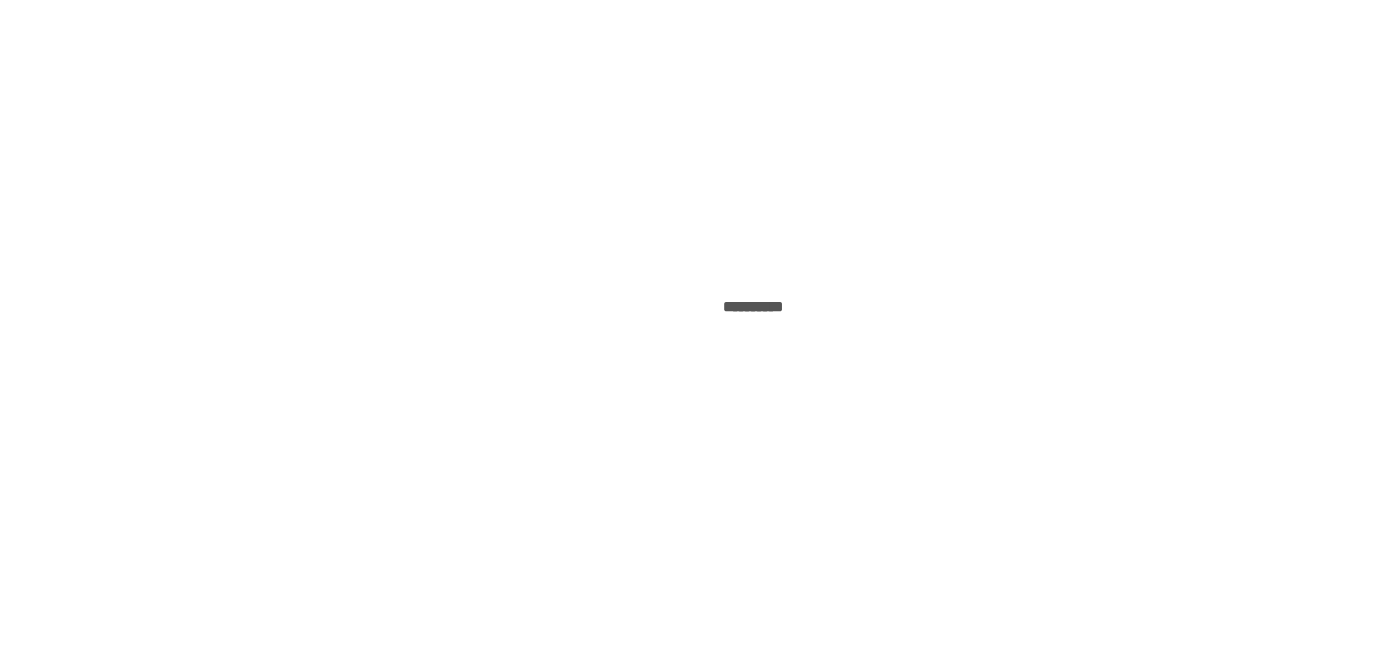 scroll, scrollTop: 0, scrollLeft: 0, axis: both 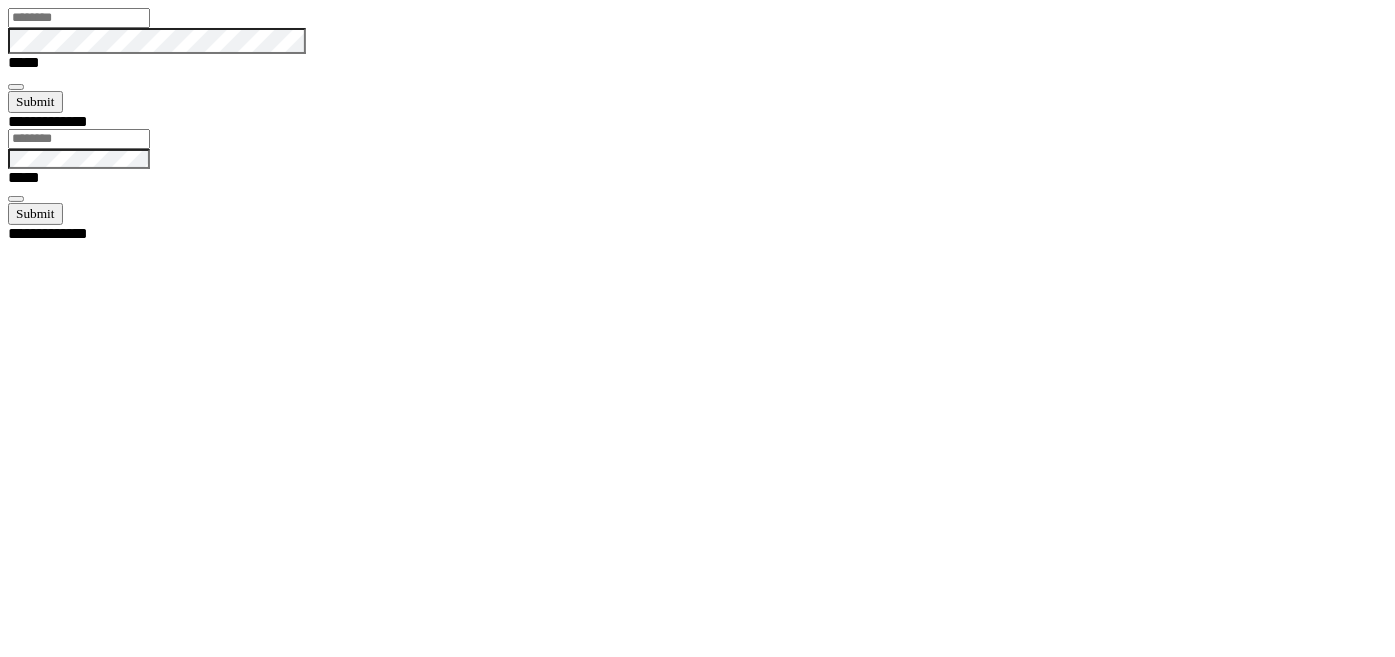 type on "********" 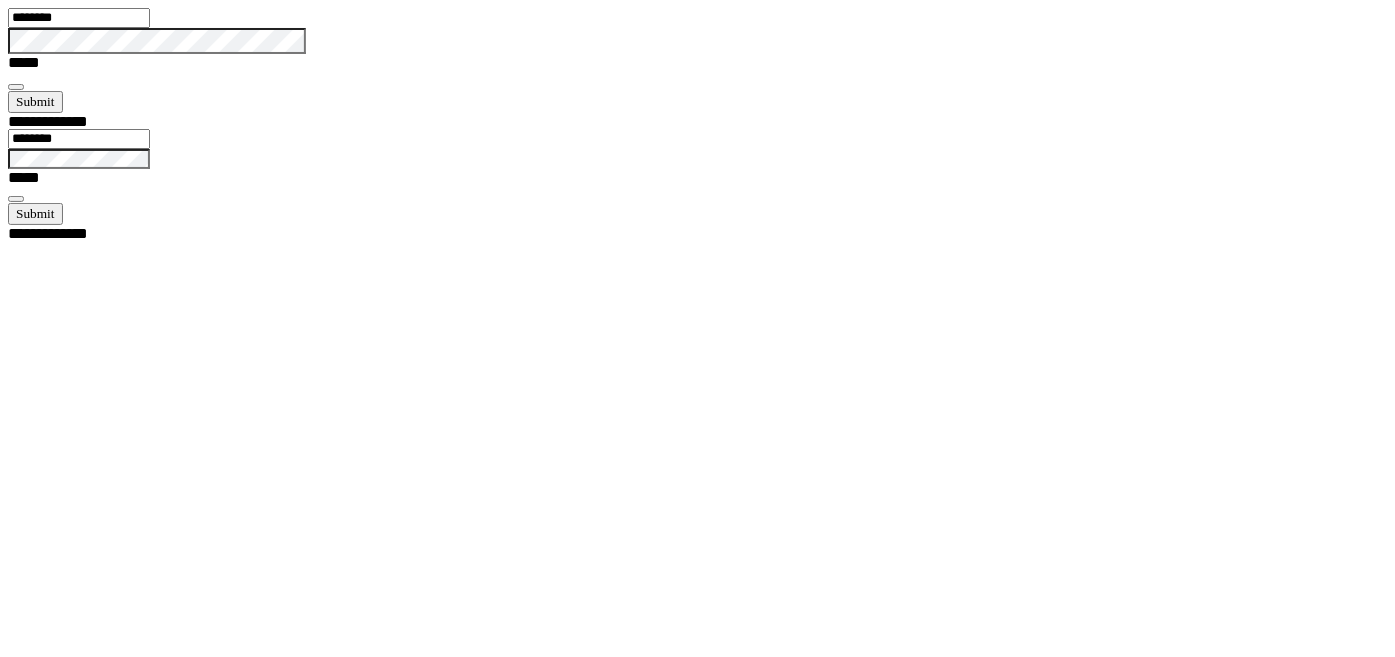 click on "******** *****" at bounding box center (706, 60) 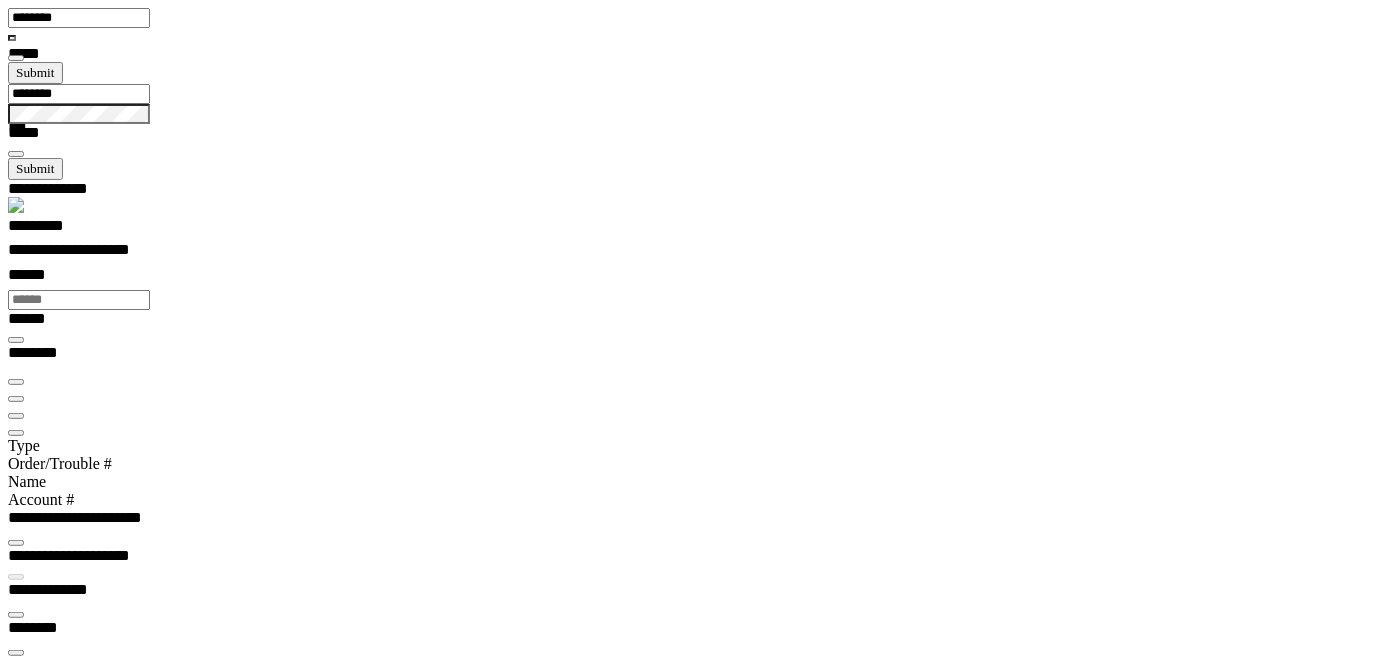 scroll, scrollTop: 99972, scrollLeft: 99750, axis: both 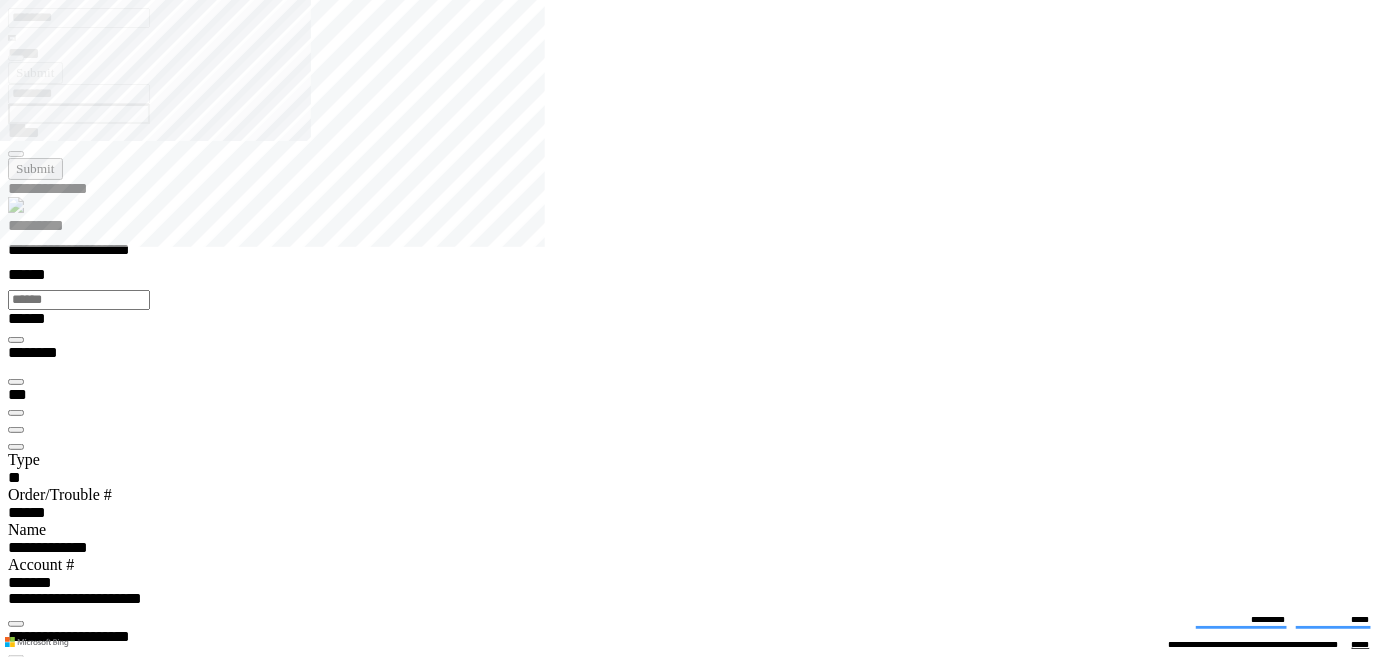 type on "*******" 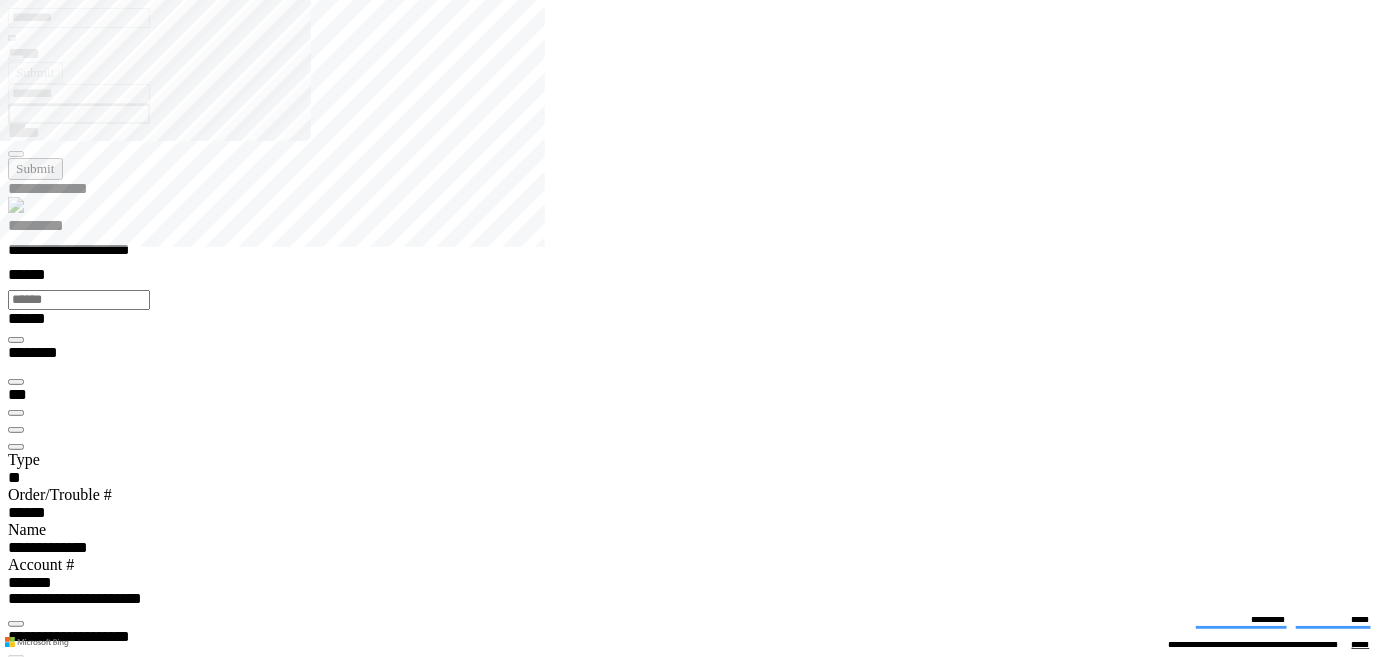 click at bounding box center (16, 5194) 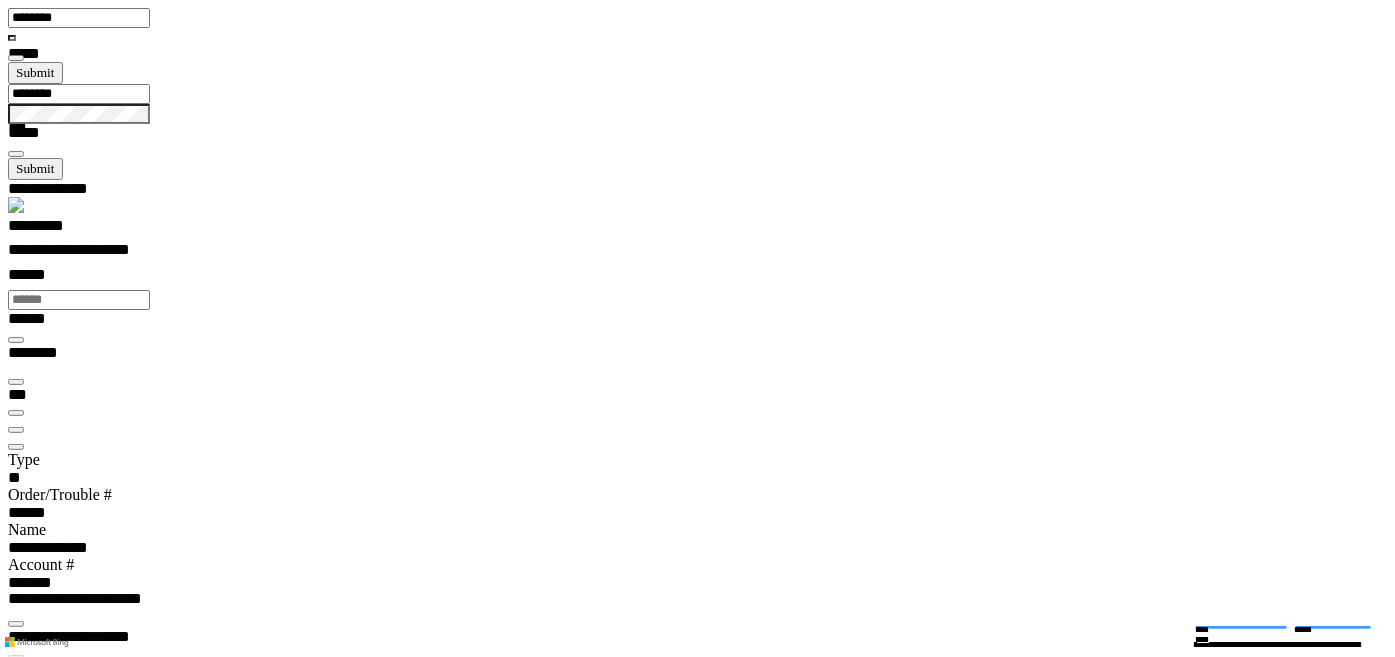 click at bounding box center [16, 7619] 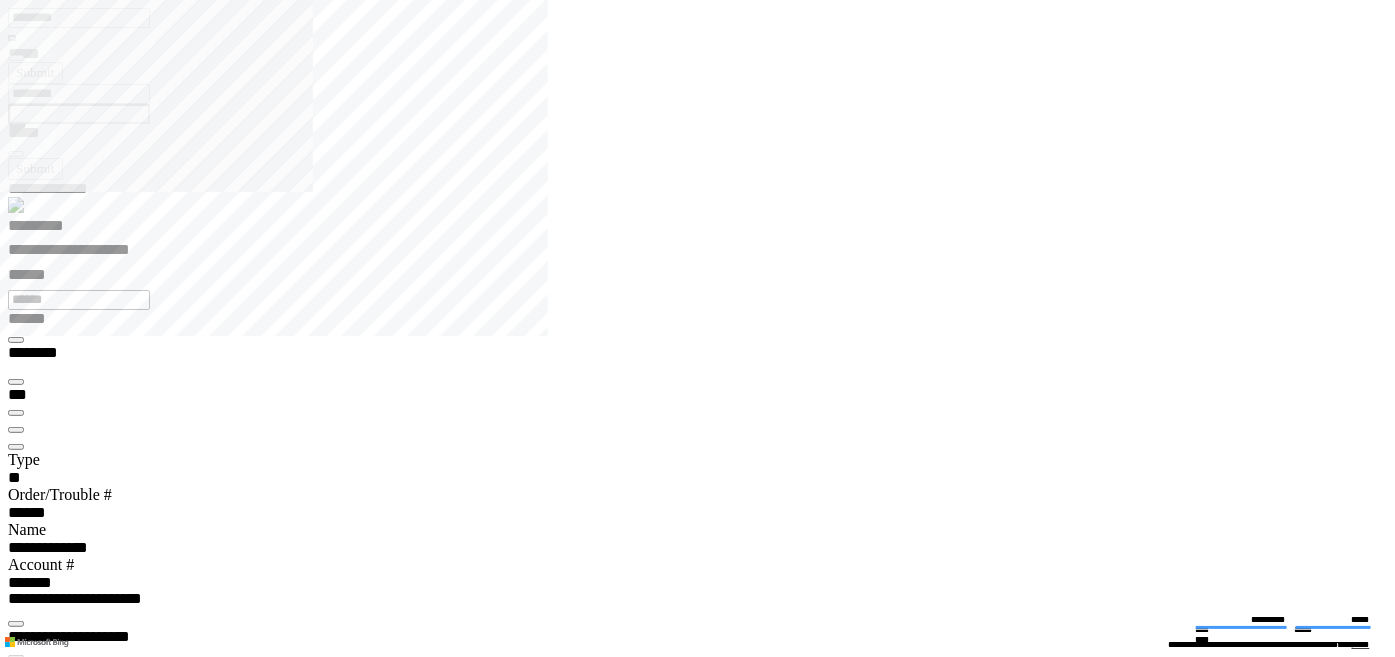 click at bounding box center [16, 697] 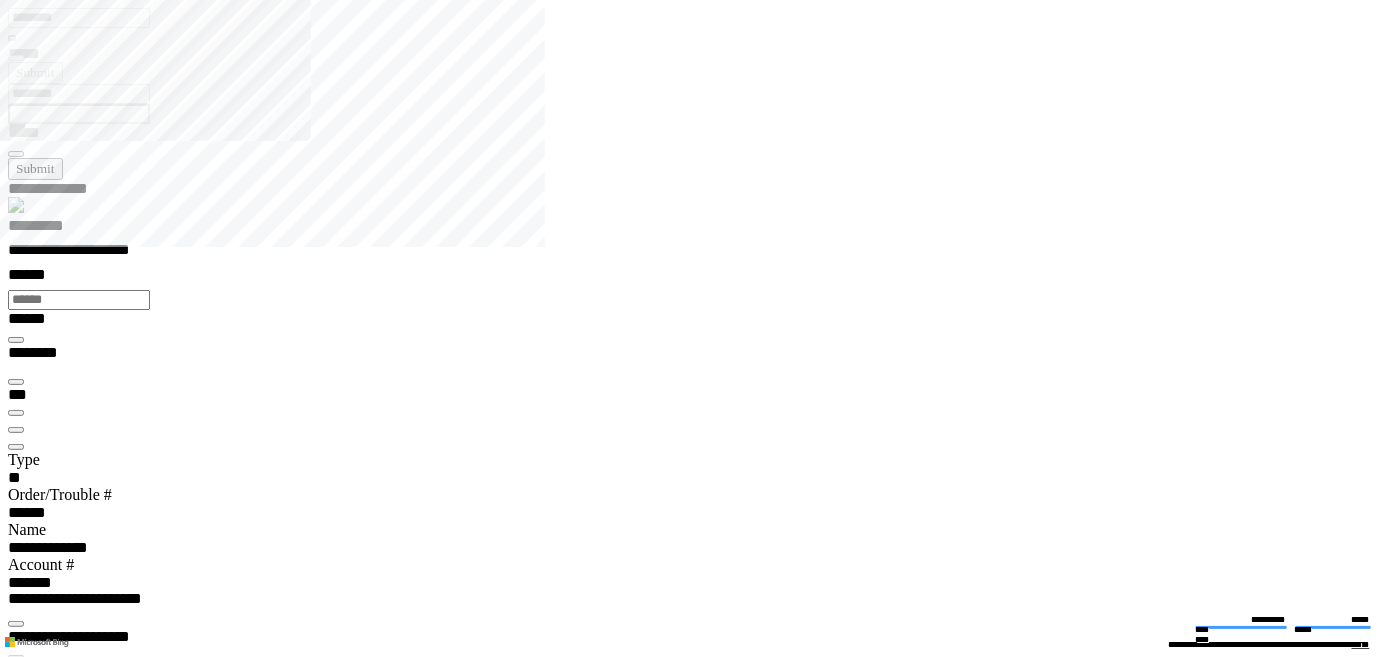 click at bounding box center [16, 4224] 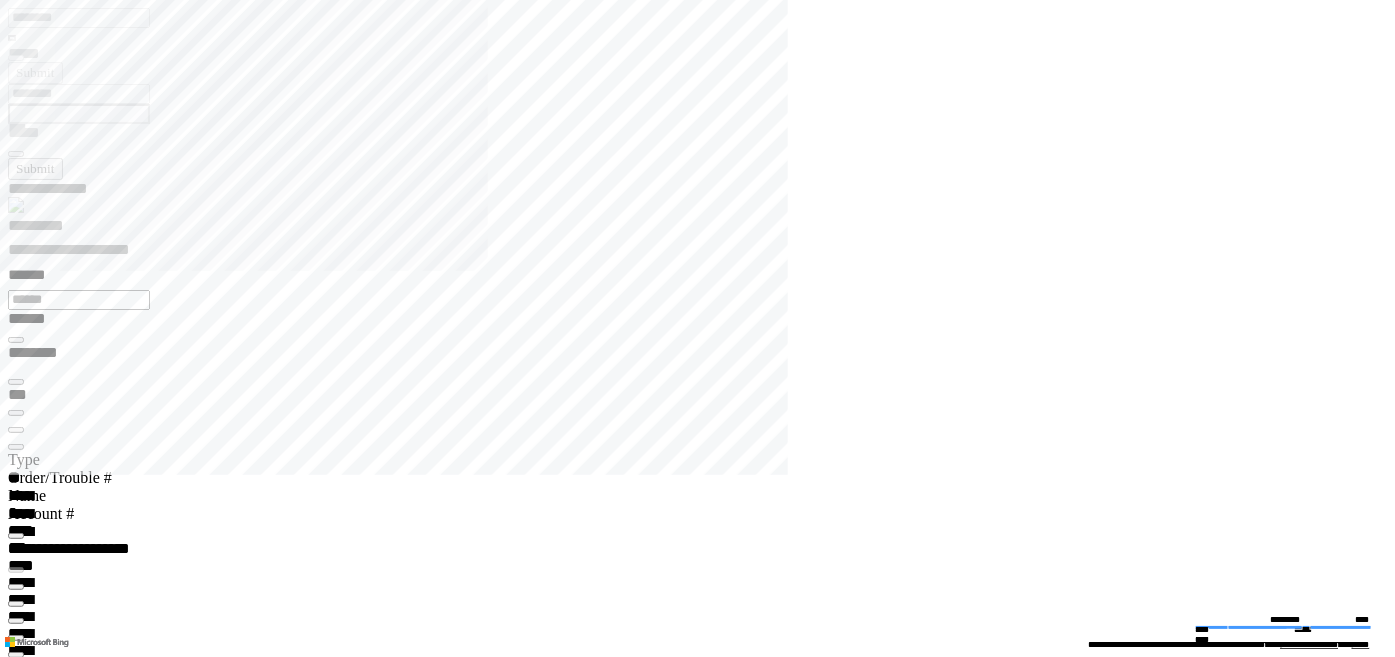 click on "**********" at bounding box center [70, 11371] 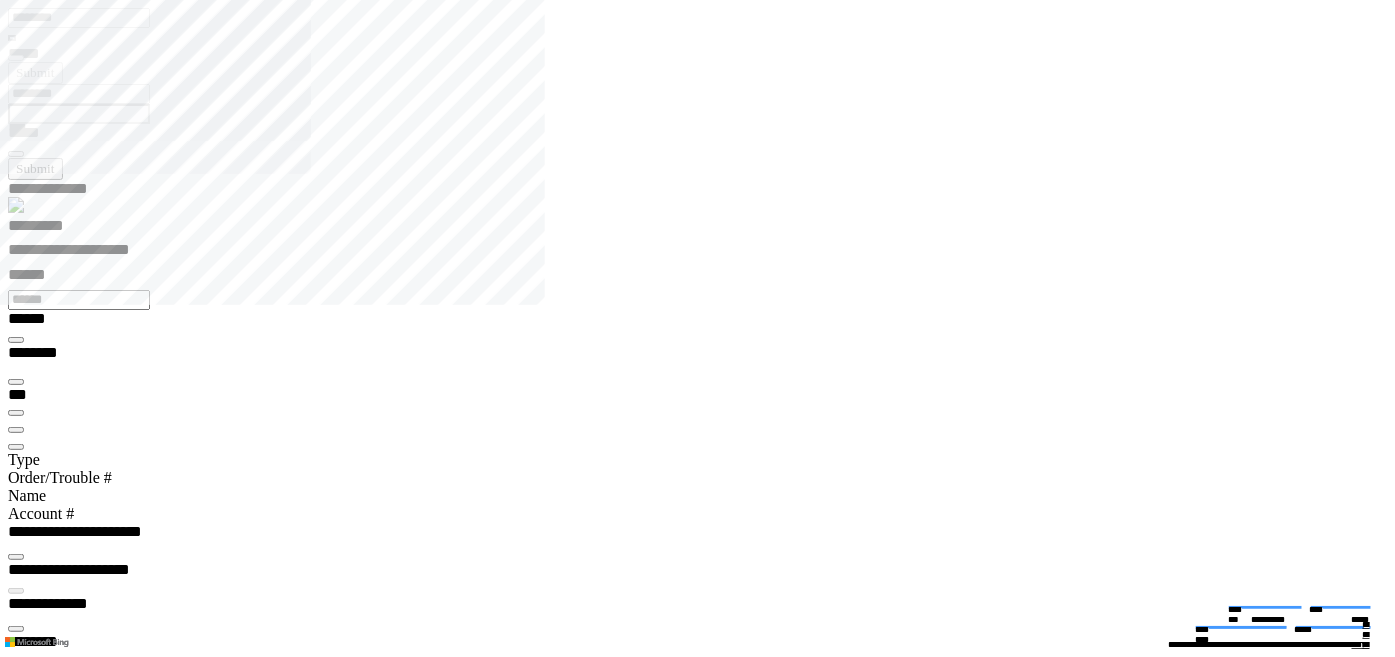 click at bounding box center (16, 3910) 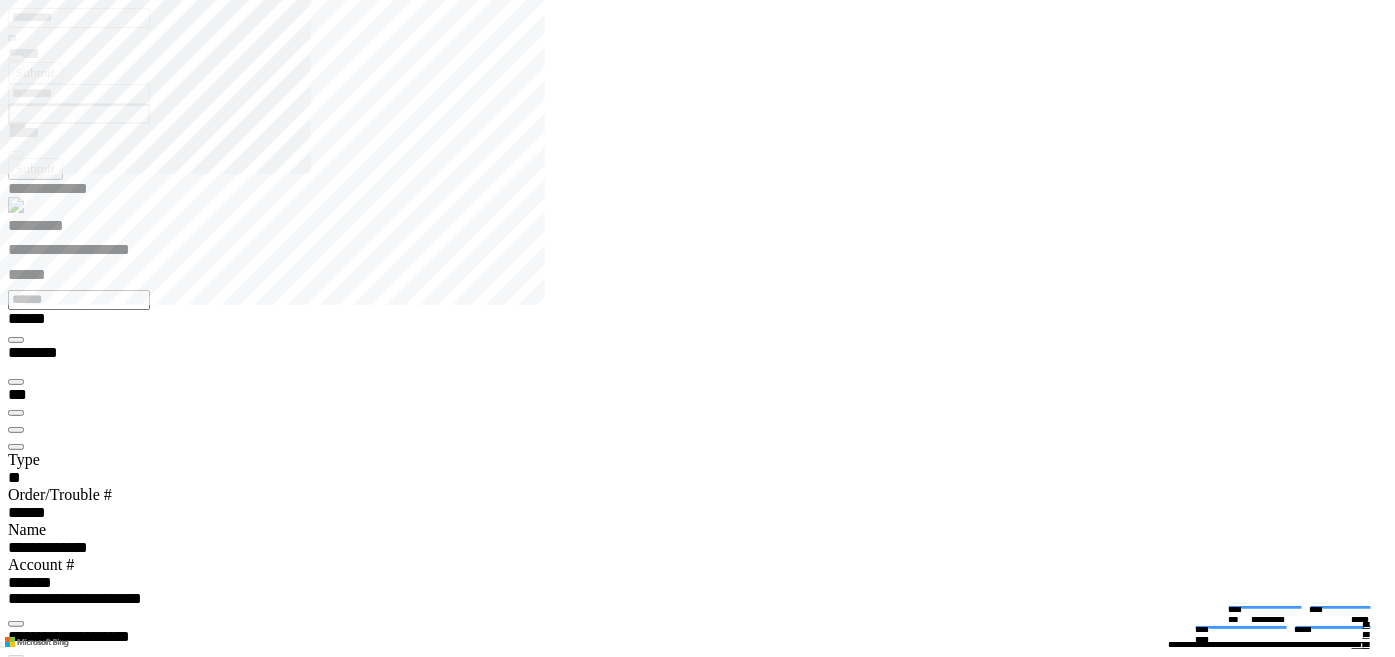 type on "*******" 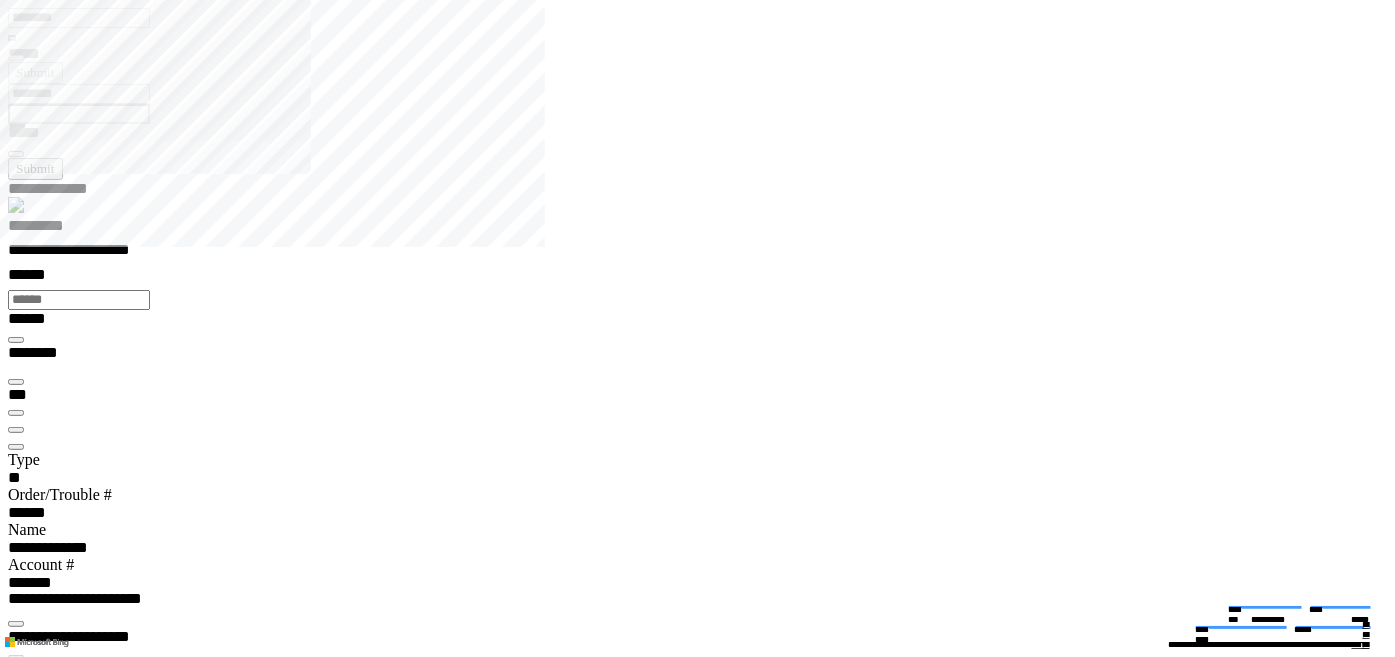 click at bounding box center [16, 4212] 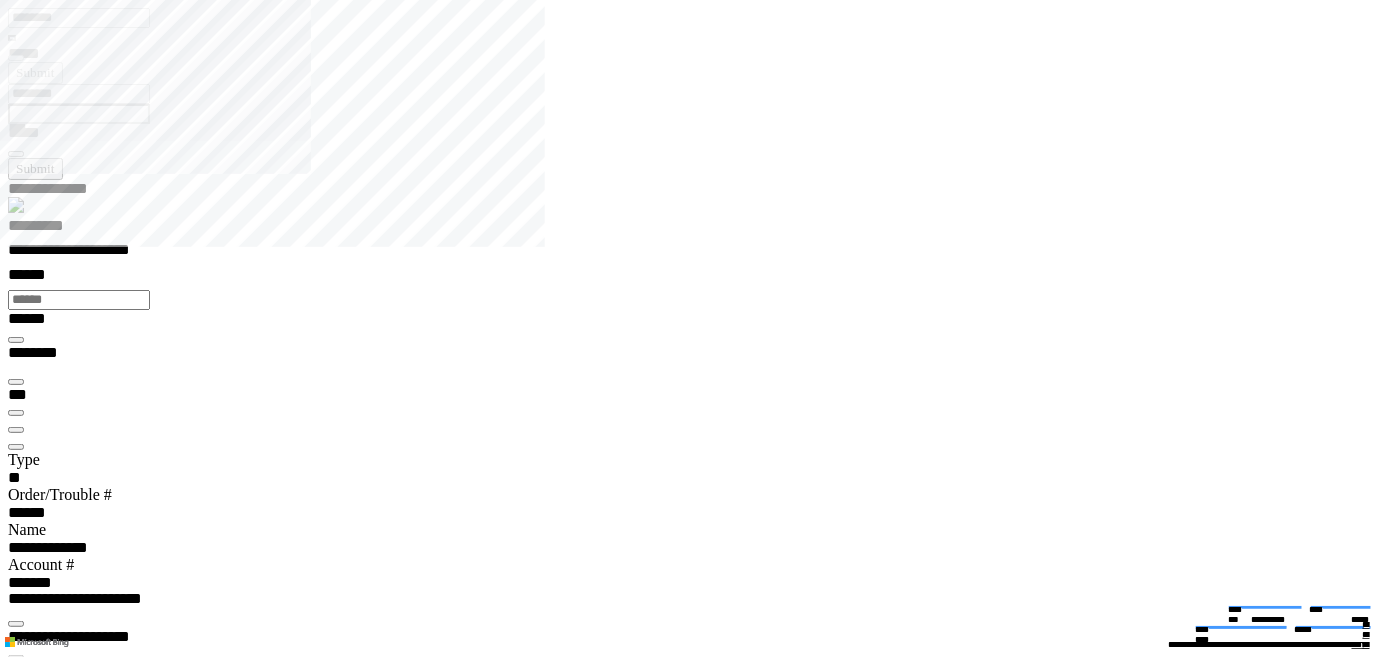 type on "********" 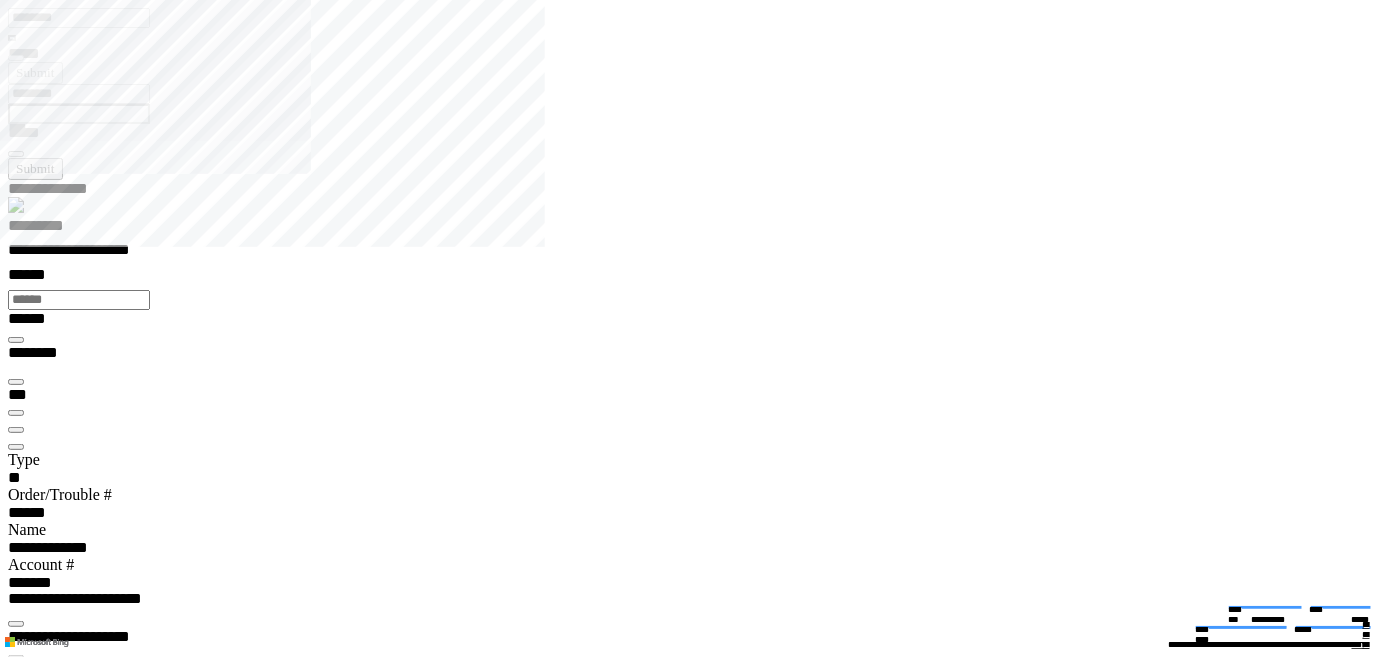 click at bounding box center (16, 17041) 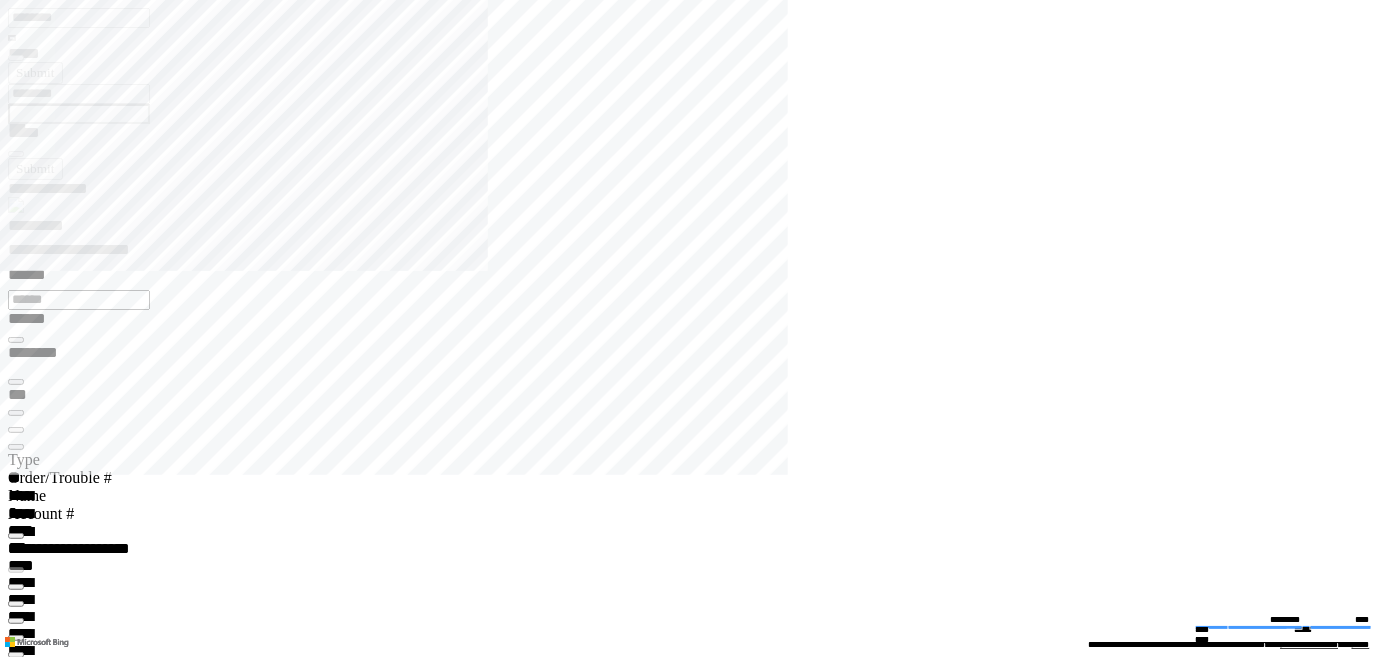 click on "**********" at bounding box center (70, 11490) 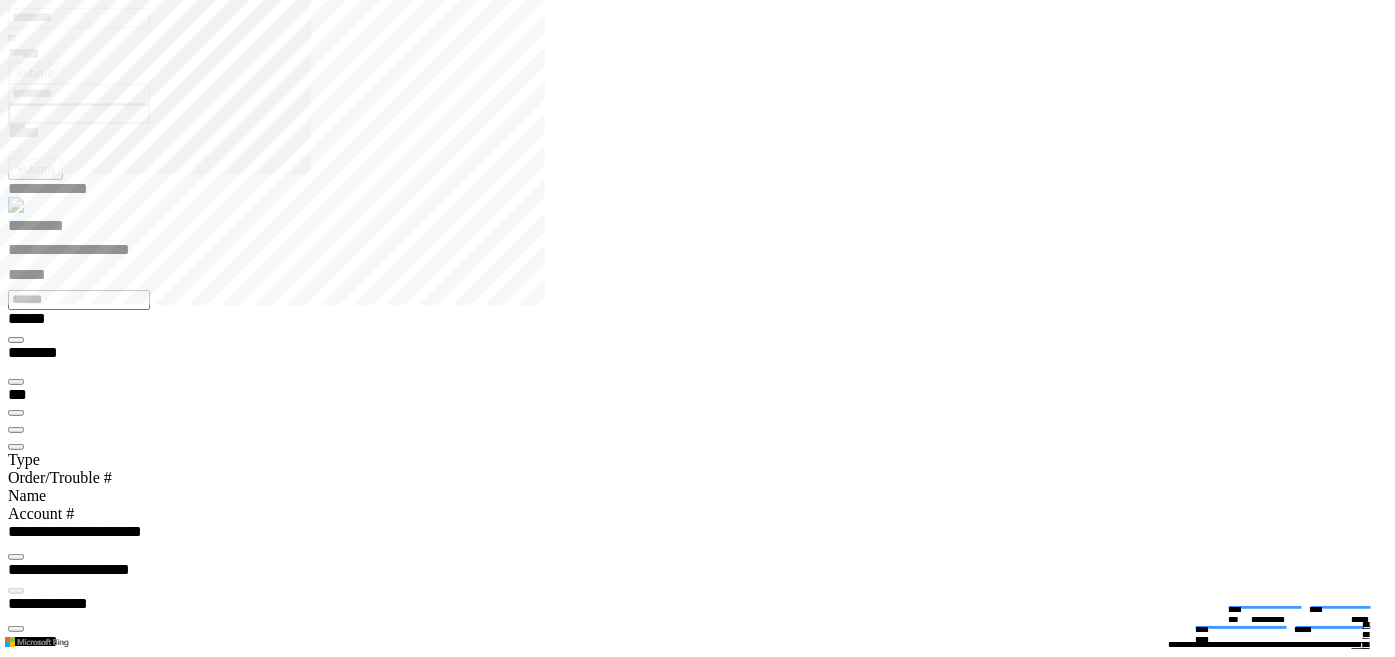 click at bounding box center [16, 3910] 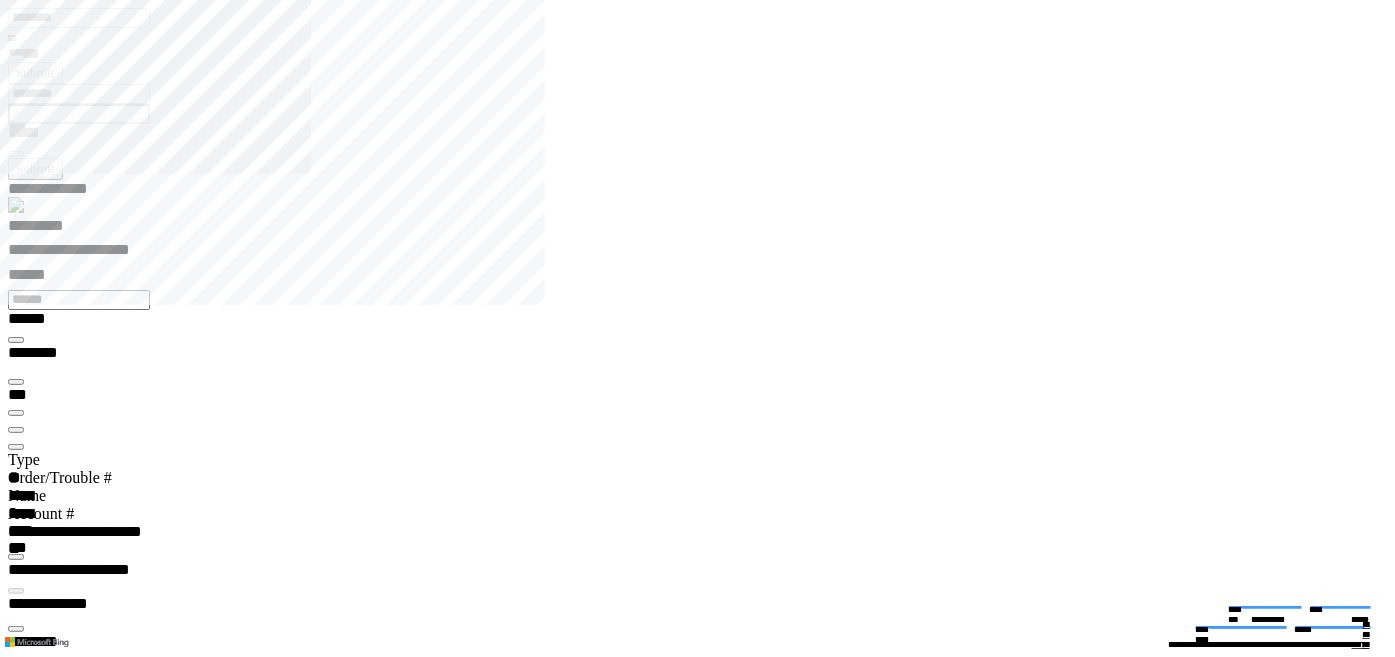 type on "*******" 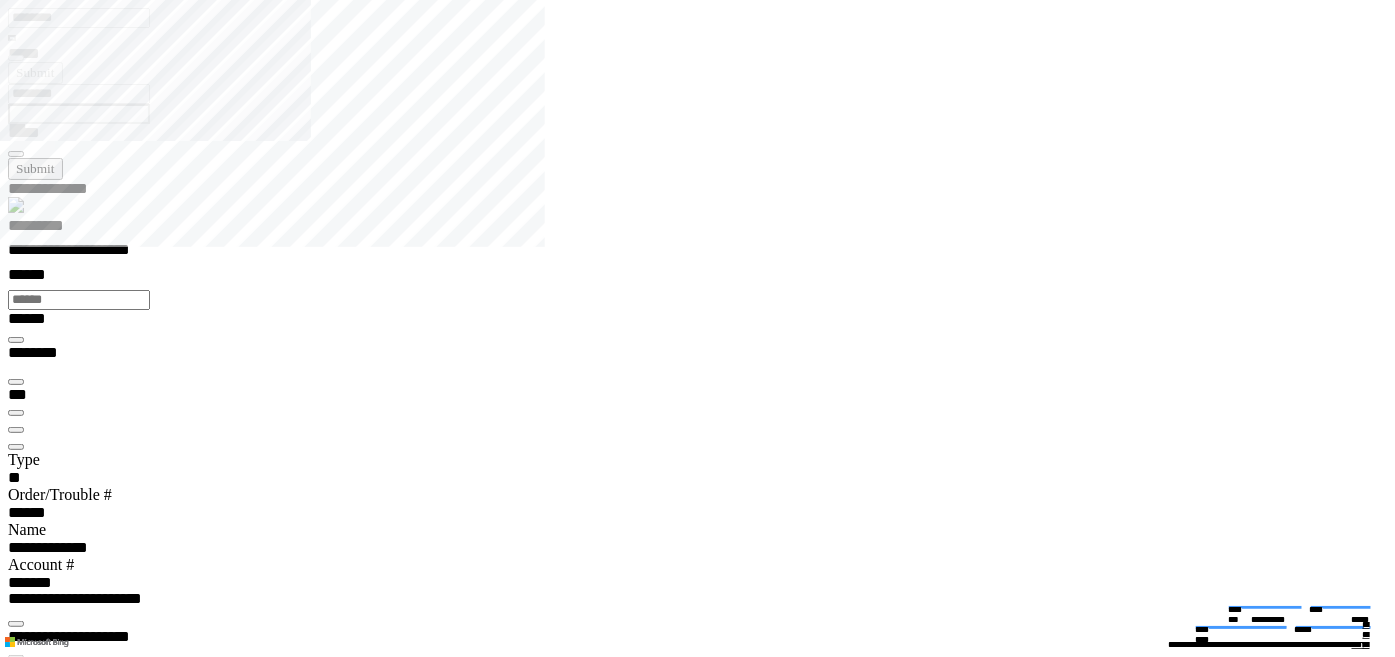 click at bounding box center (16, 4212) 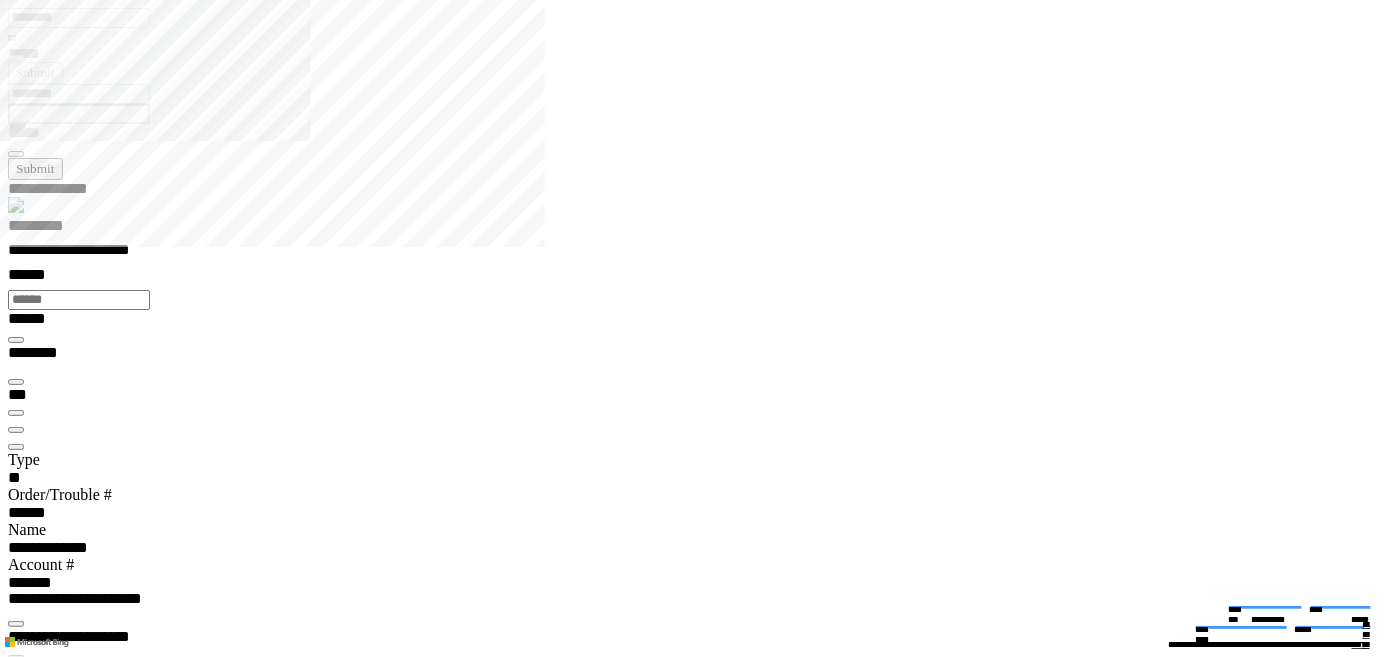 type on "********" 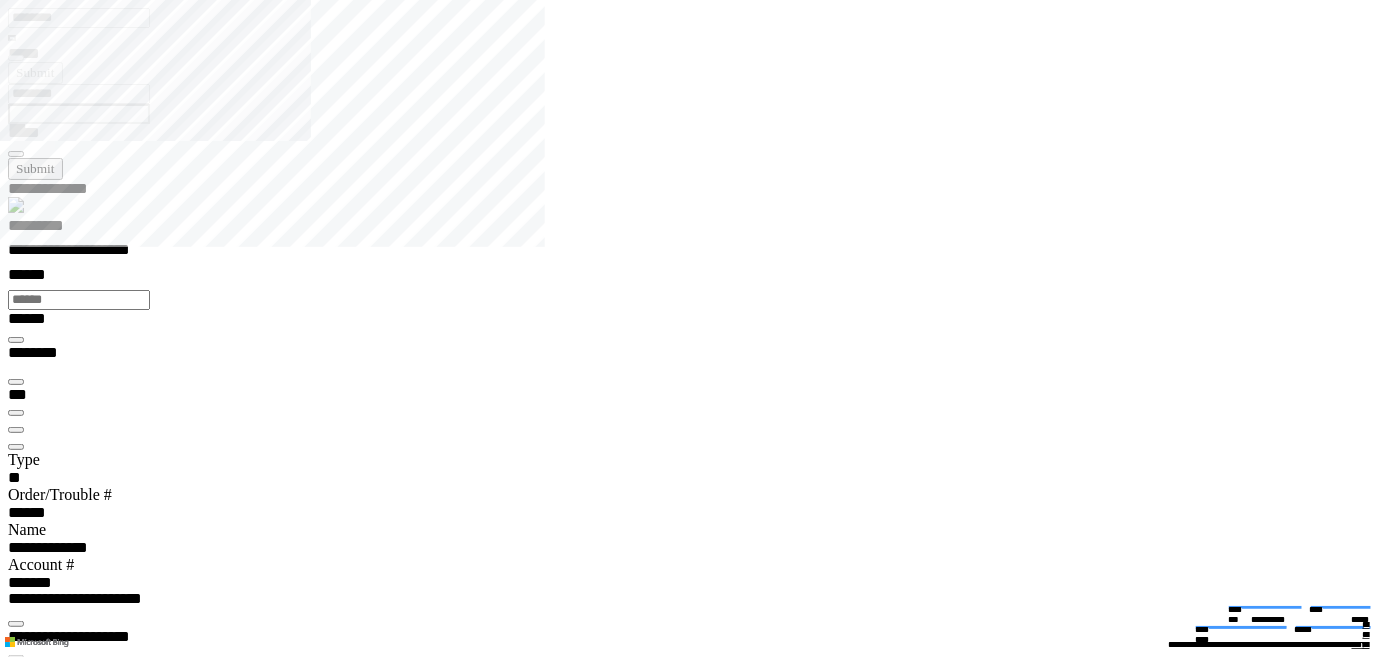 click at bounding box center (16, 17040) 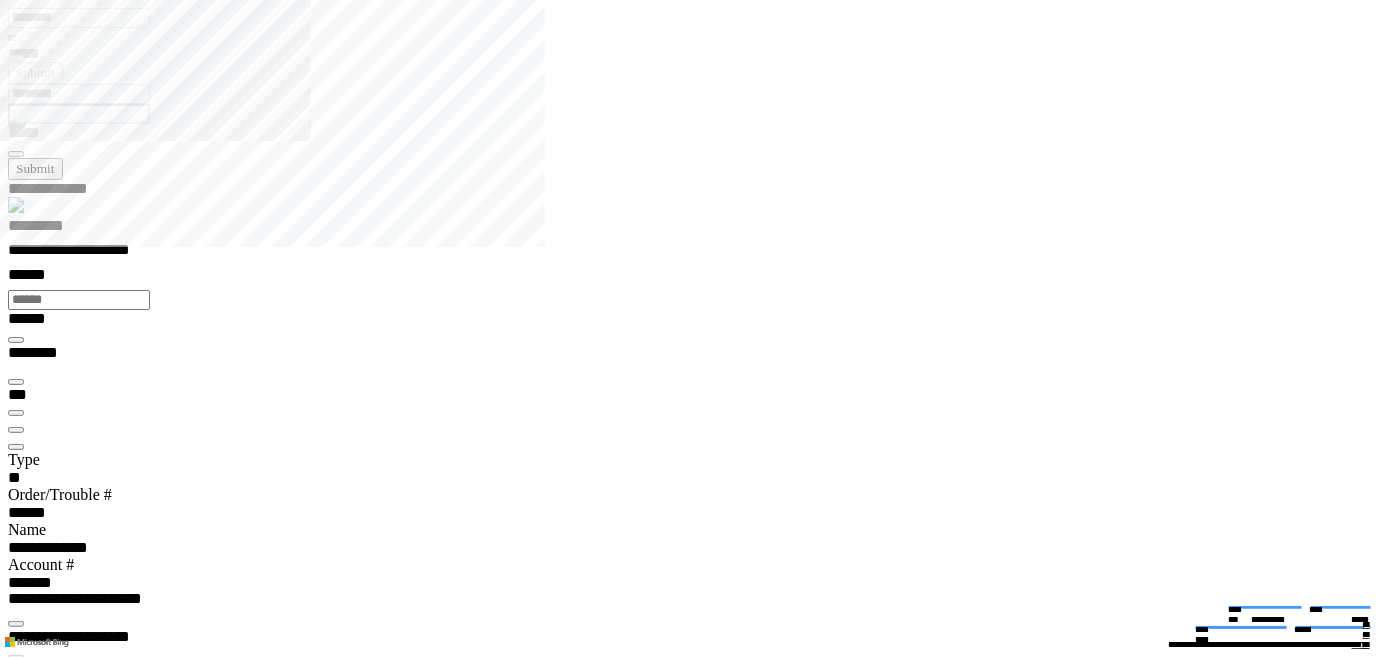 type on "**********" 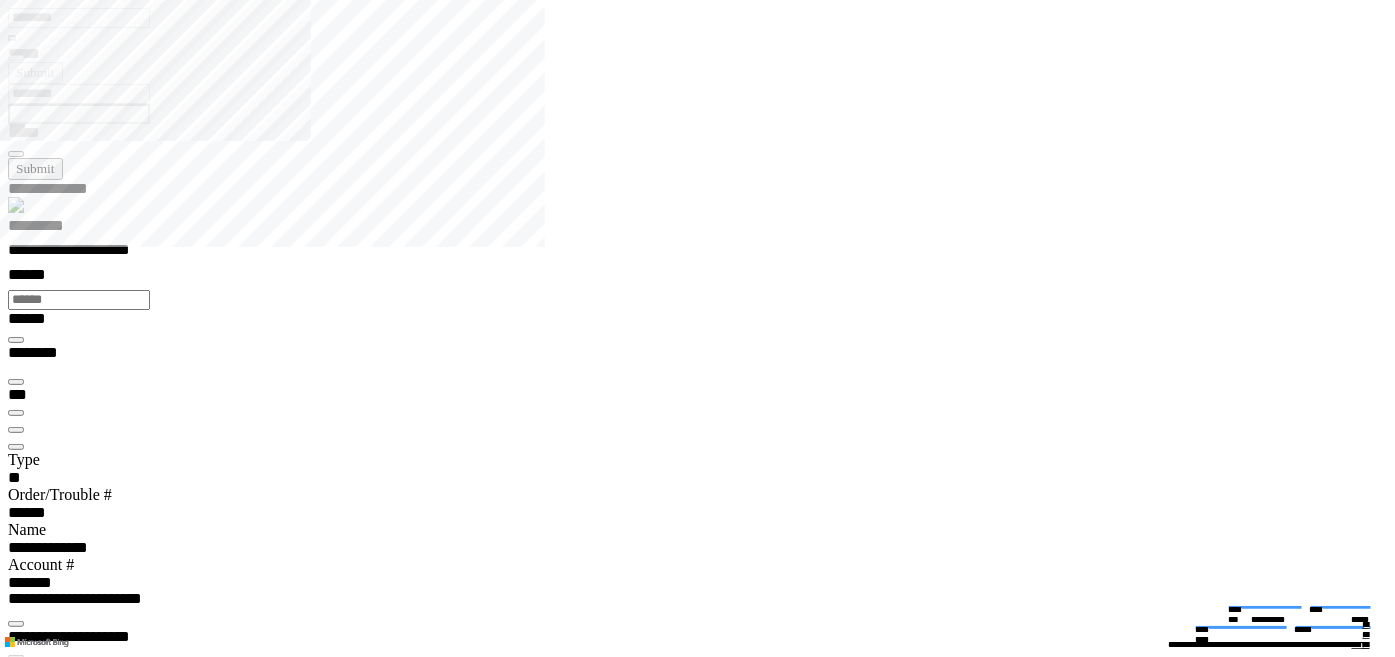 type on "**********" 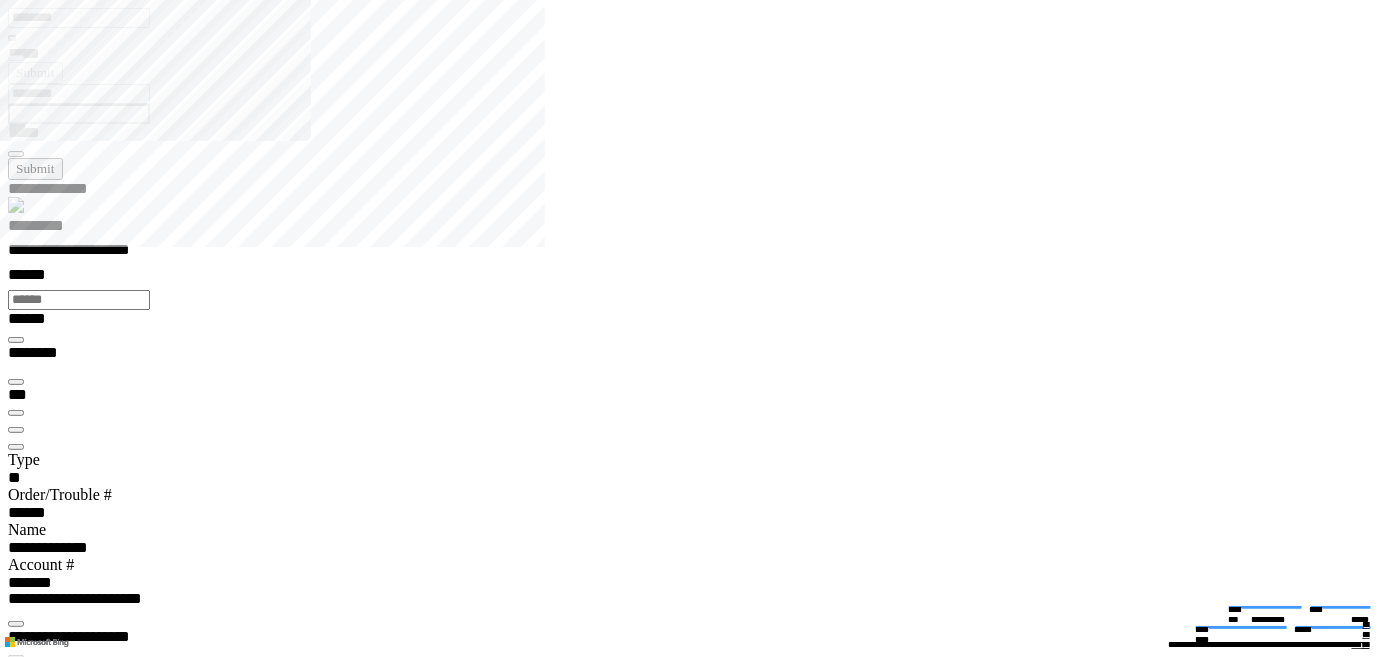 scroll, scrollTop: 99446, scrollLeft: 99800, axis: both 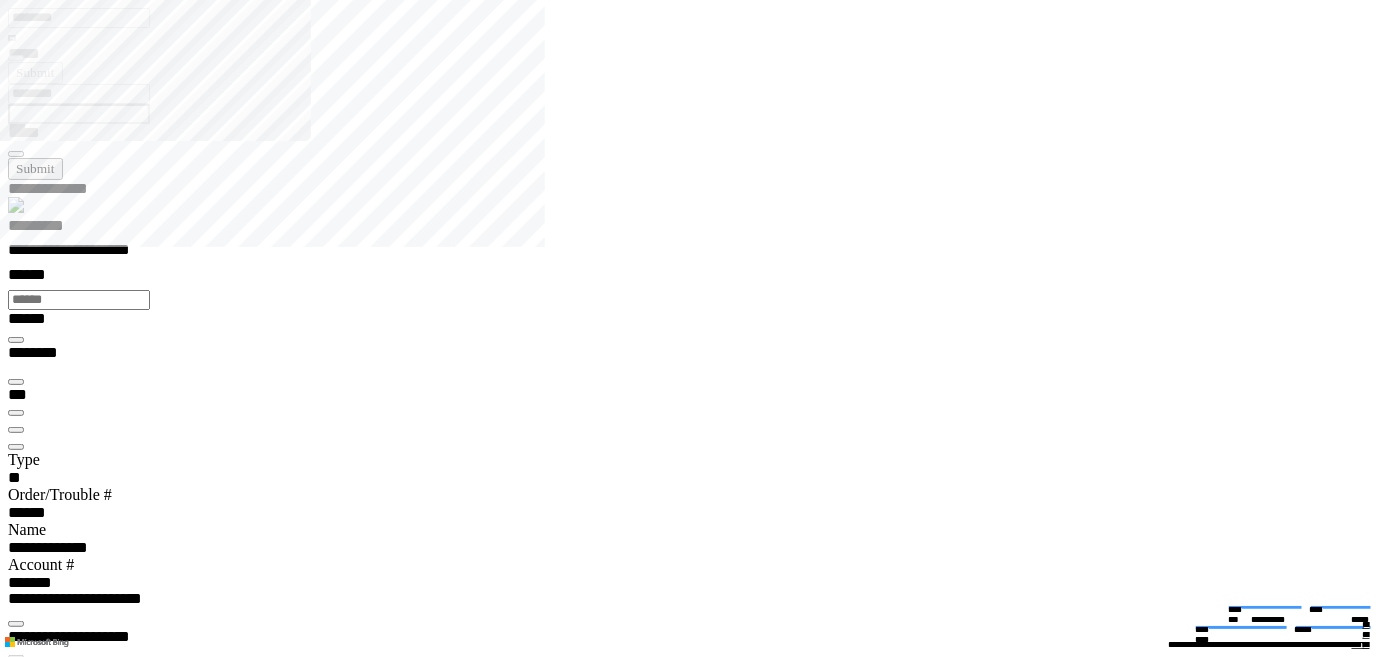 click at bounding box center (16, 887) 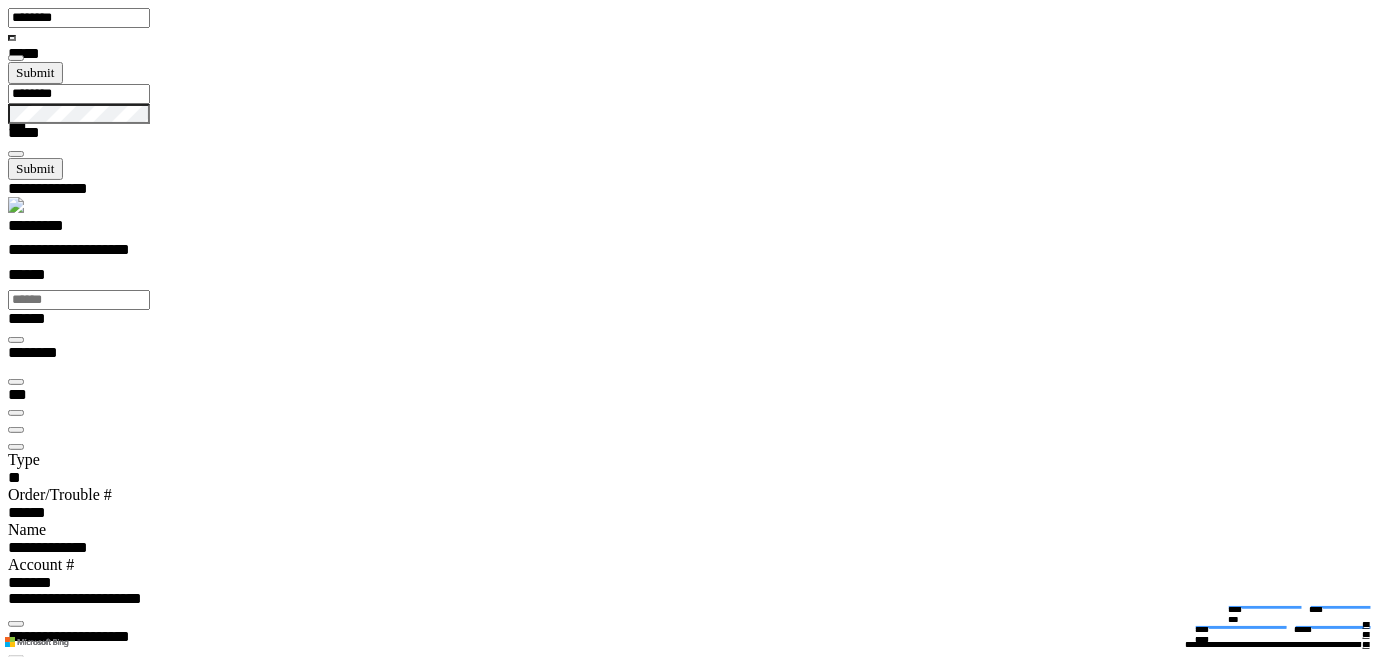 scroll, scrollTop: 99966, scrollLeft: 99601, axis: both 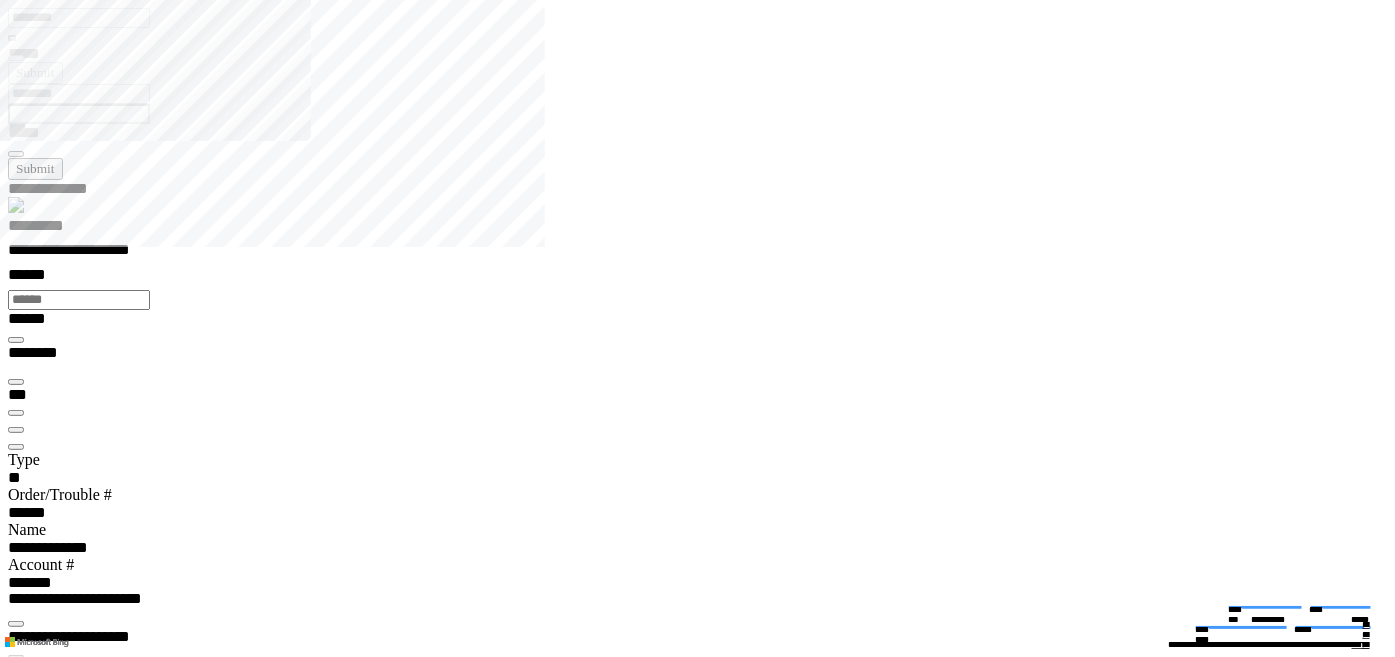 click on "*********" at bounding box center (706, 229) 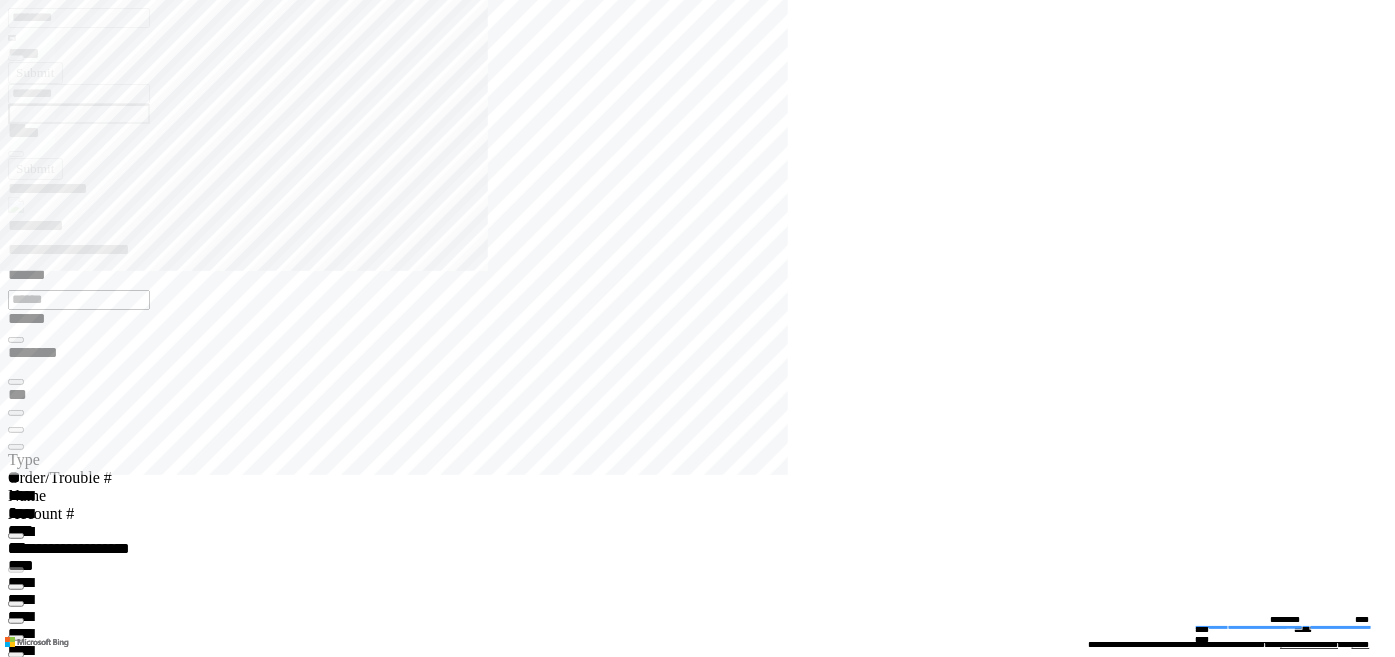 click at bounding box center [706, 11068] 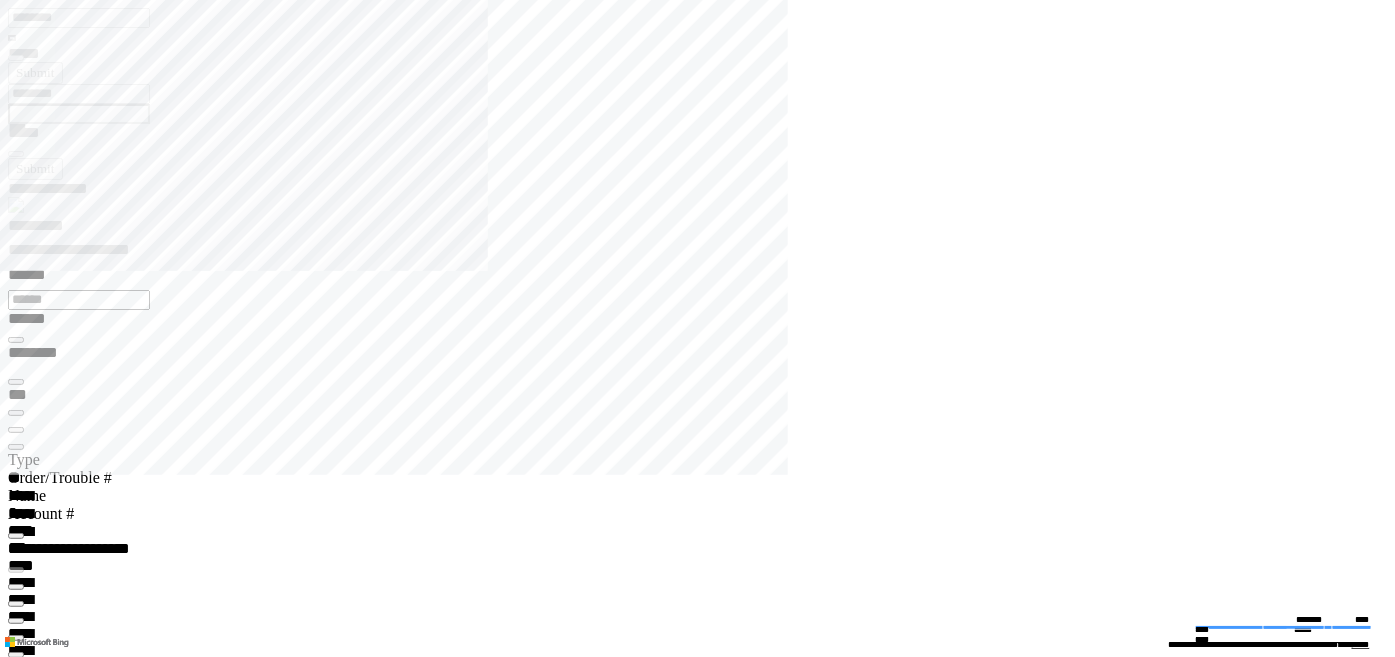 click on "**********" at bounding box center [70, 11414] 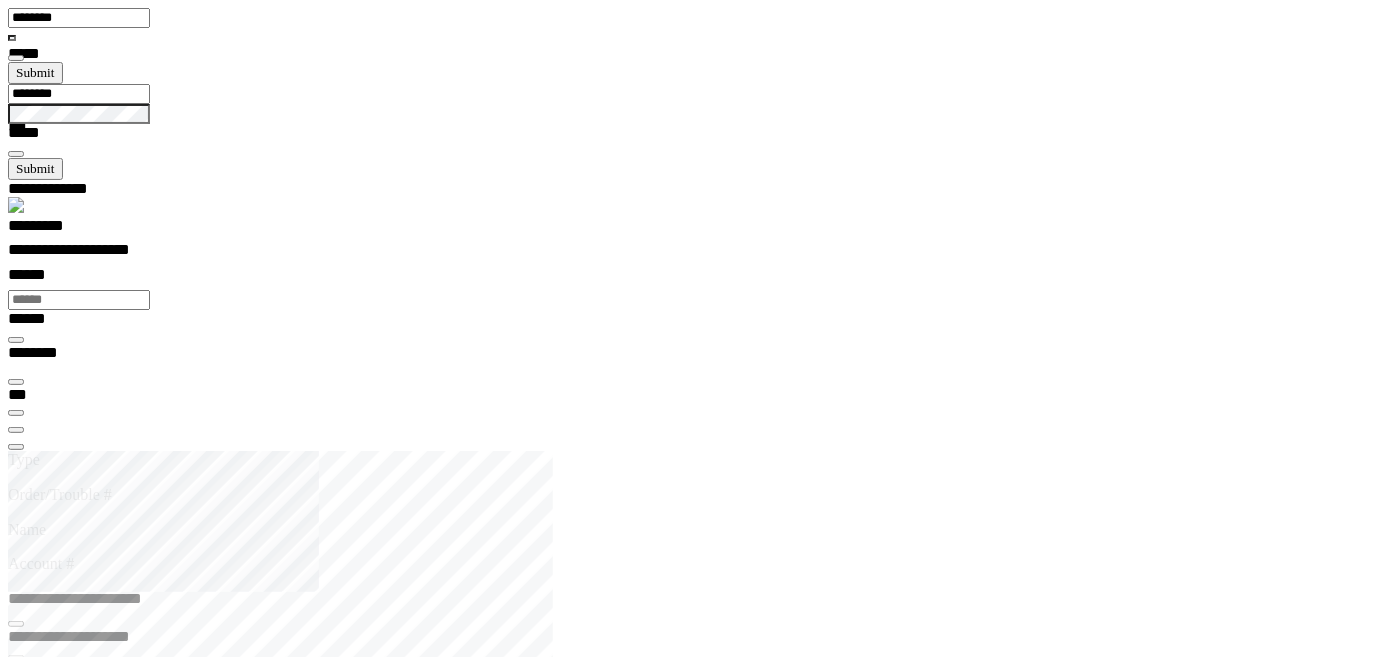scroll, scrollTop: 99968, scrollLeft: 99788, axis: both 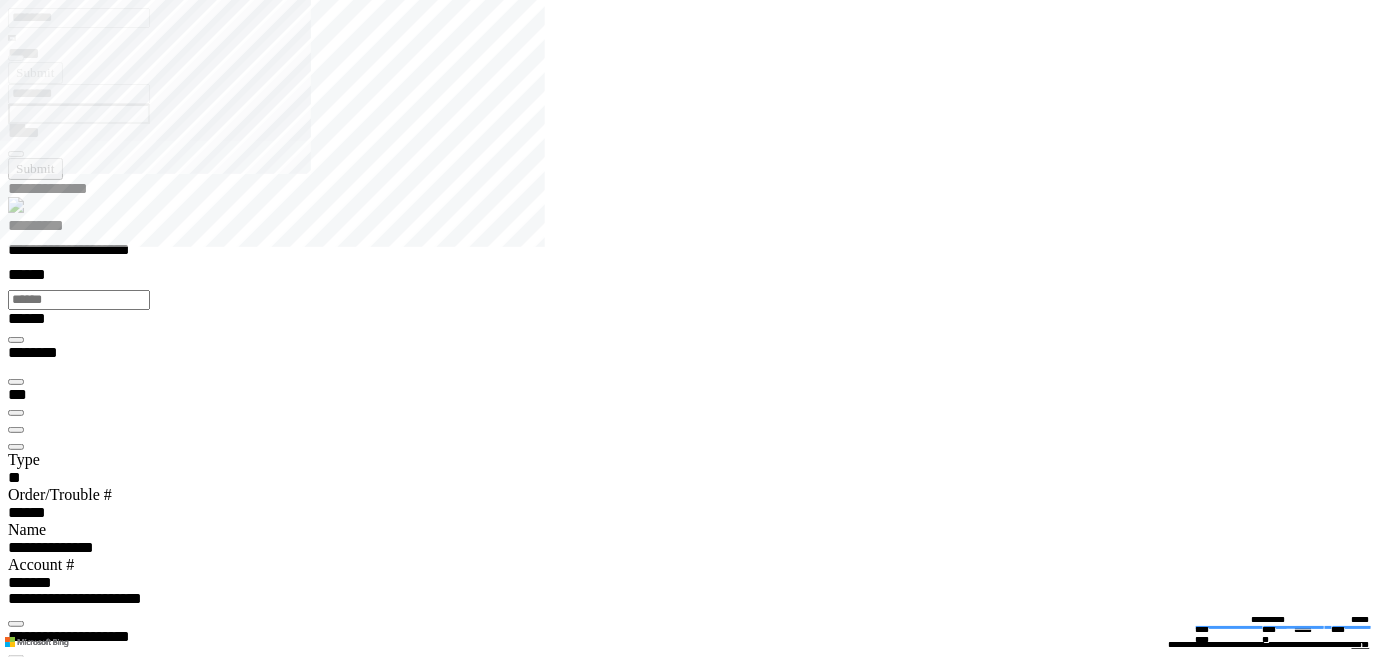 type on "*********" 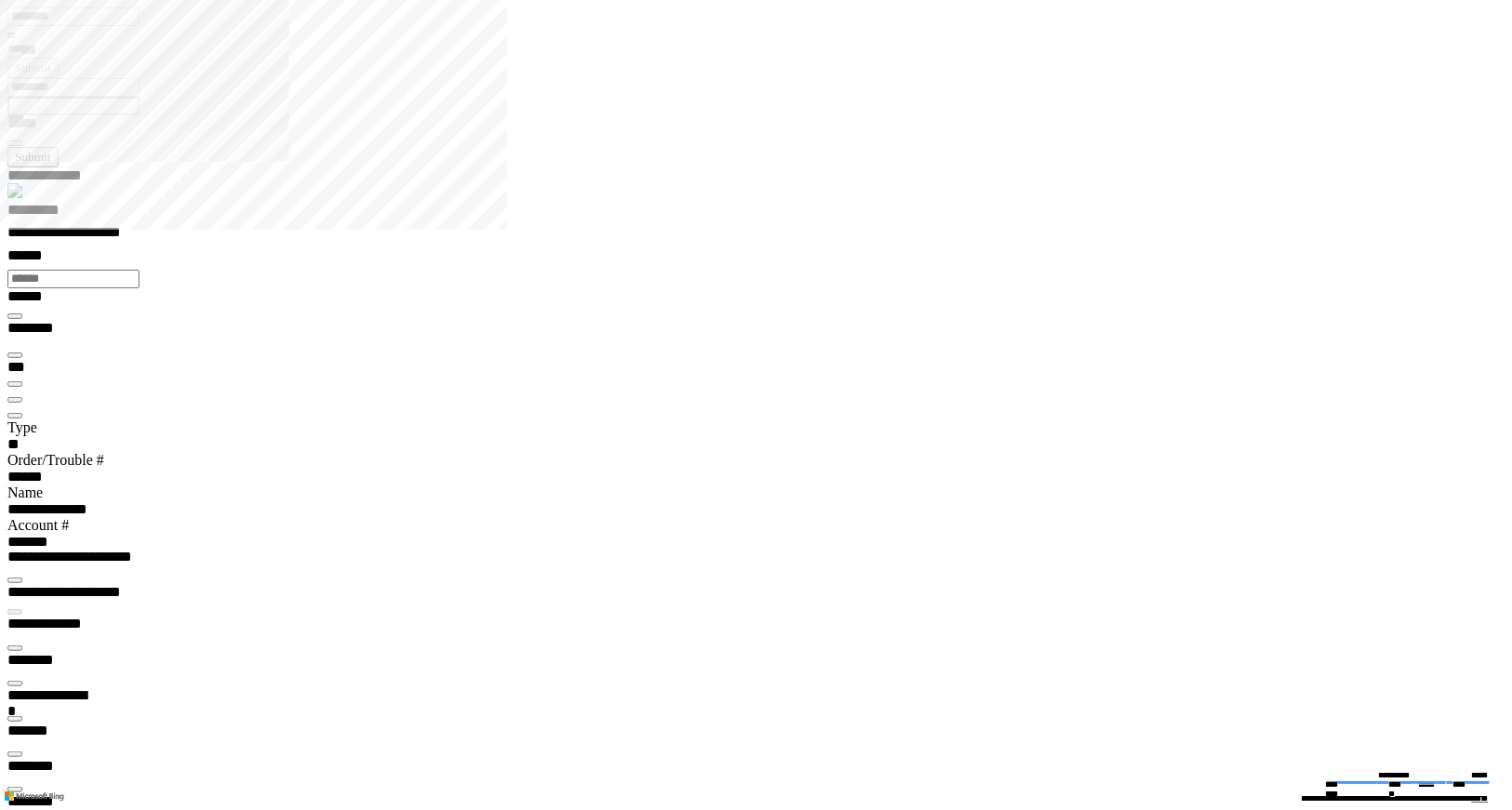 scroll, scrollTop: 92283, scrollLeft: 92803, axis: both 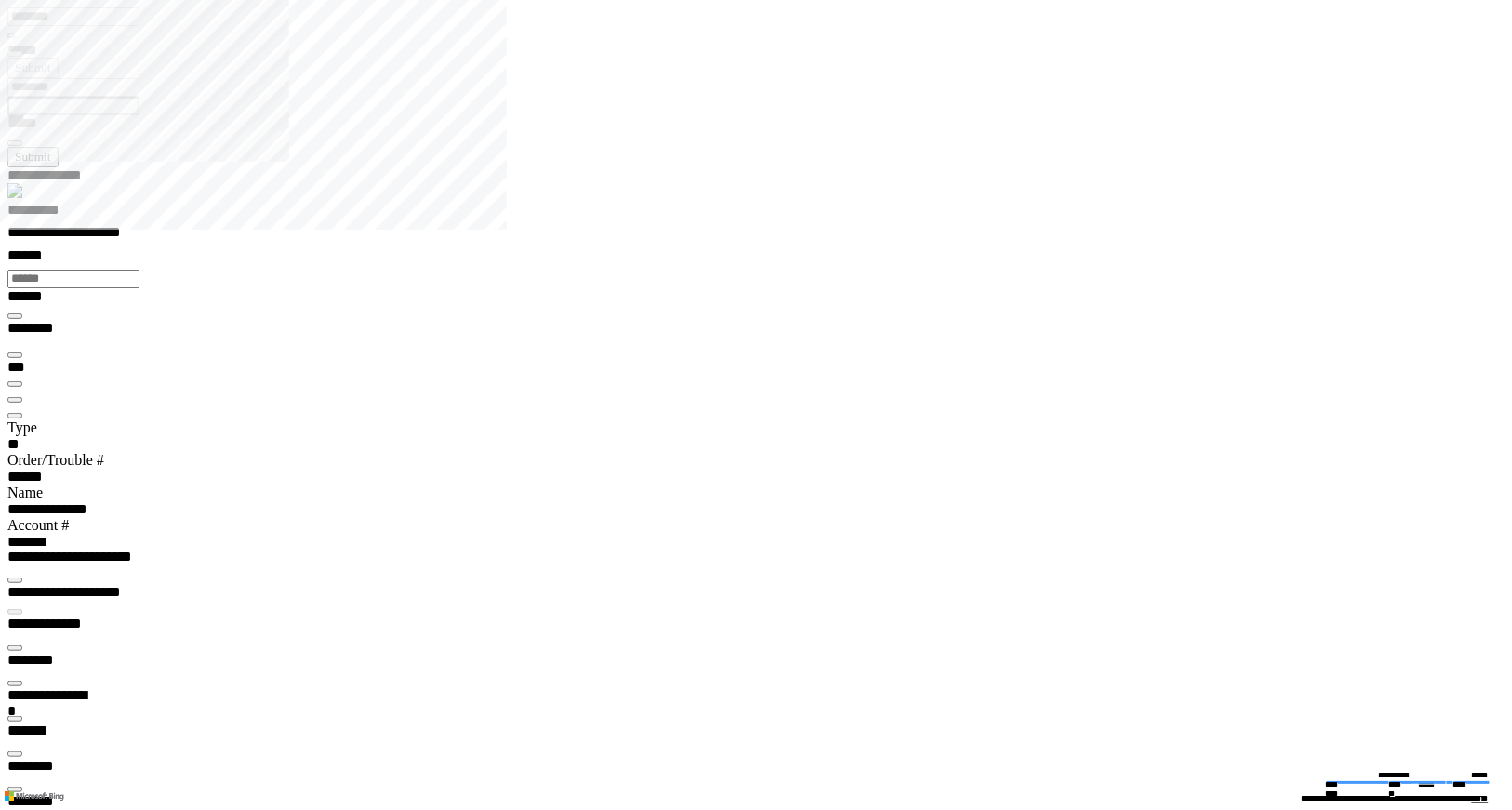 click at bounding box center (15, 825) 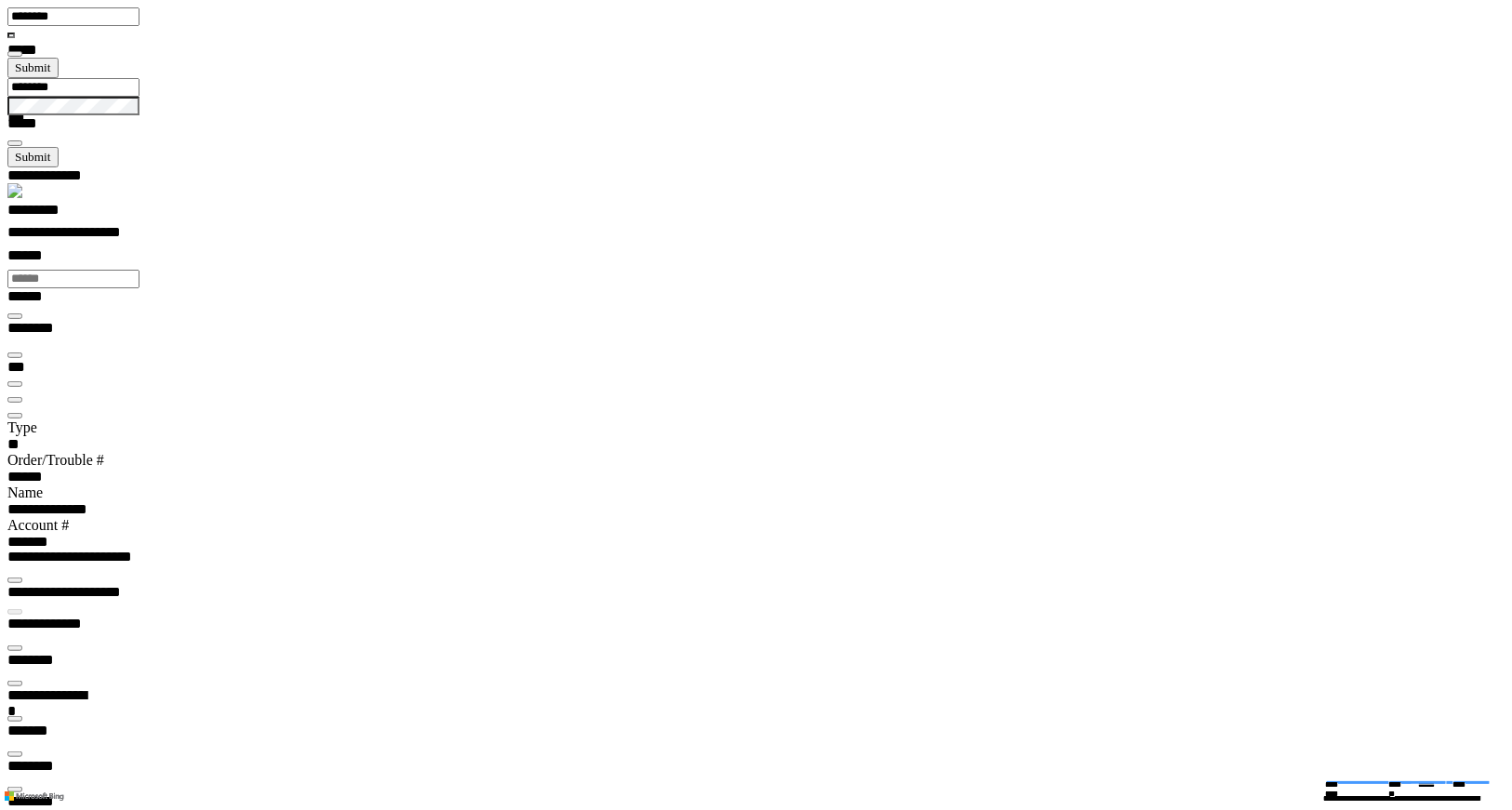scroll, scrollTop: 0, scrollLeft: 0, axis: both 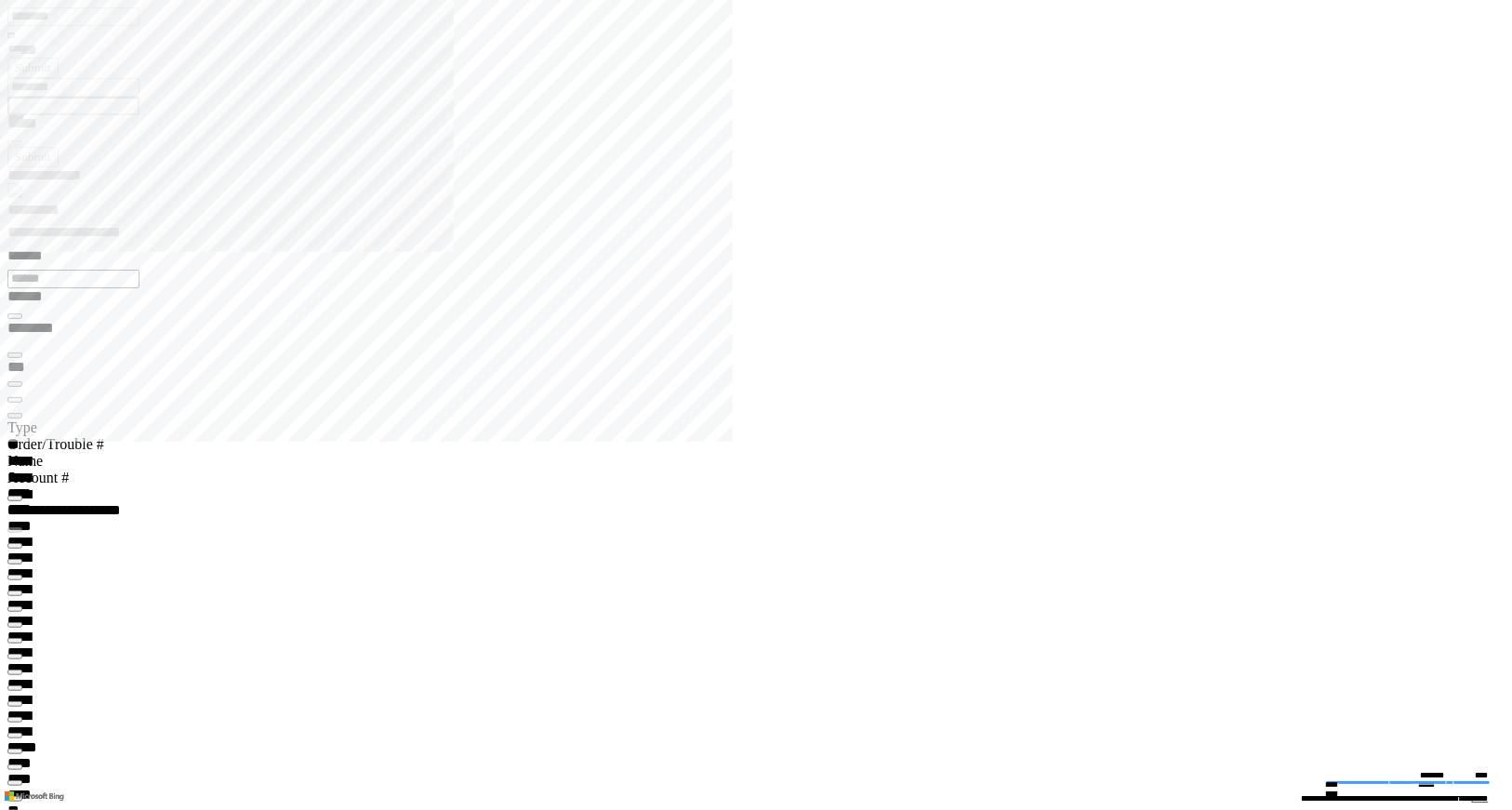 click on "**********" at bounding box center (65, 10782) 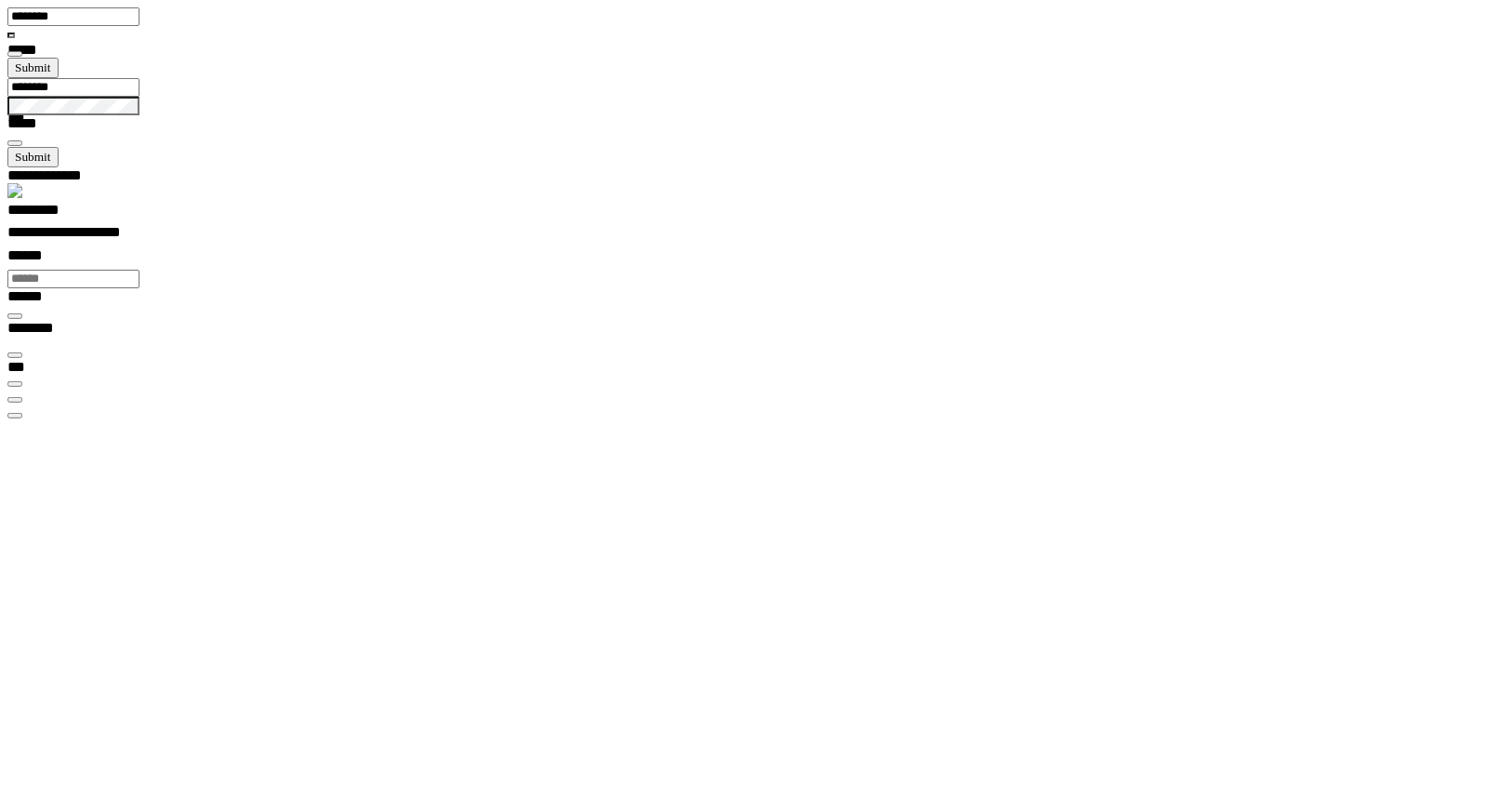 scroll, scrollTop: 92967, scrollLeft: 92874, axis: both 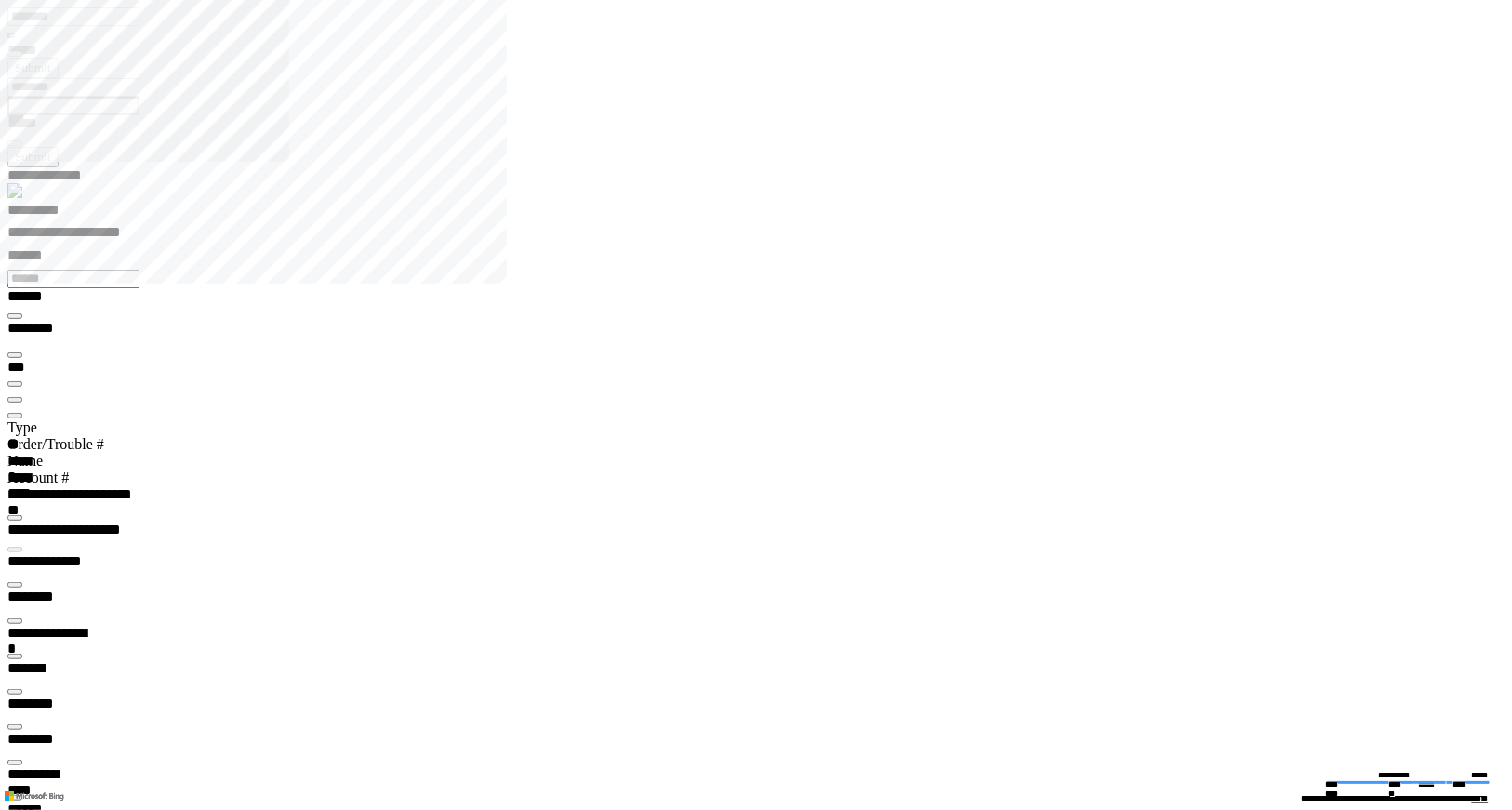 type on "*********" 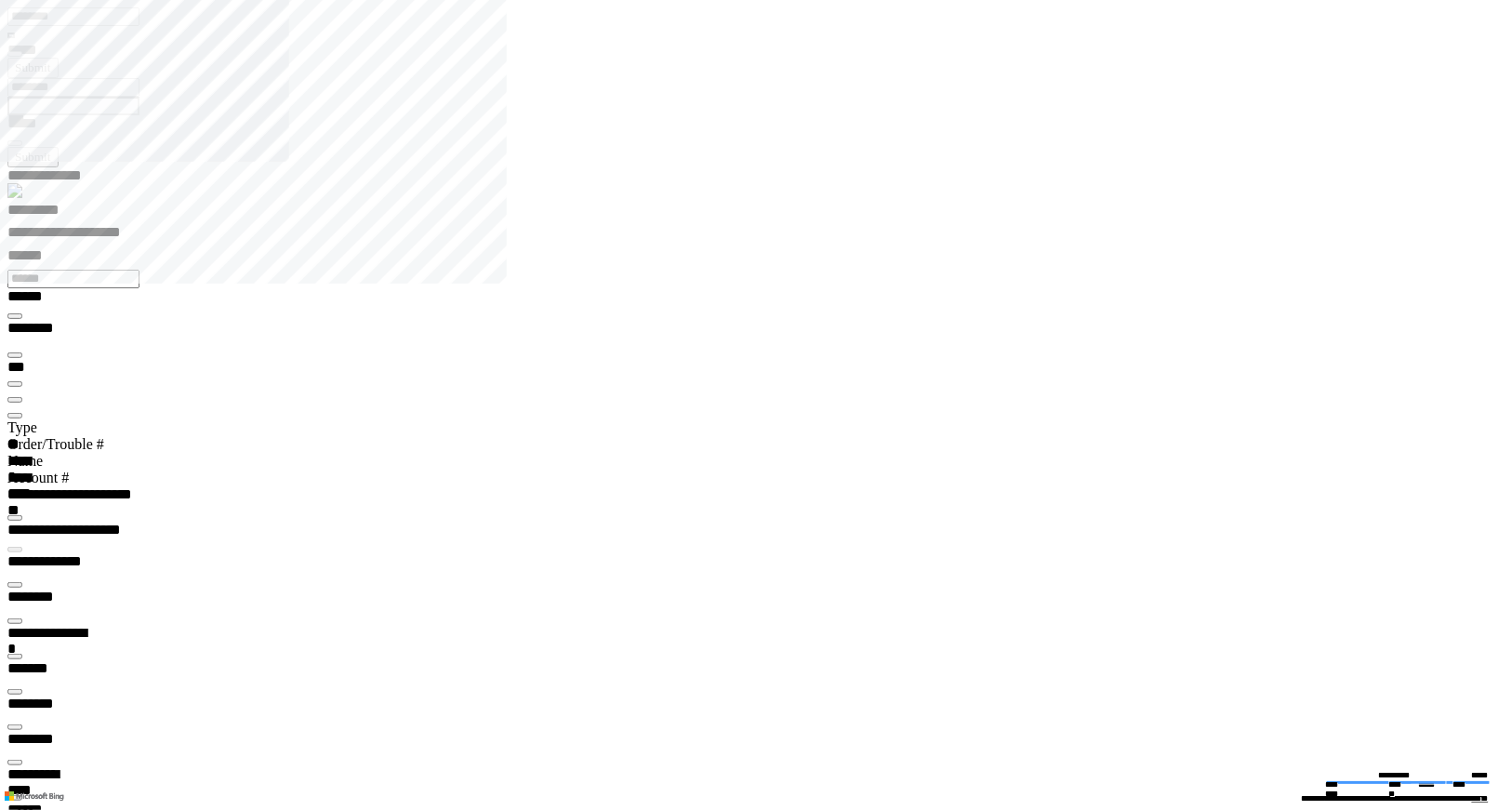 scroll, scrollTop: 29, scrollLeft: 189, axis: both 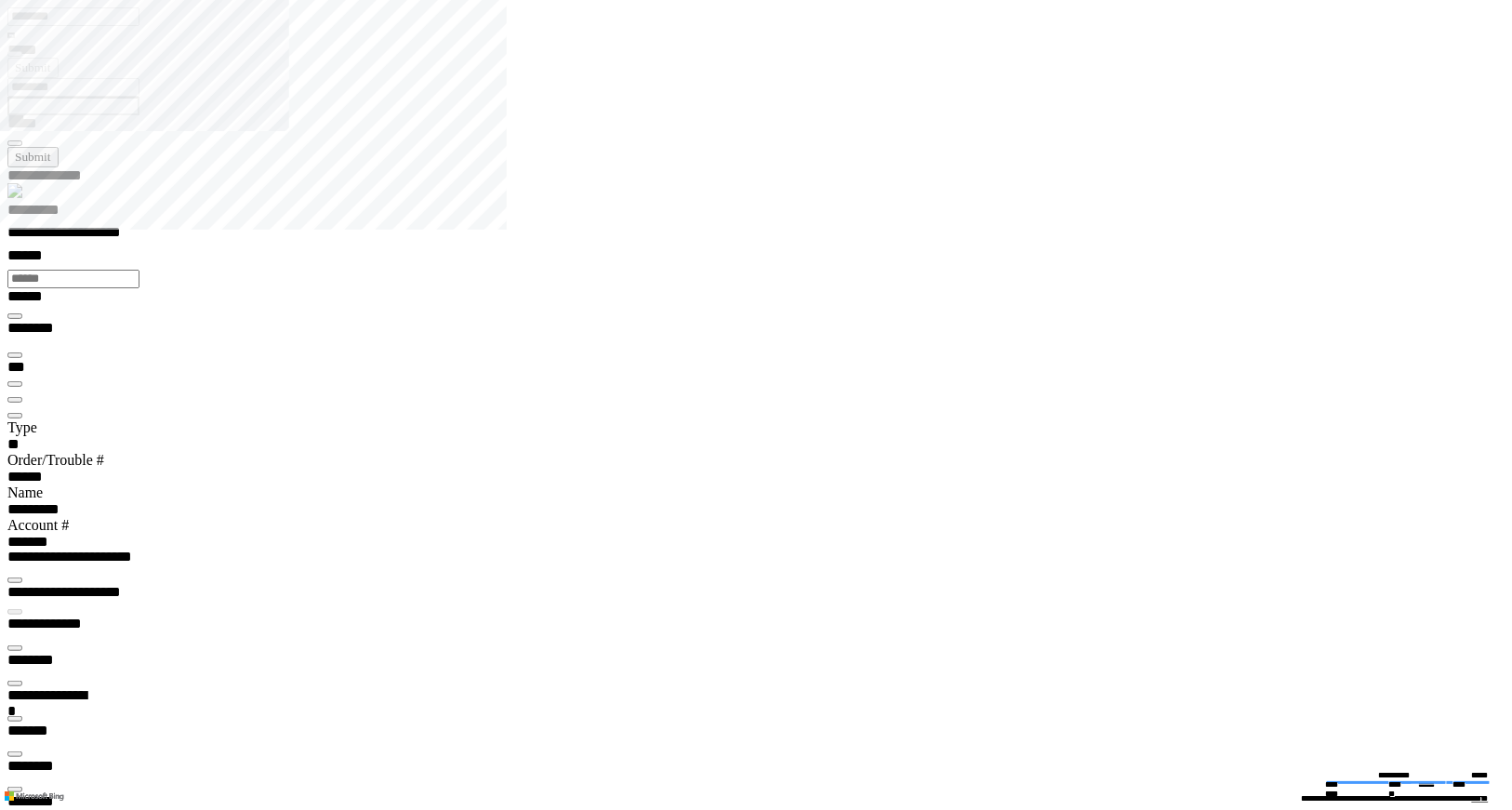 click on "*********" at bounding box center [53, 213] 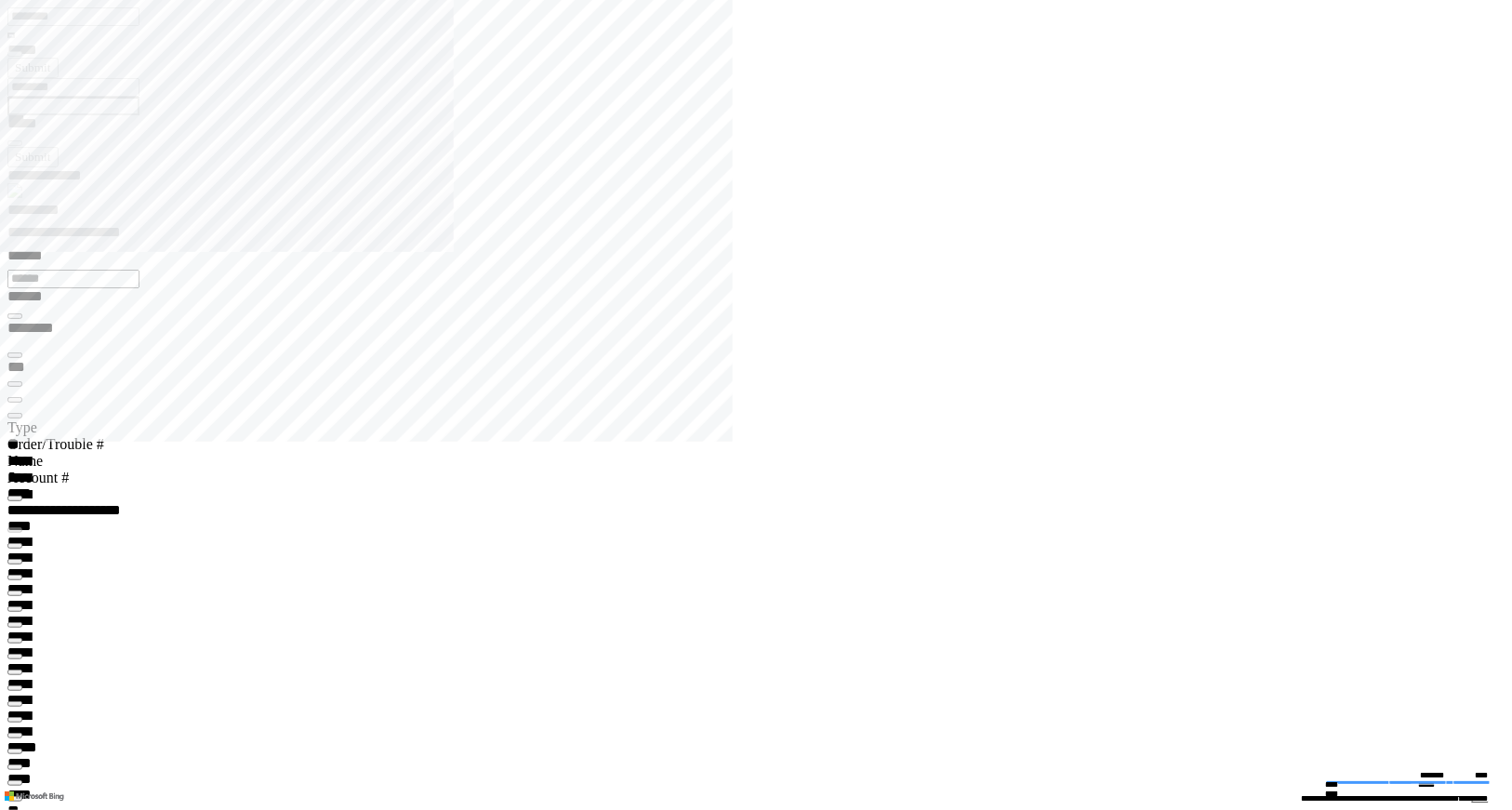 scroll, scrollTop: 564, scrollLeft: 0, axis: vertical 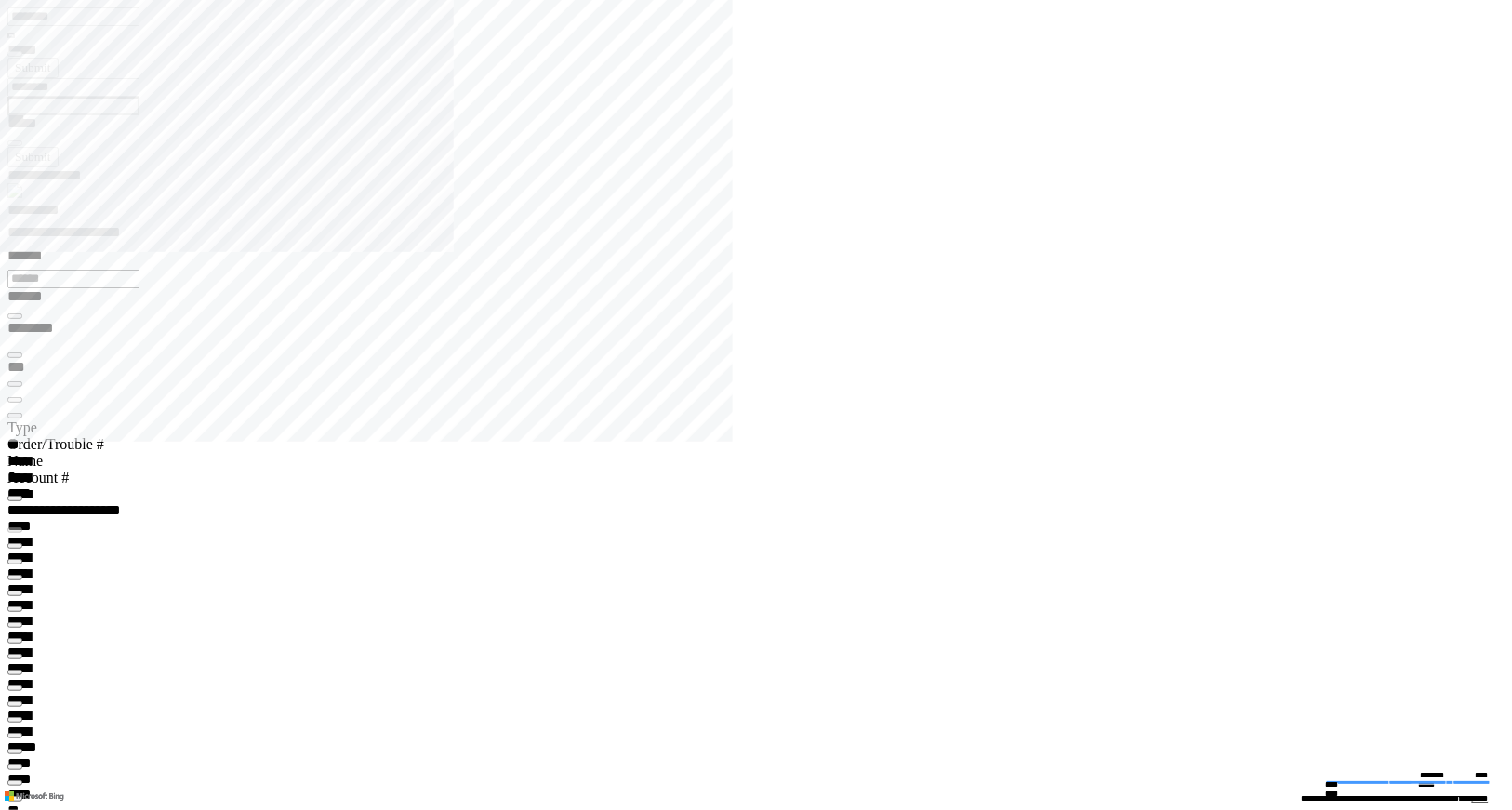 click on "**********" at bounding box center [763, 6617] 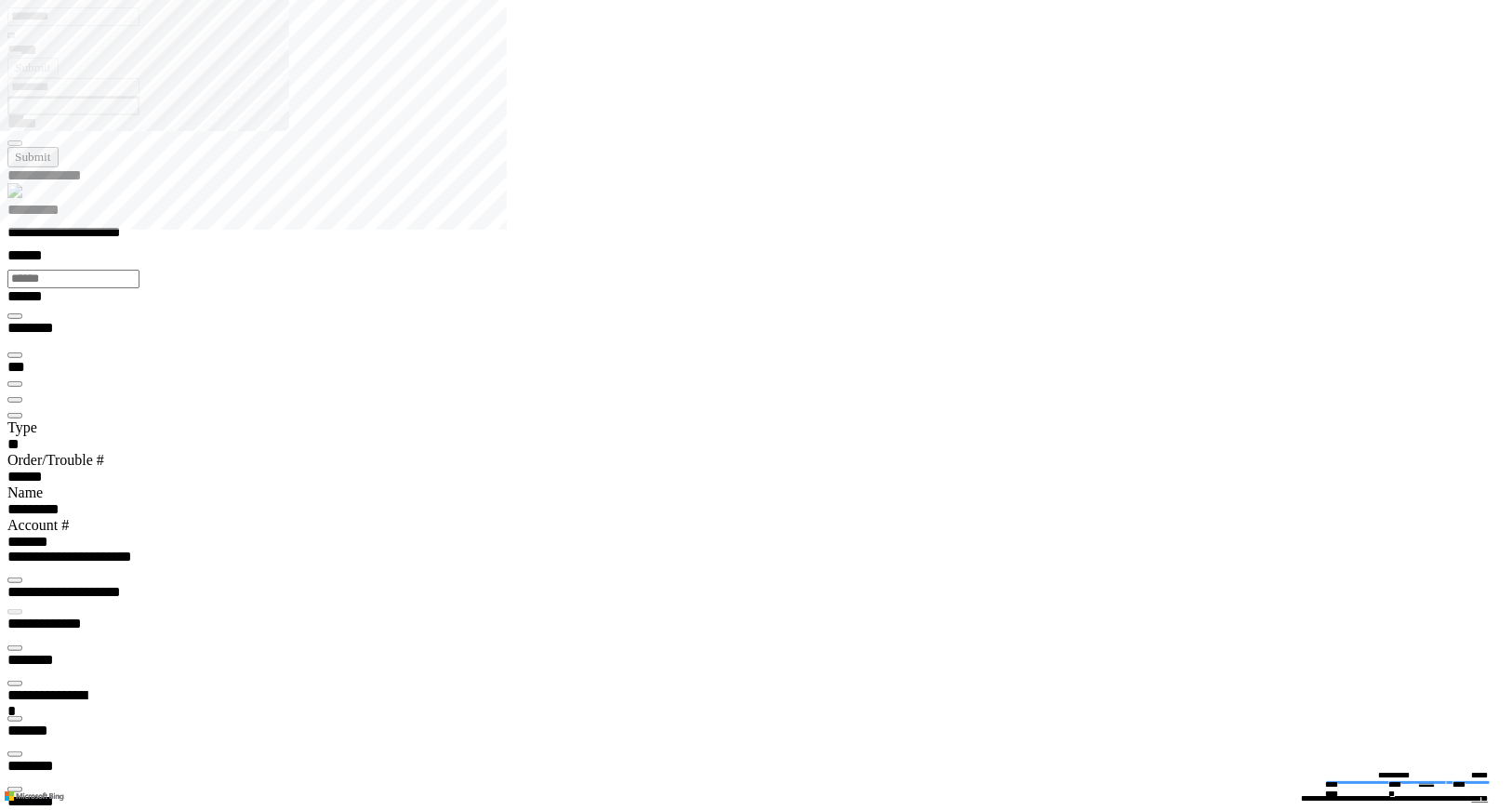 click on "******" at bounding box center (29, 2919) 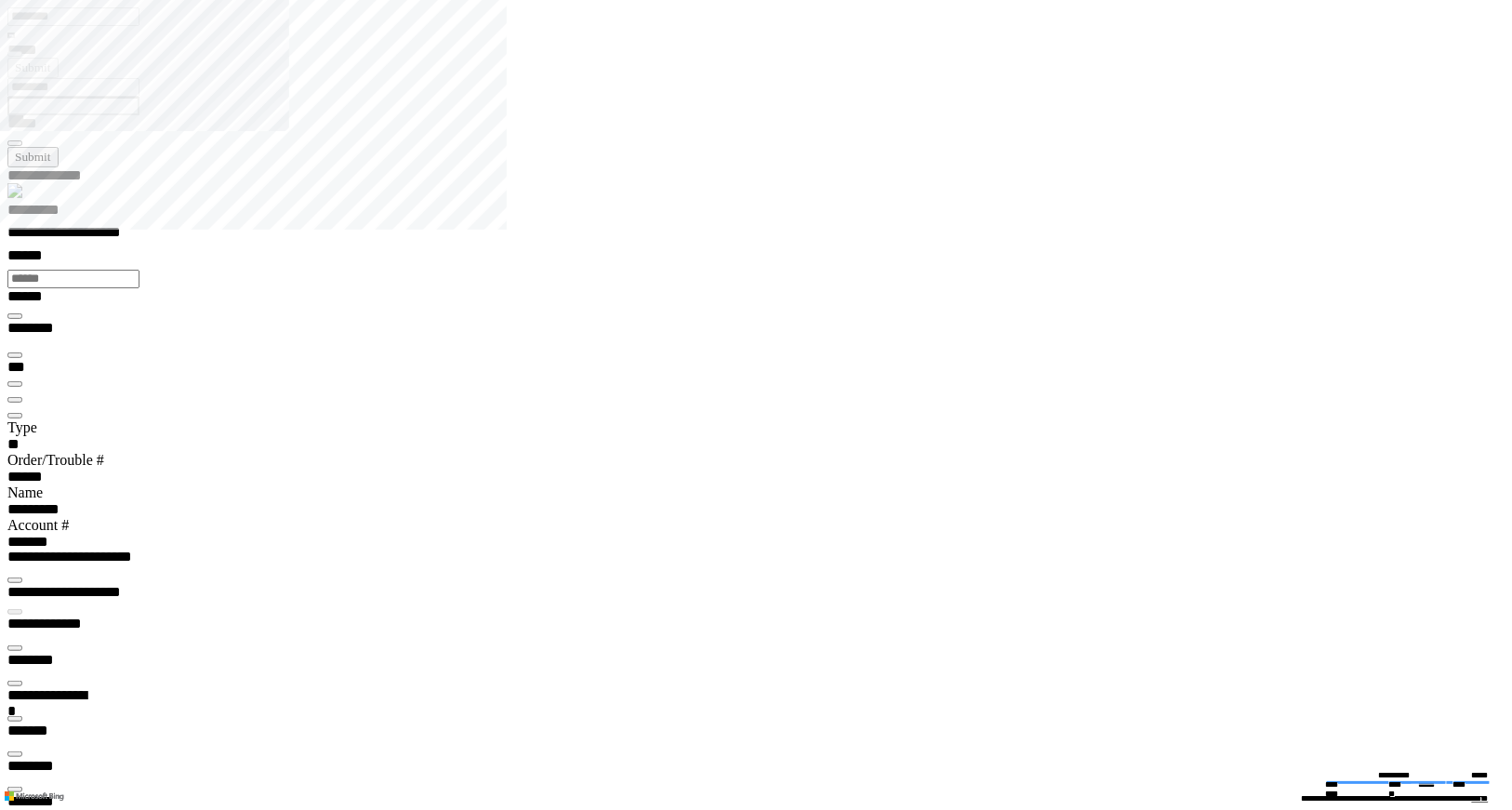 copy on "******" 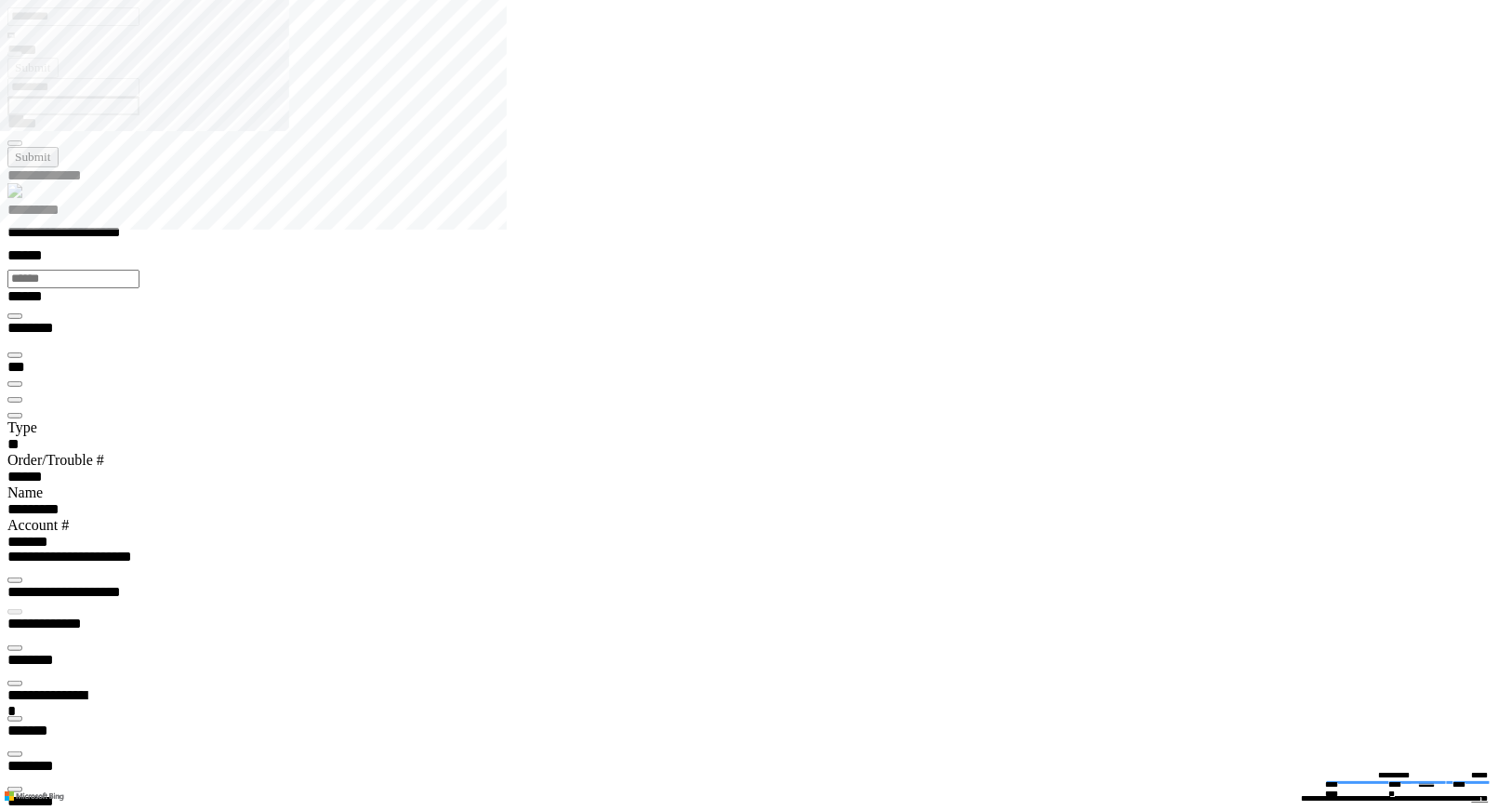 click on "*********" at bounding box center (53, 213) 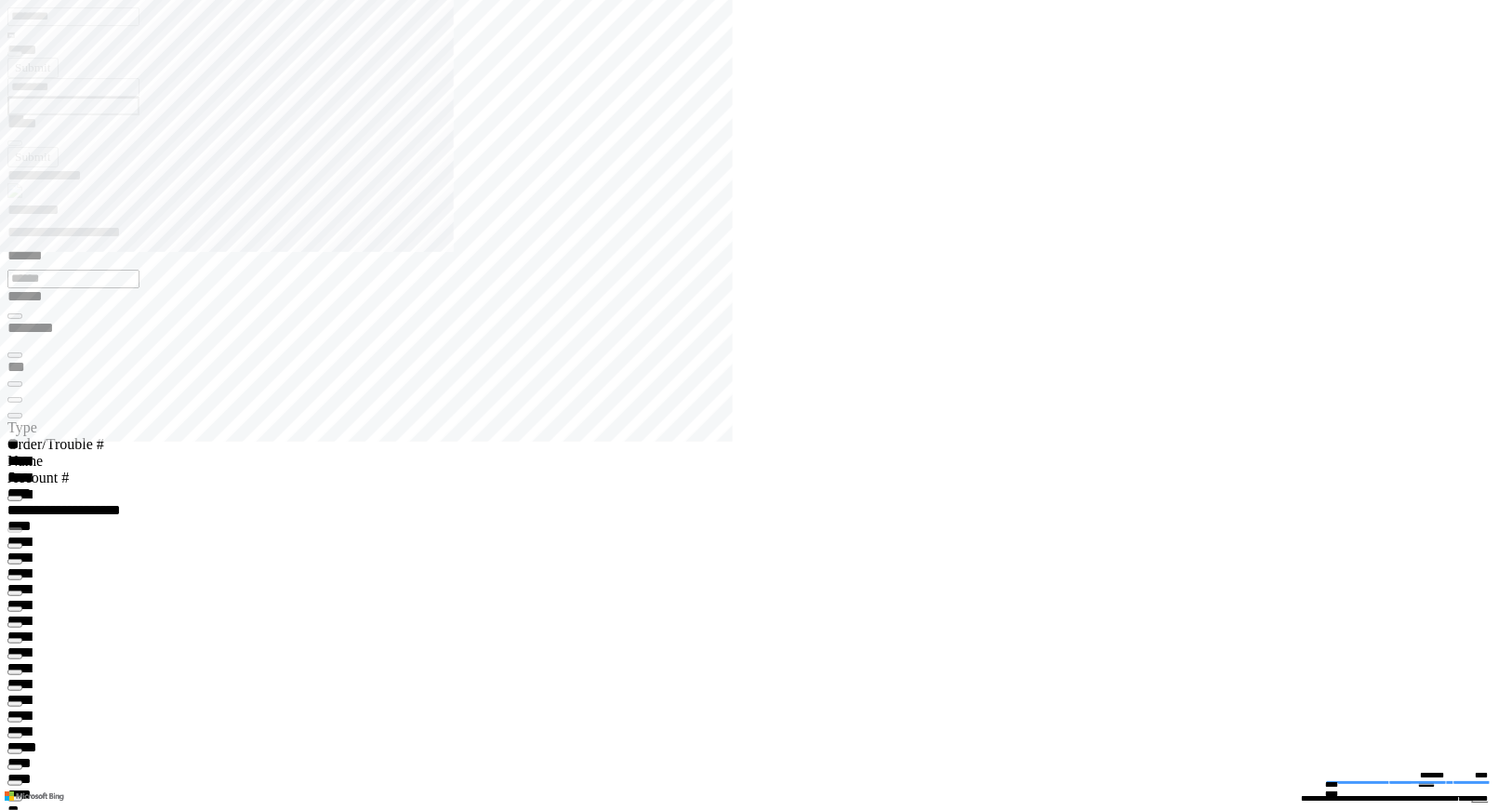 scroll, scrollTop: 564, scrollLeft: 0, axis: vertical 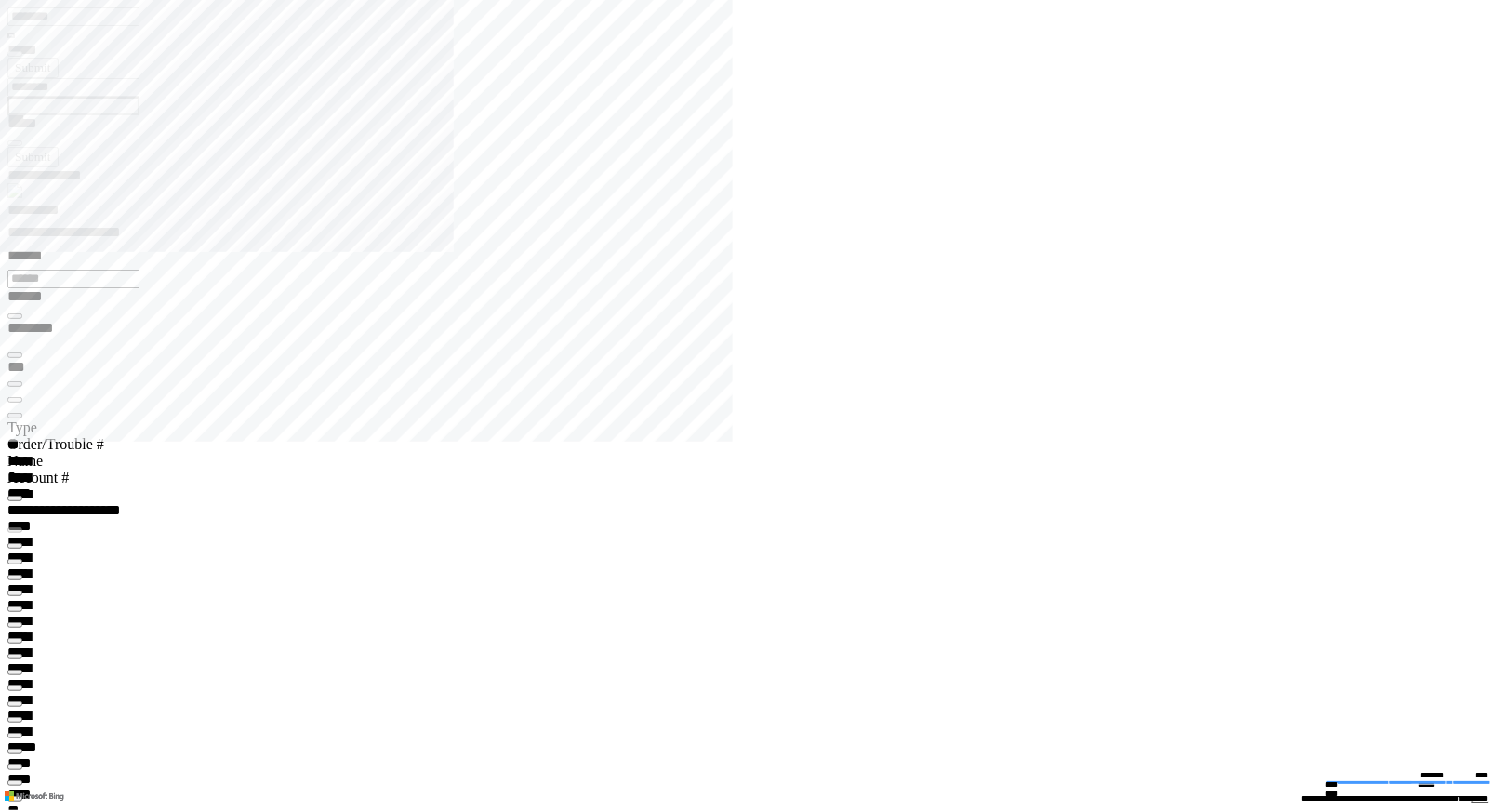 click on "**********" at bounding box center [418, 16115] 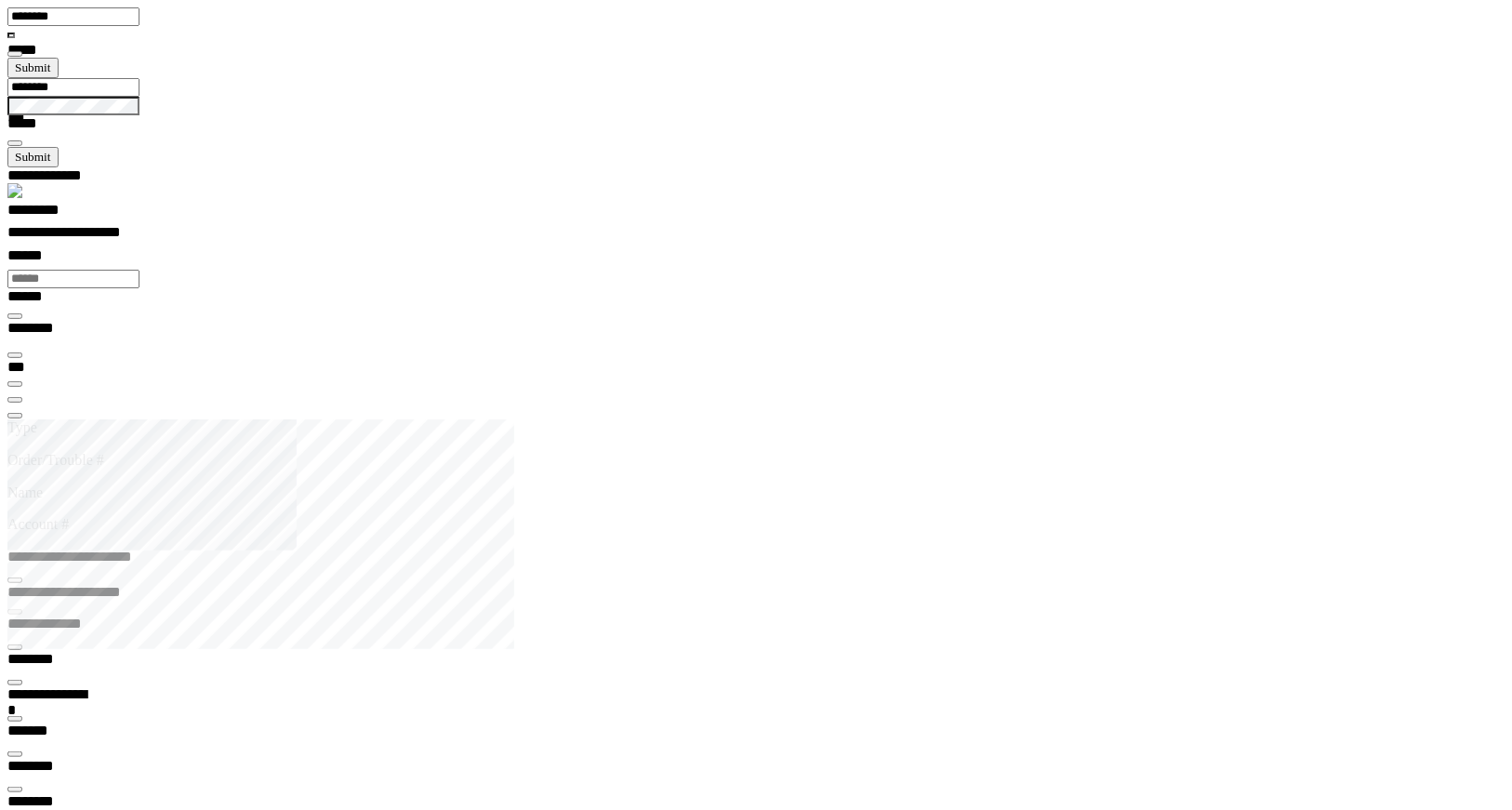 scroll, scrollTop: 92967, scrollLeft: 92792, axis: both 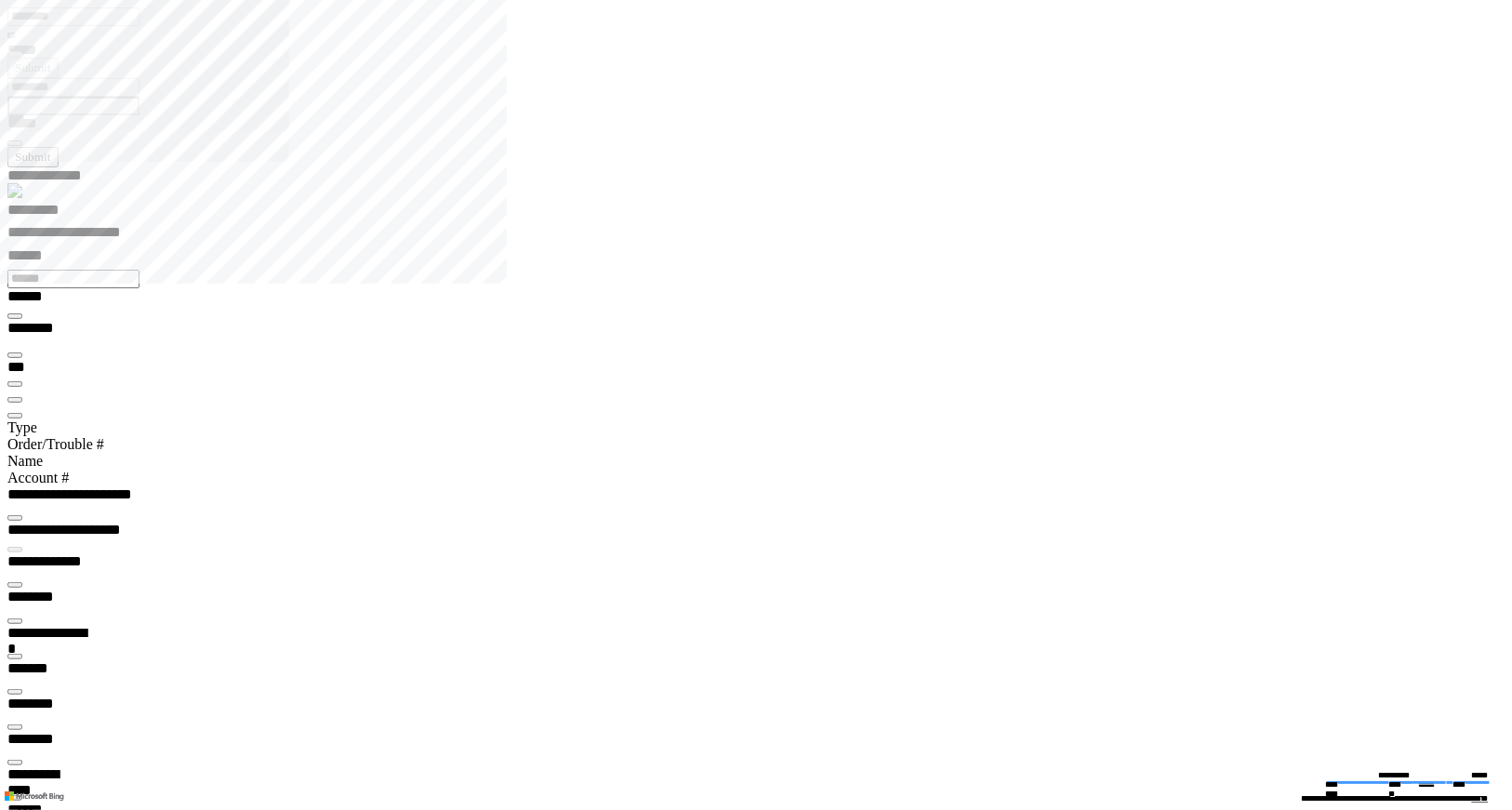 type on "**********" 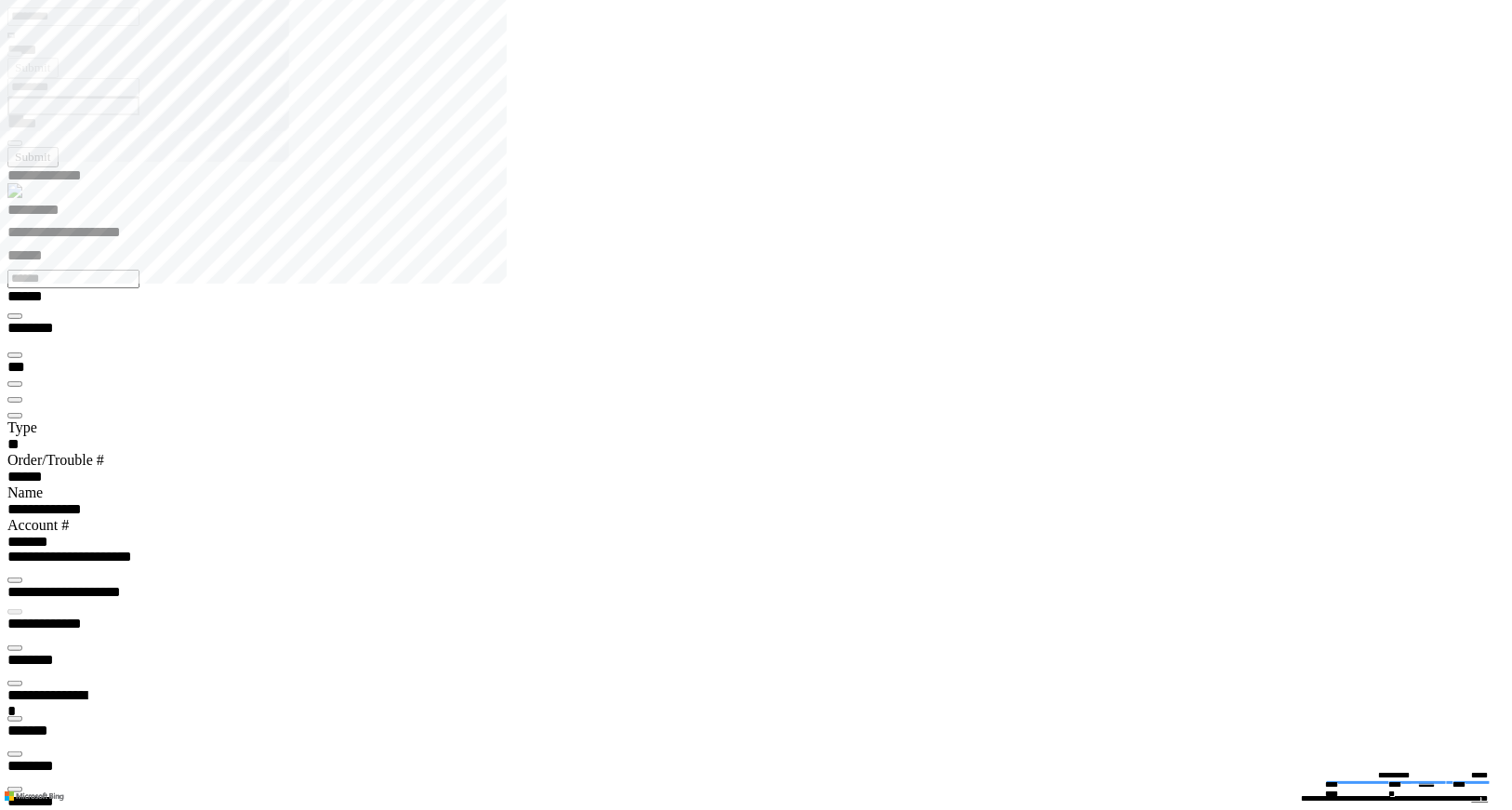 scroll, scrollTop: 29, scrollLeft: 189, axis: both 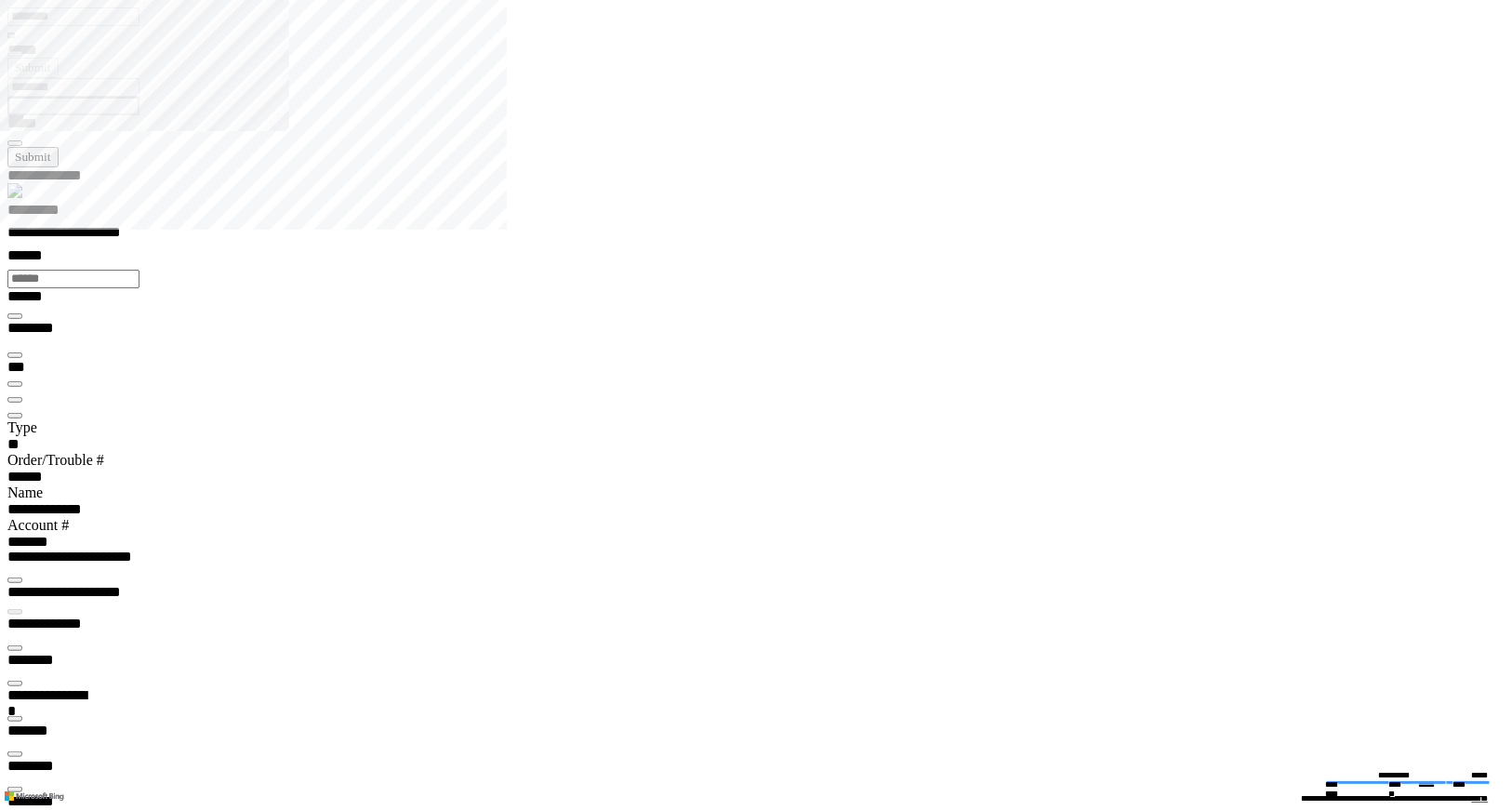 click on "*********" at bounding box center (53, 213) 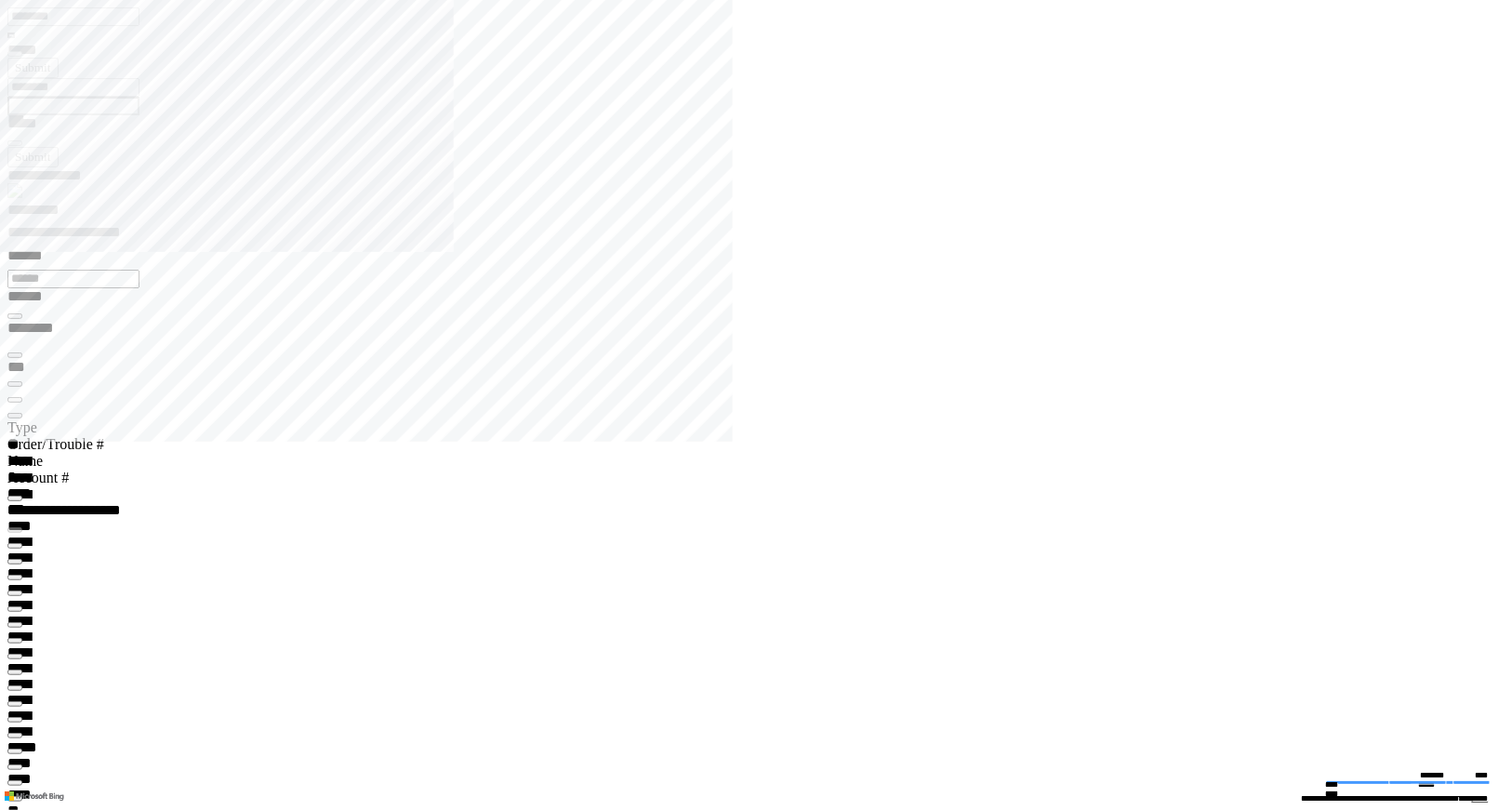 click on "**********" at bounding box center (65, 10798) 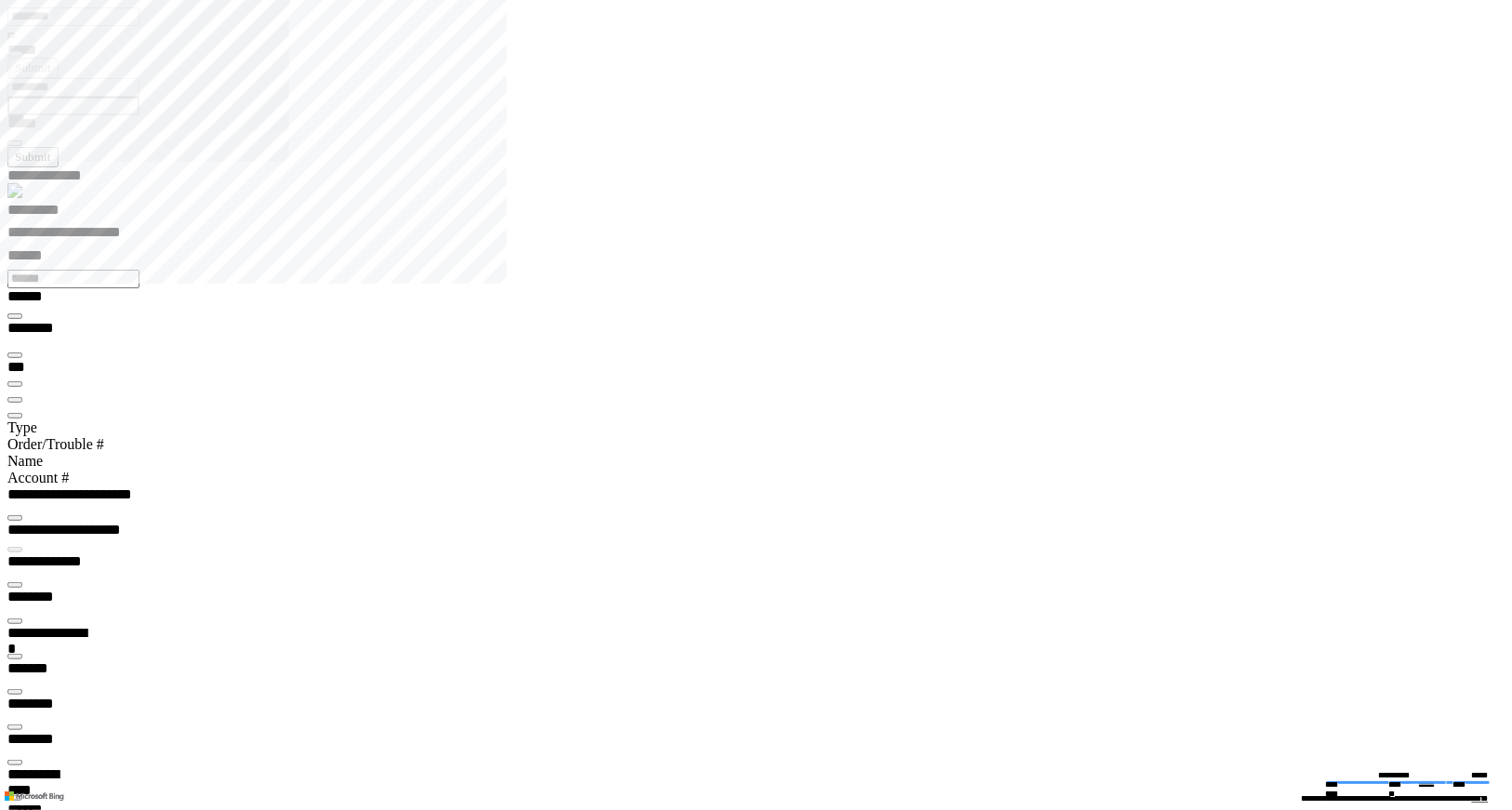 type on "*********" 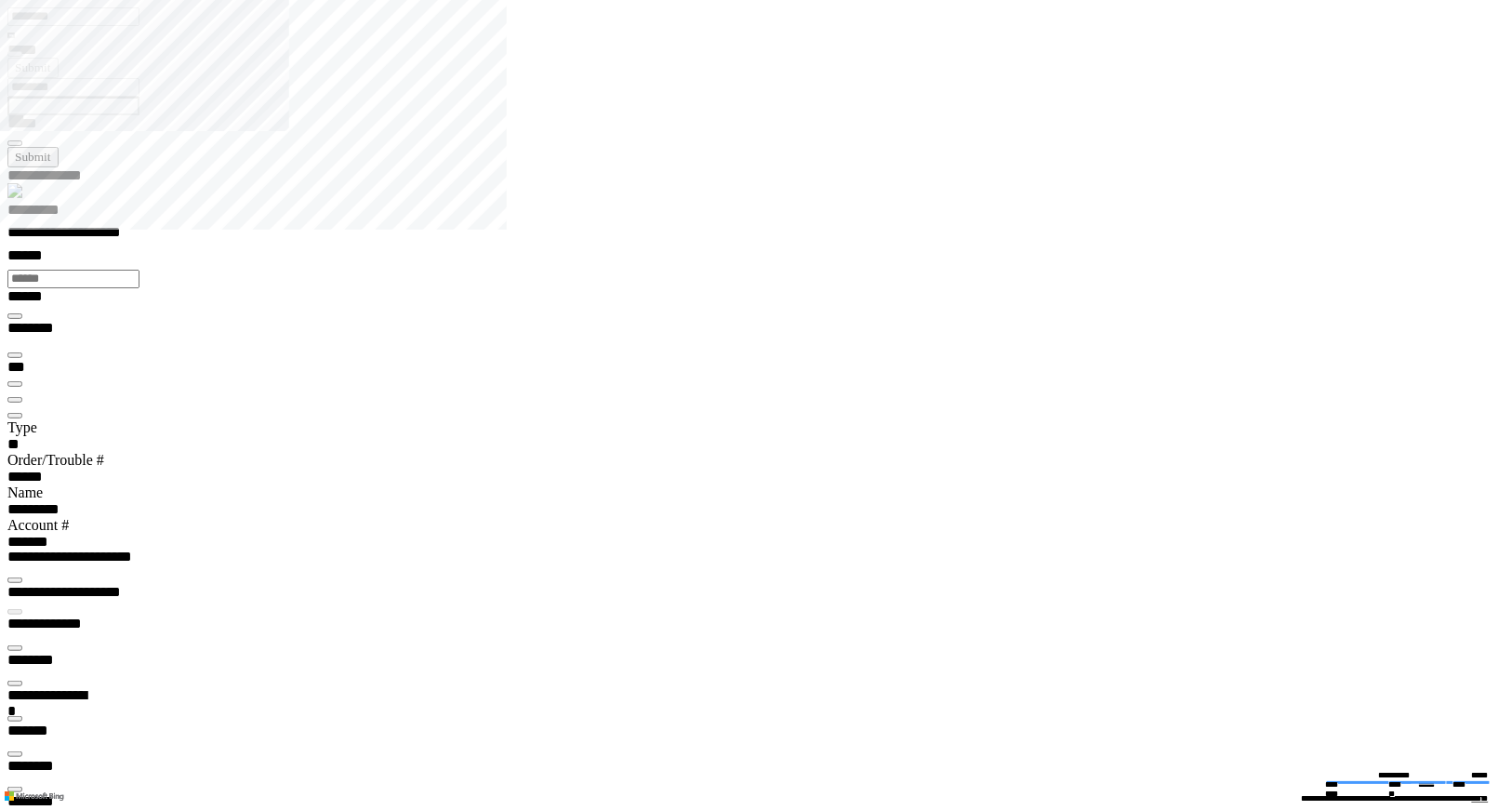 click at bounding box center (15, 4216) 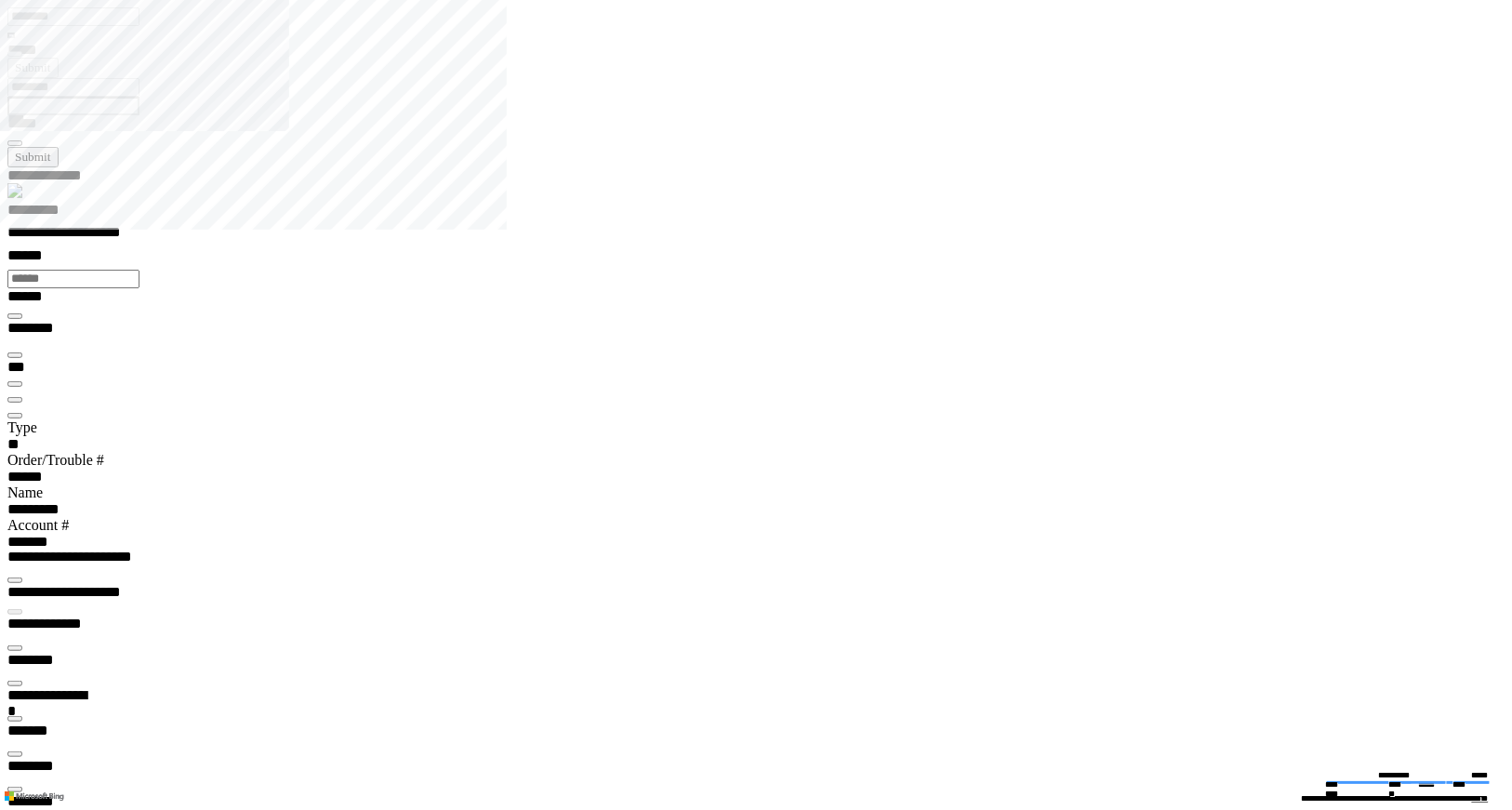 paste on "**********" 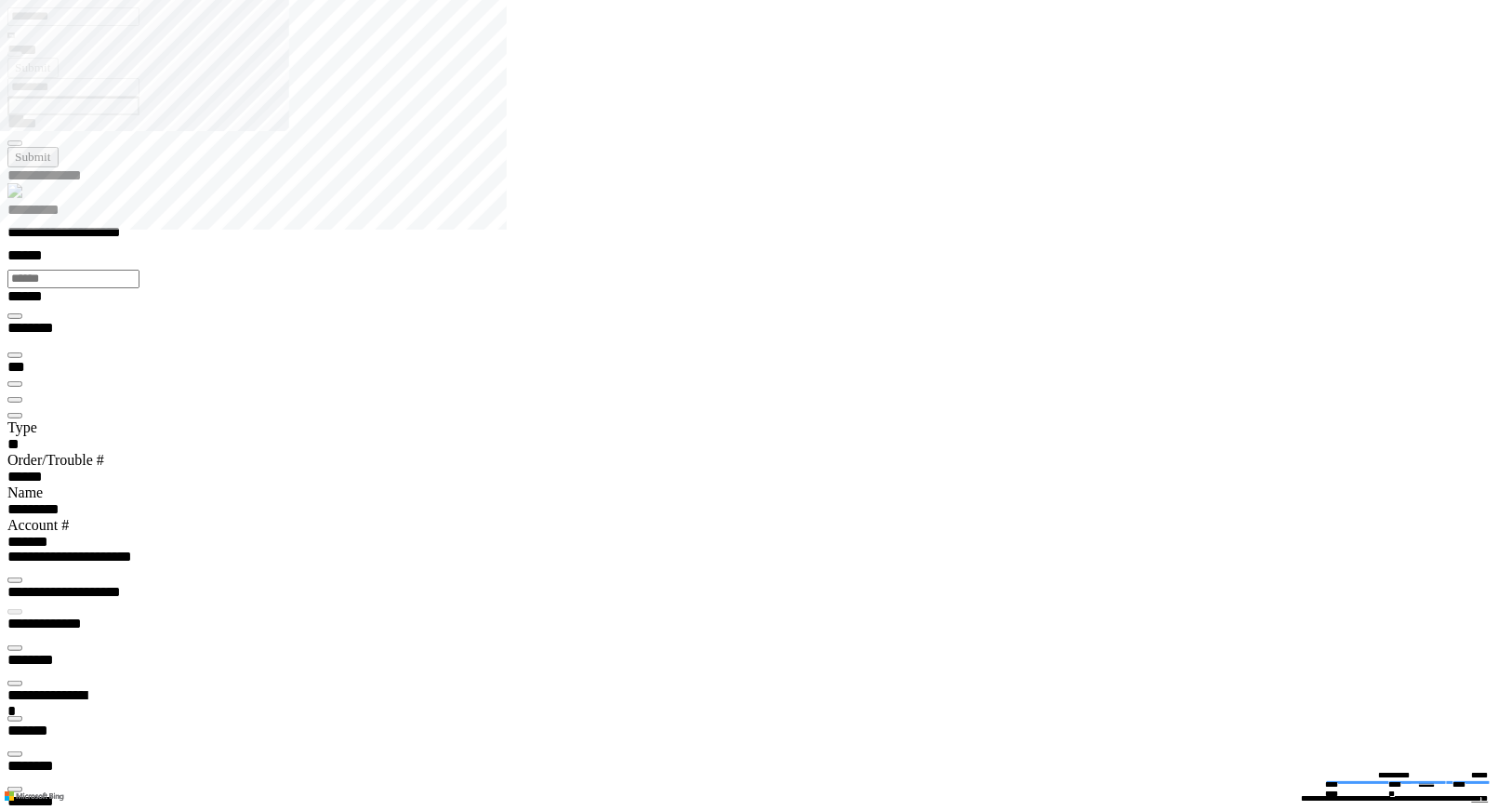 type on "**********" 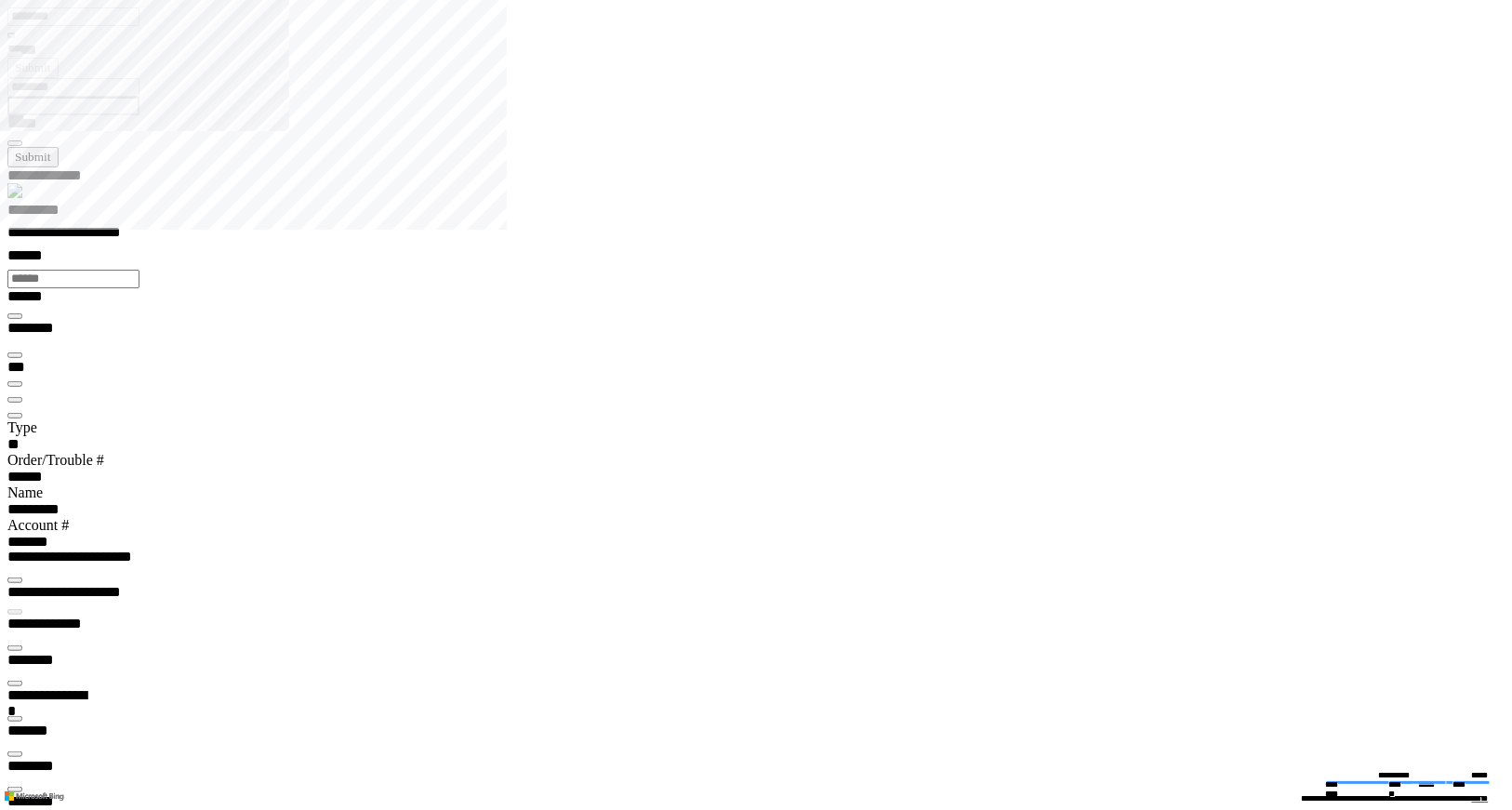 scroll, scrollTop: 72, scrollLeft: 0, axis: vertical 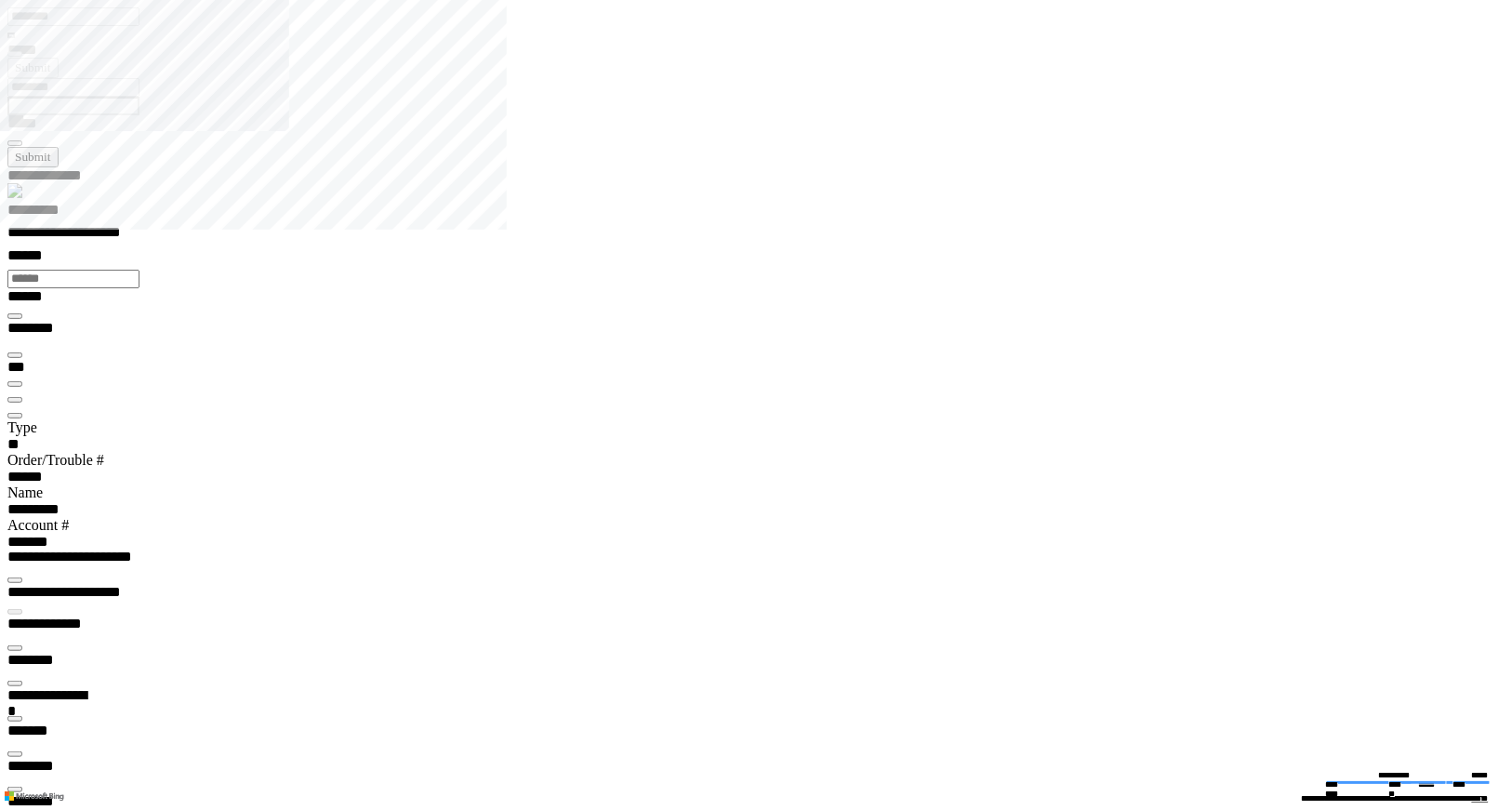 click at bounding box center [15, 15293] 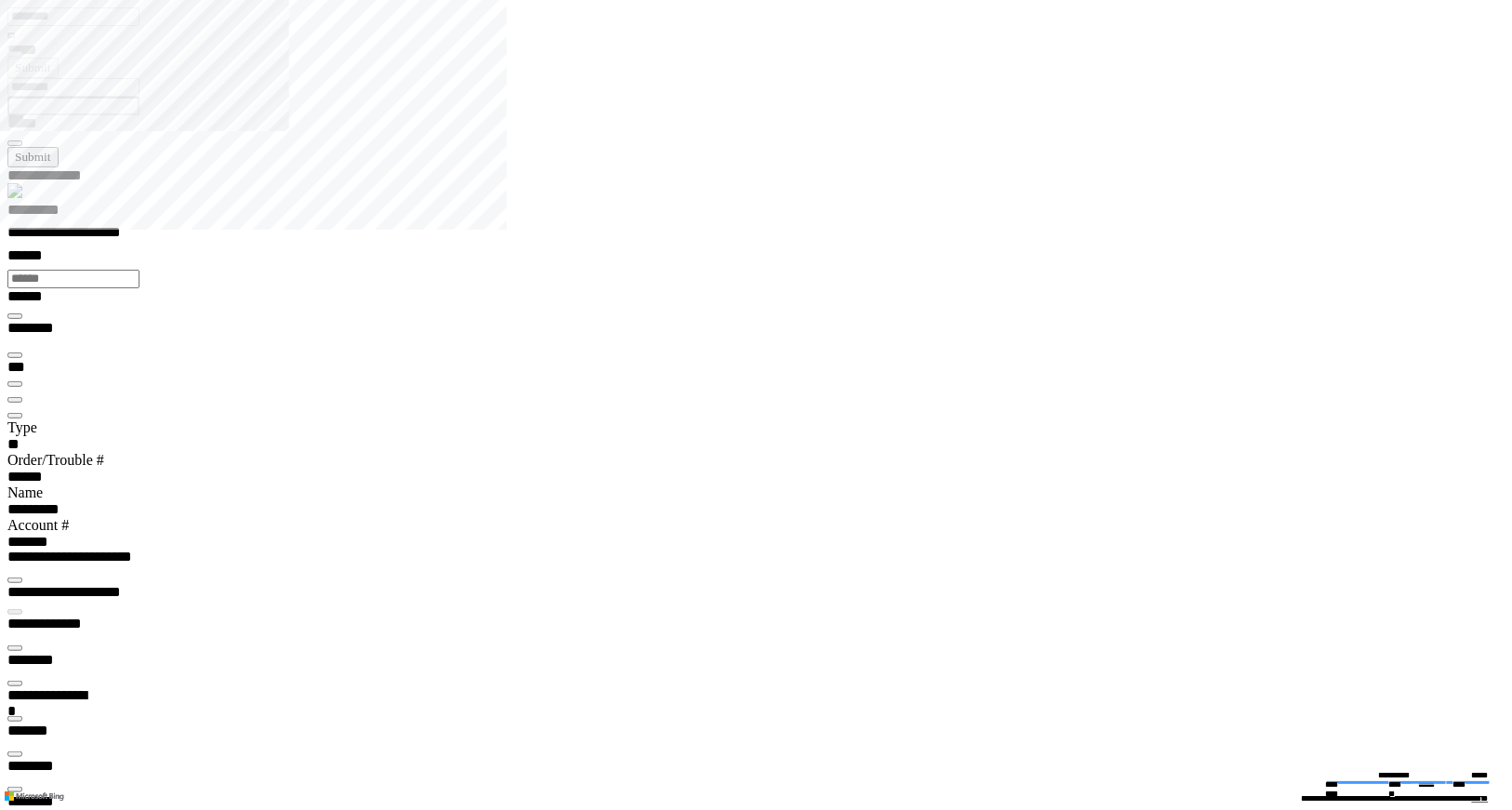 scroll, scrollTop: 0, scrollLeft: 0, axis: both 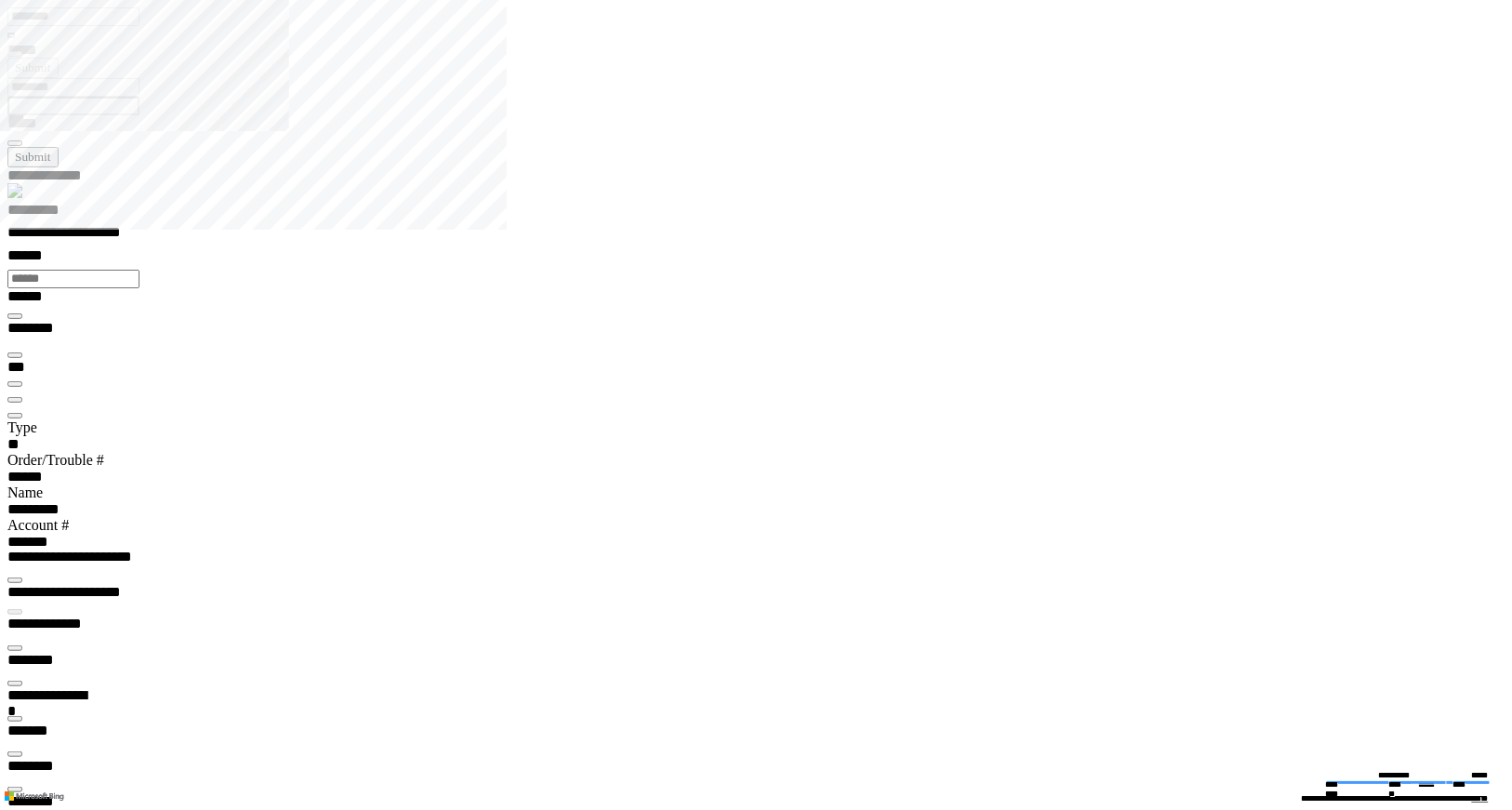 click at bounding box center [15, 5175] 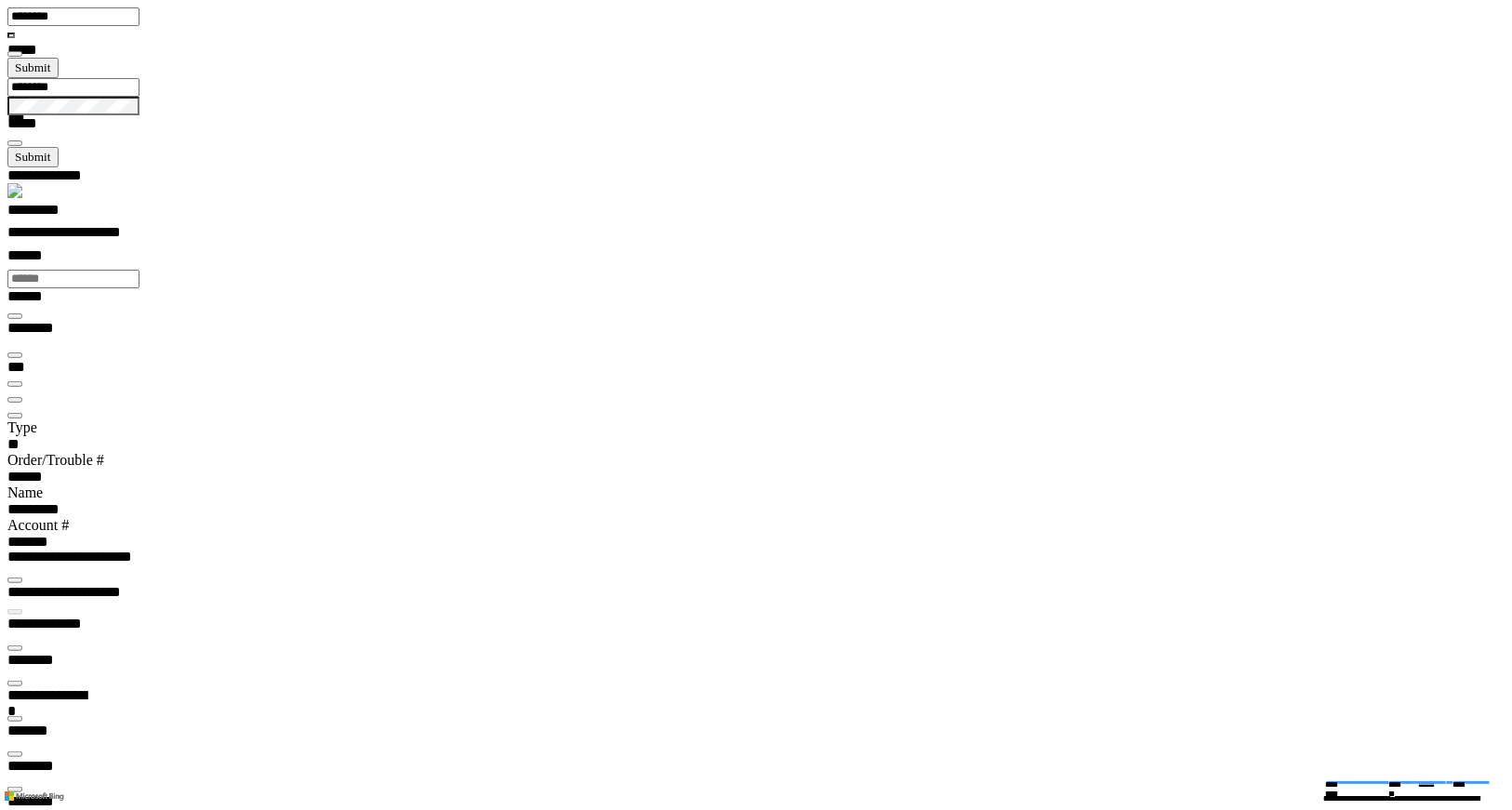 scroll, scrollTop: 57, scrollLeft: 0, axis: vertical 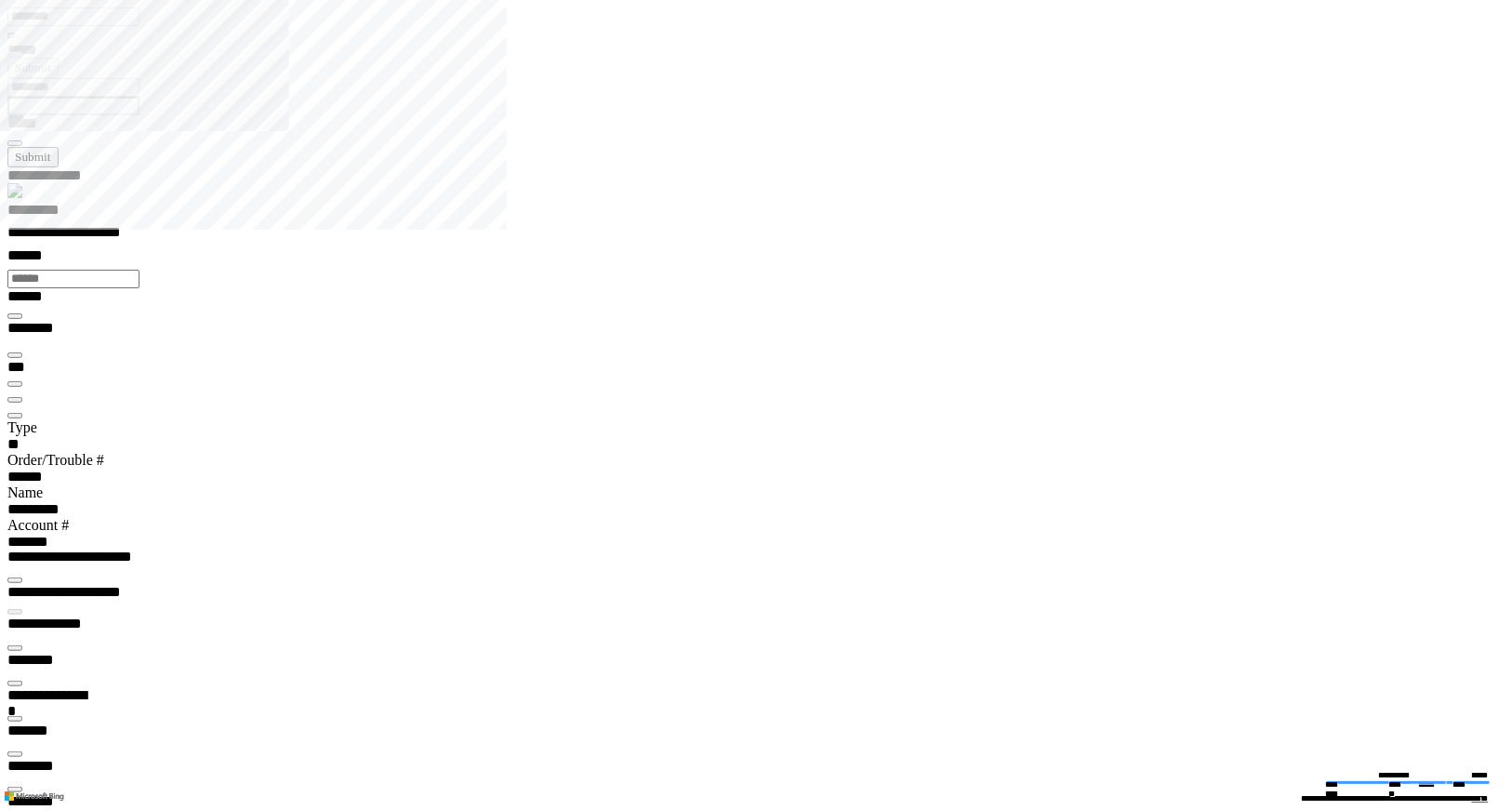 click at bounding box center (15, 5144) 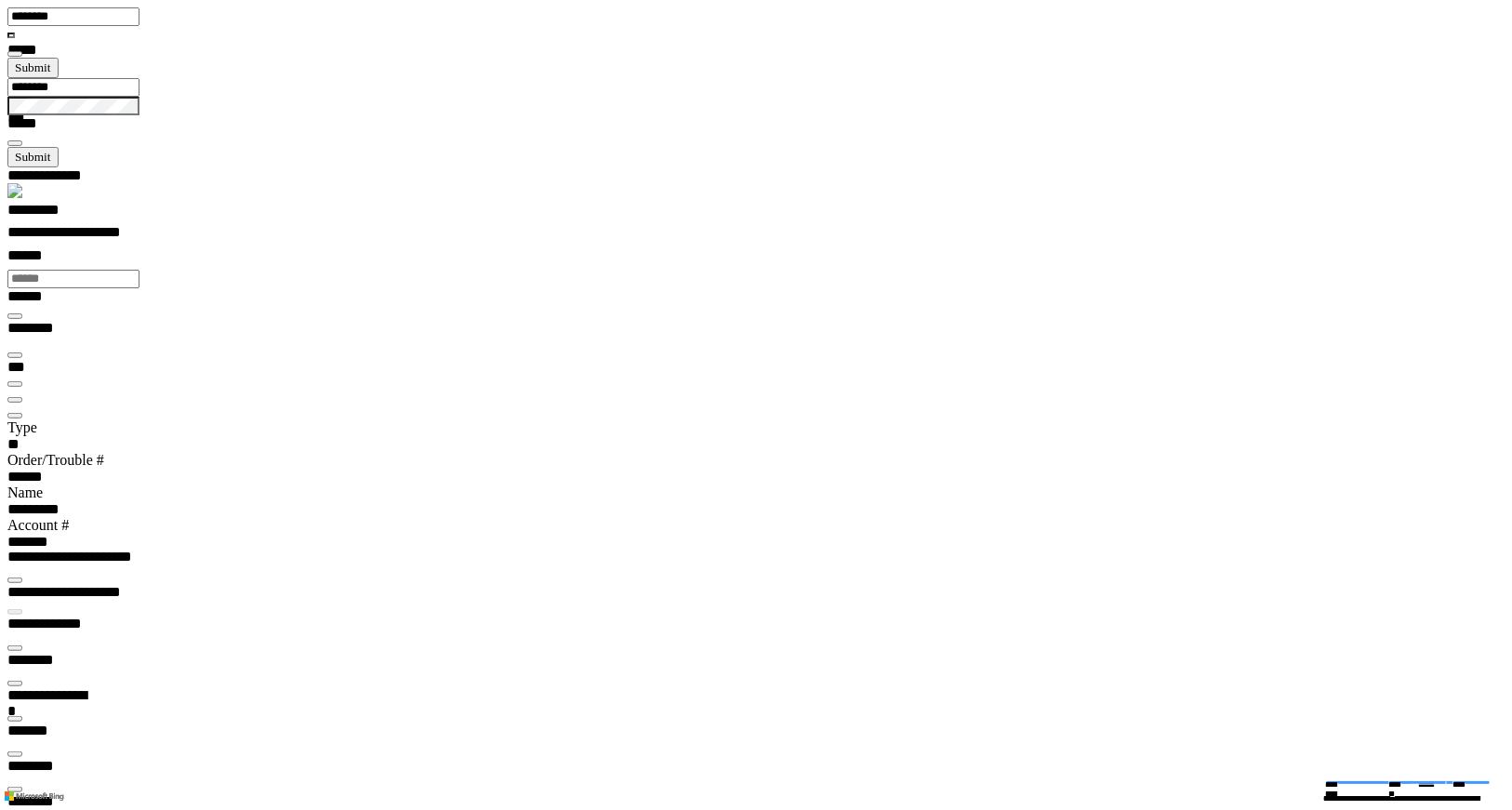 click on "**********" at bounding box center [484, 7416] 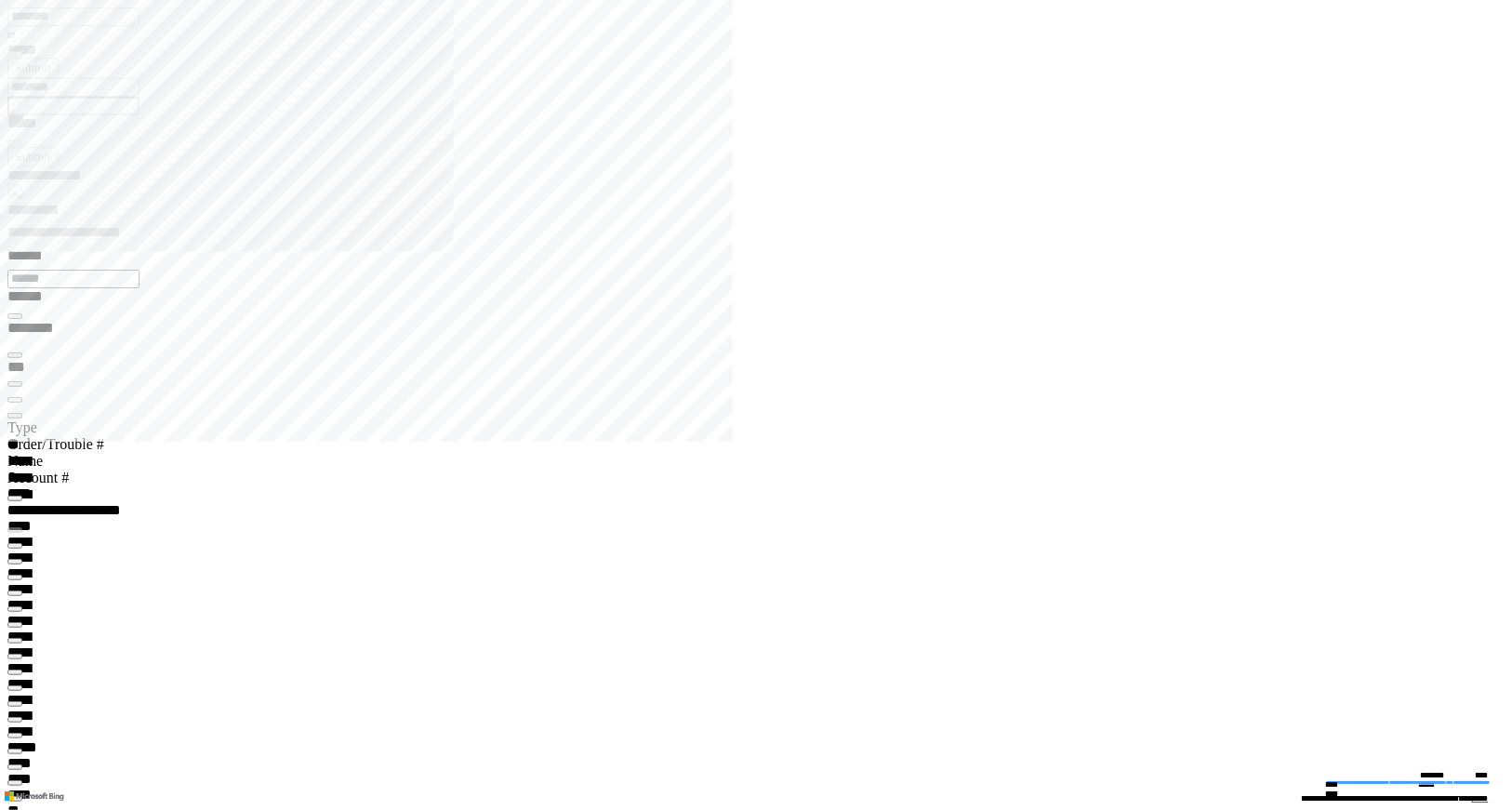 click on "**********" at bounding box center (418, 10504) 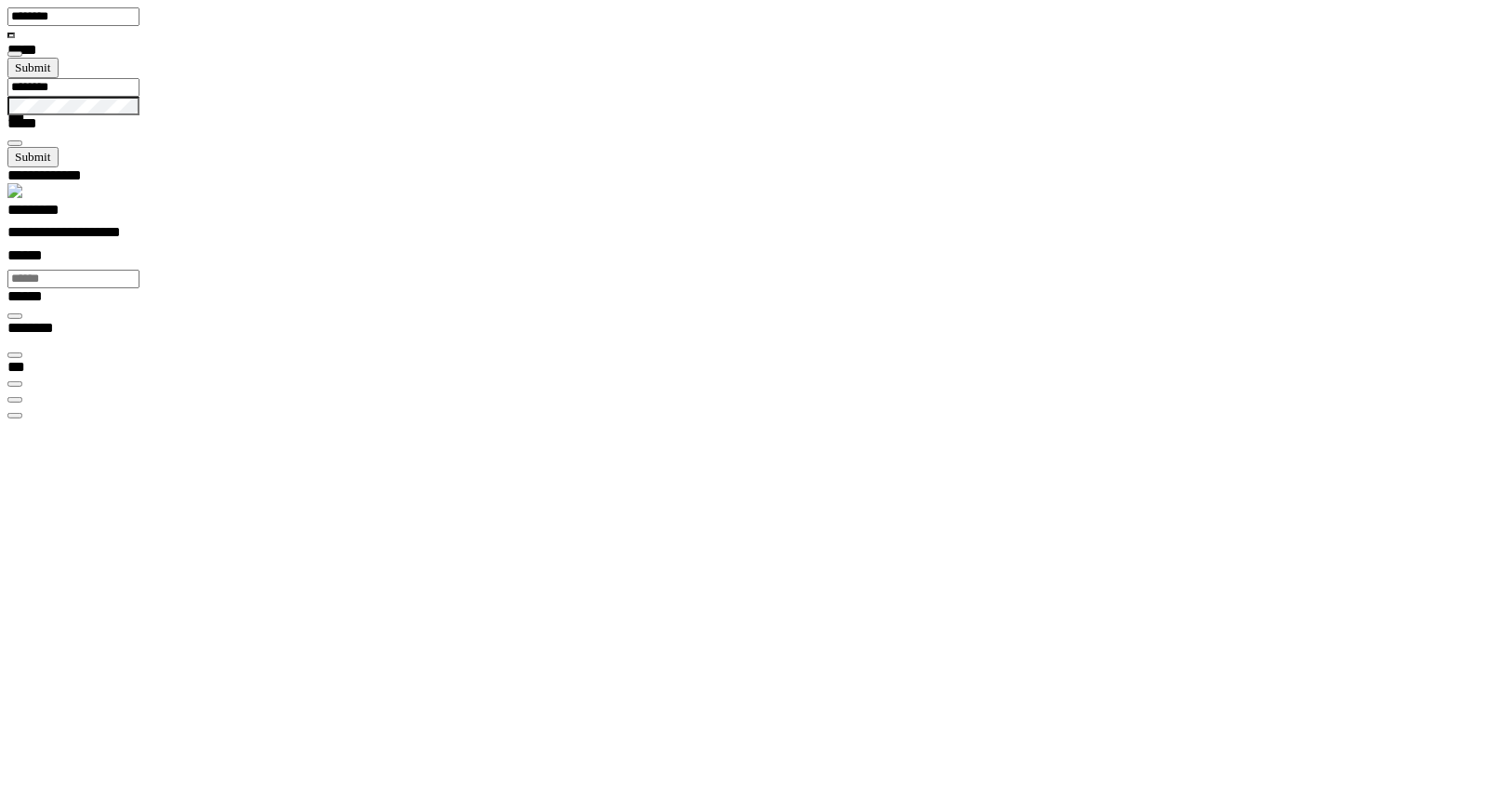scroll, scrollTop: 92967, scrollLeft: 92874, axis: both 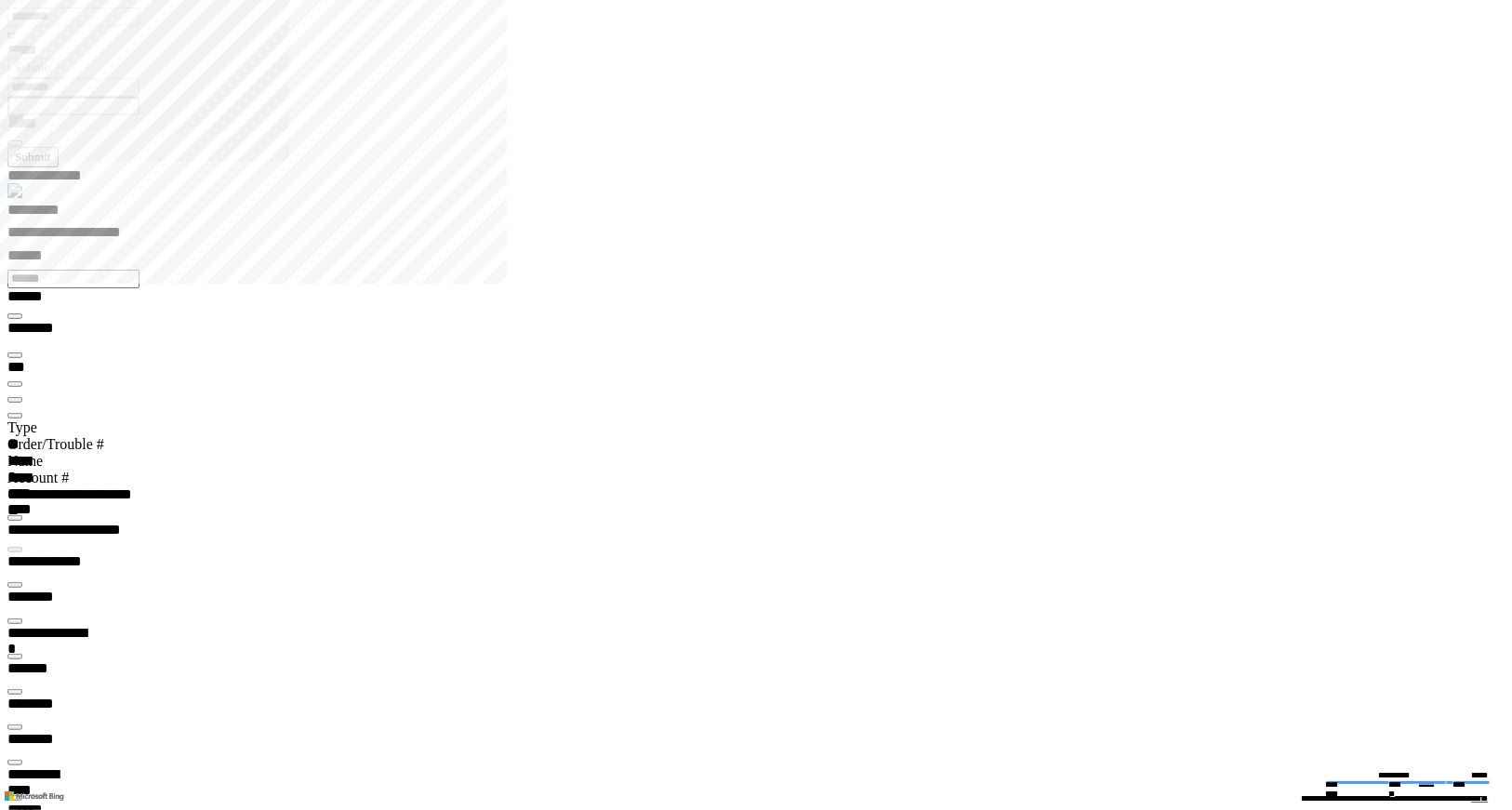type on "*********" 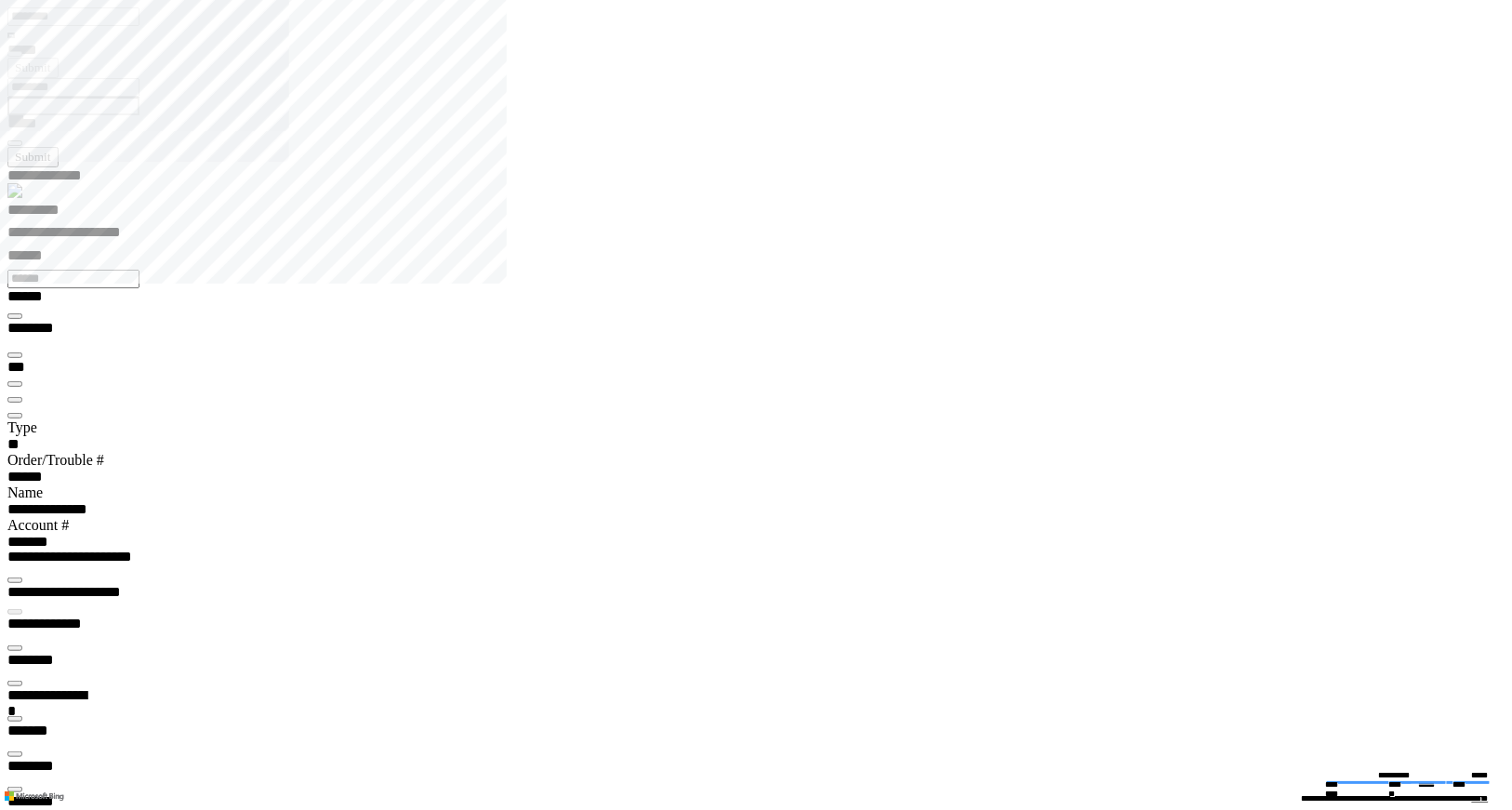 scroll, scrollTop: 29, scrollLeft: 110, axis: both 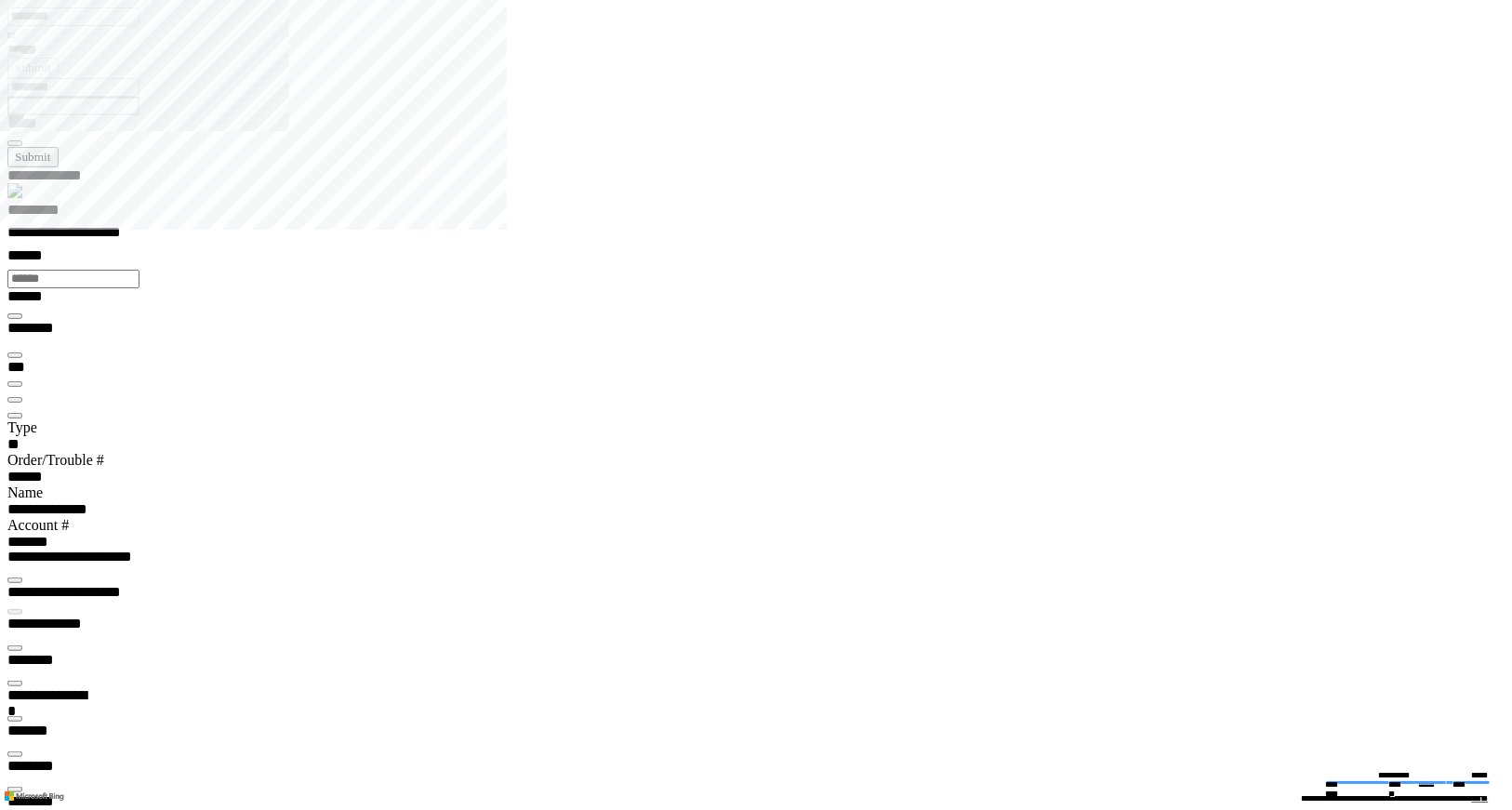 click at bounding box center [15, 4216] 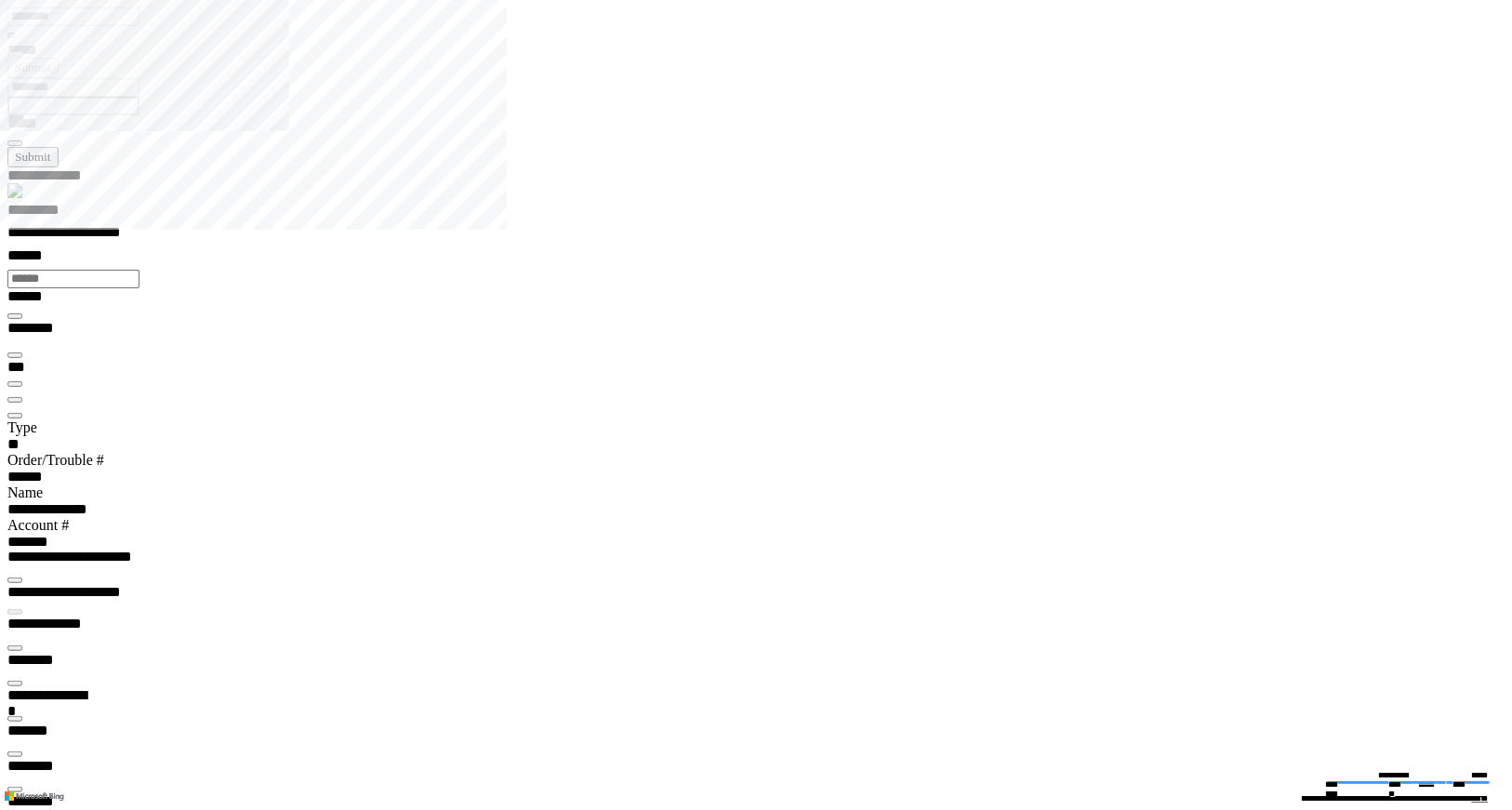 paste on "**********" 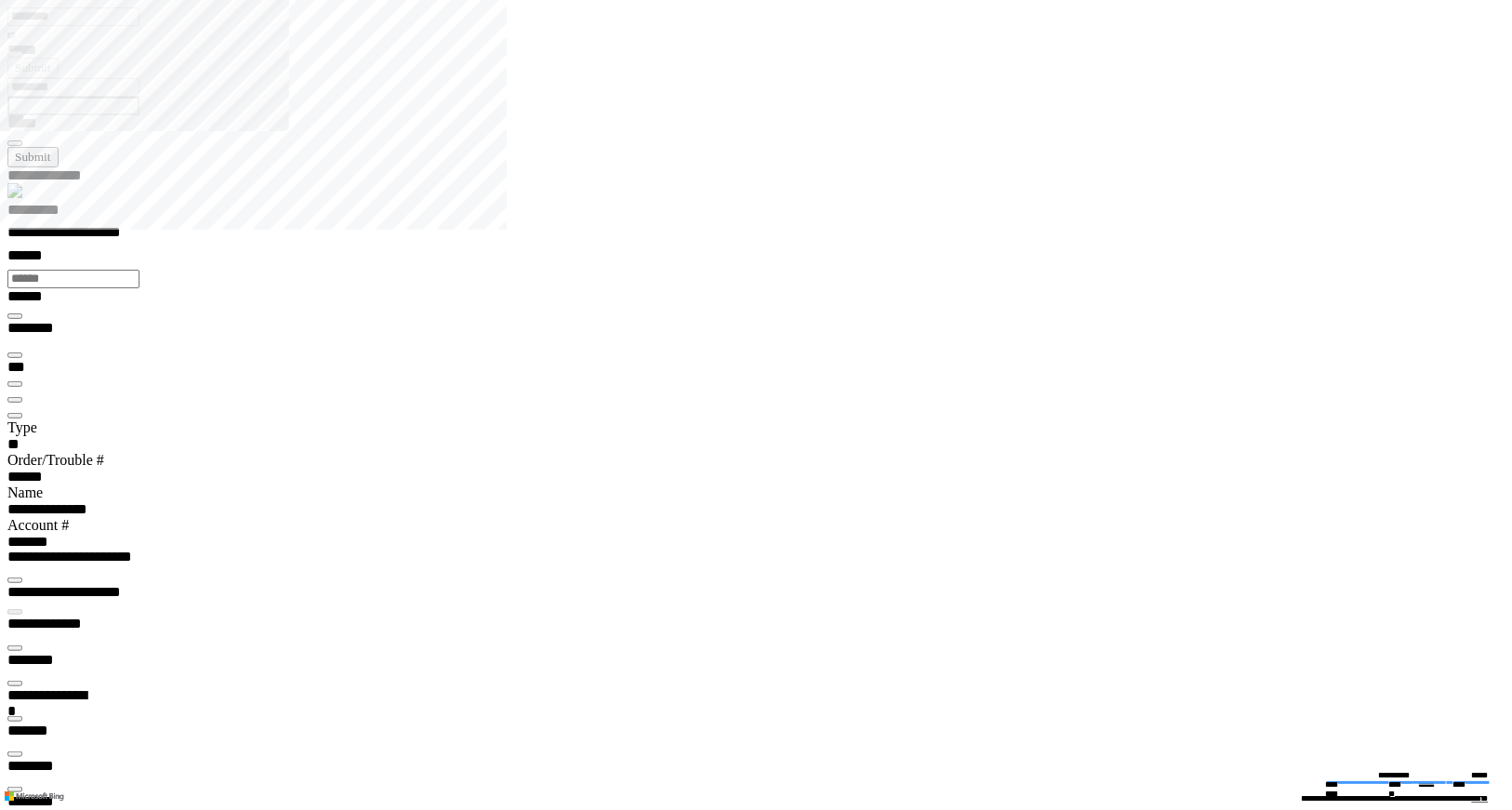 type on "**********" 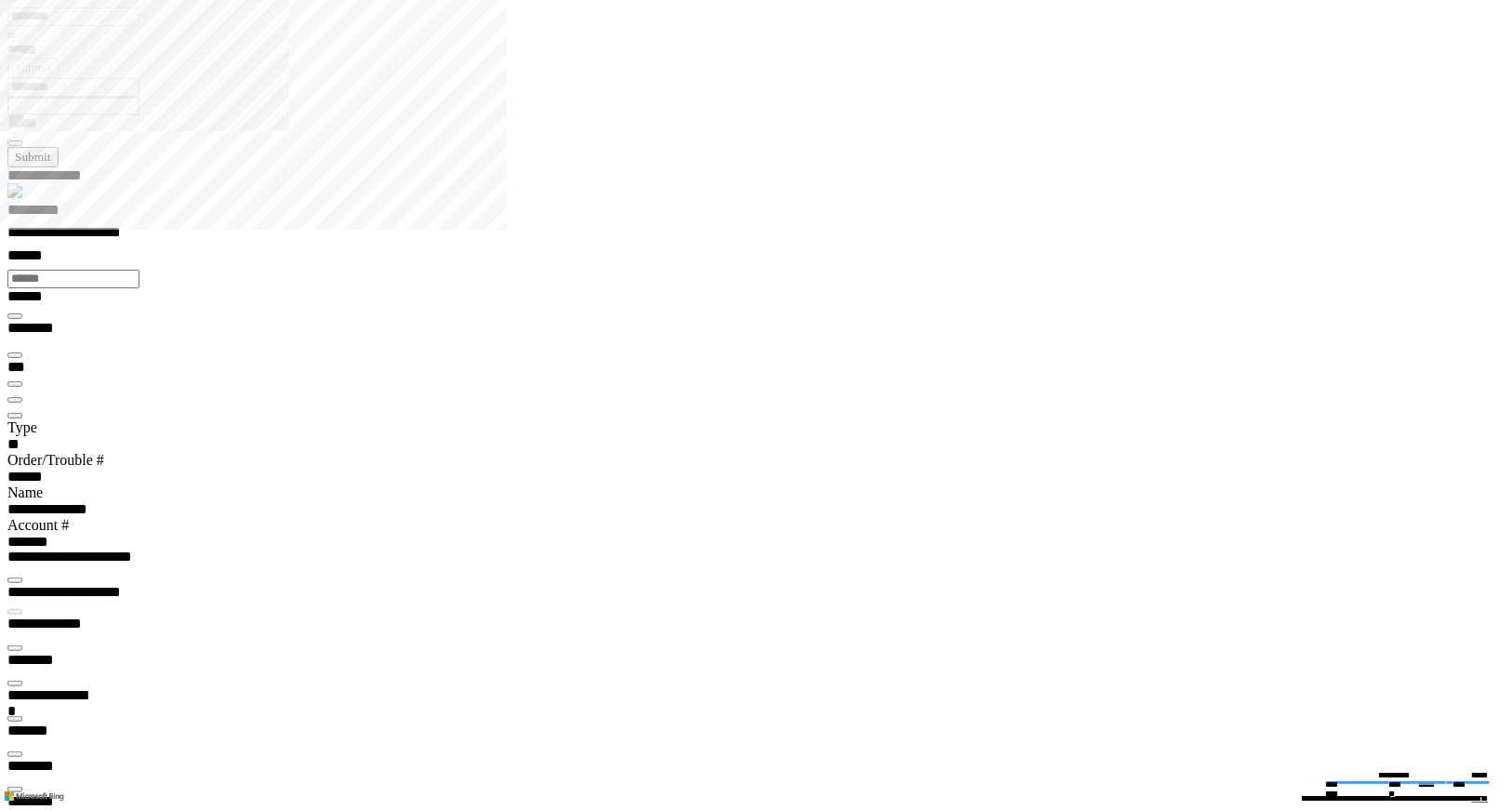 scroll, scrollTop: 72, scrollLeft: 0, axis: vertical 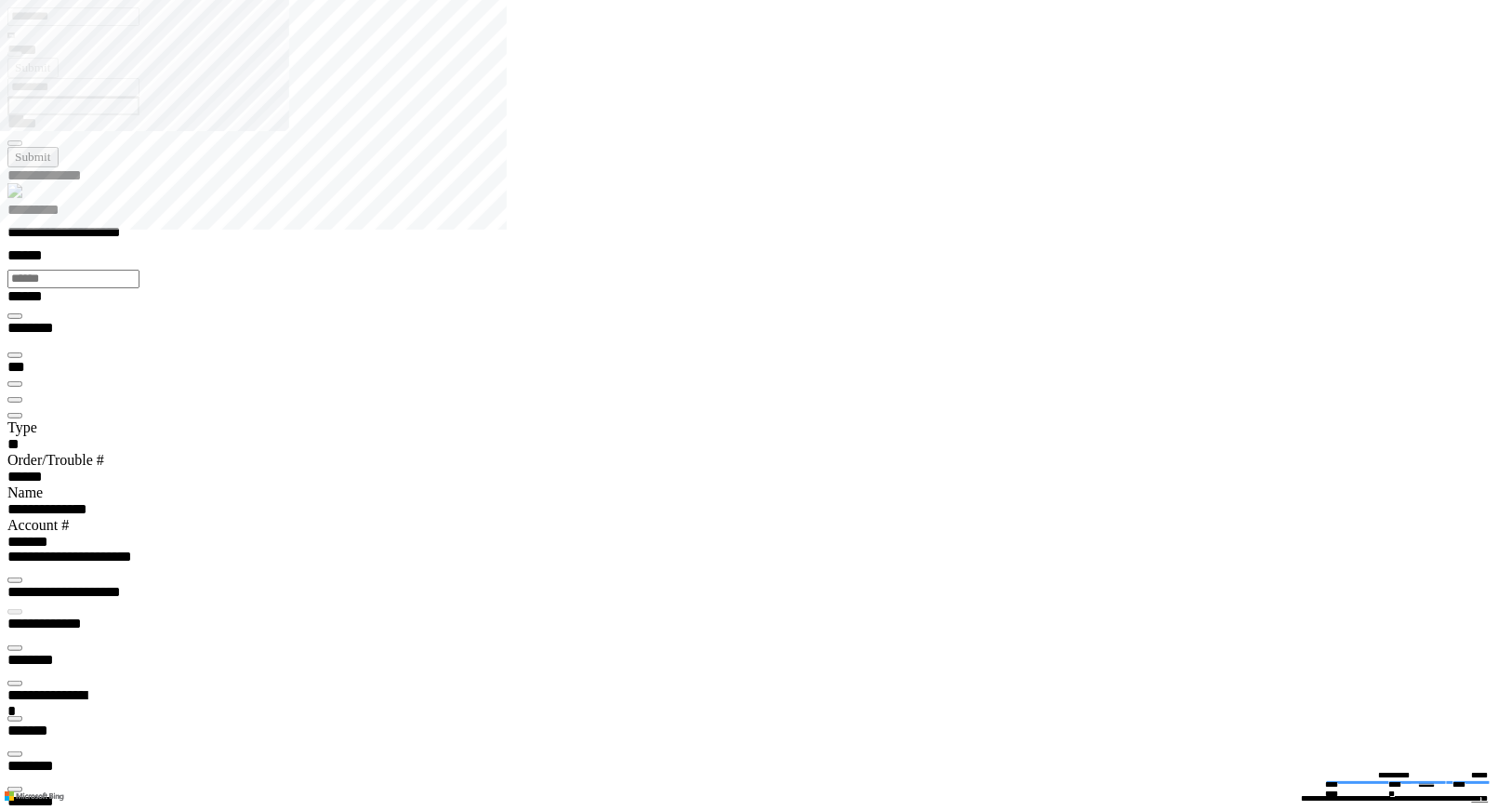 click at bounding box center (15, 14791) 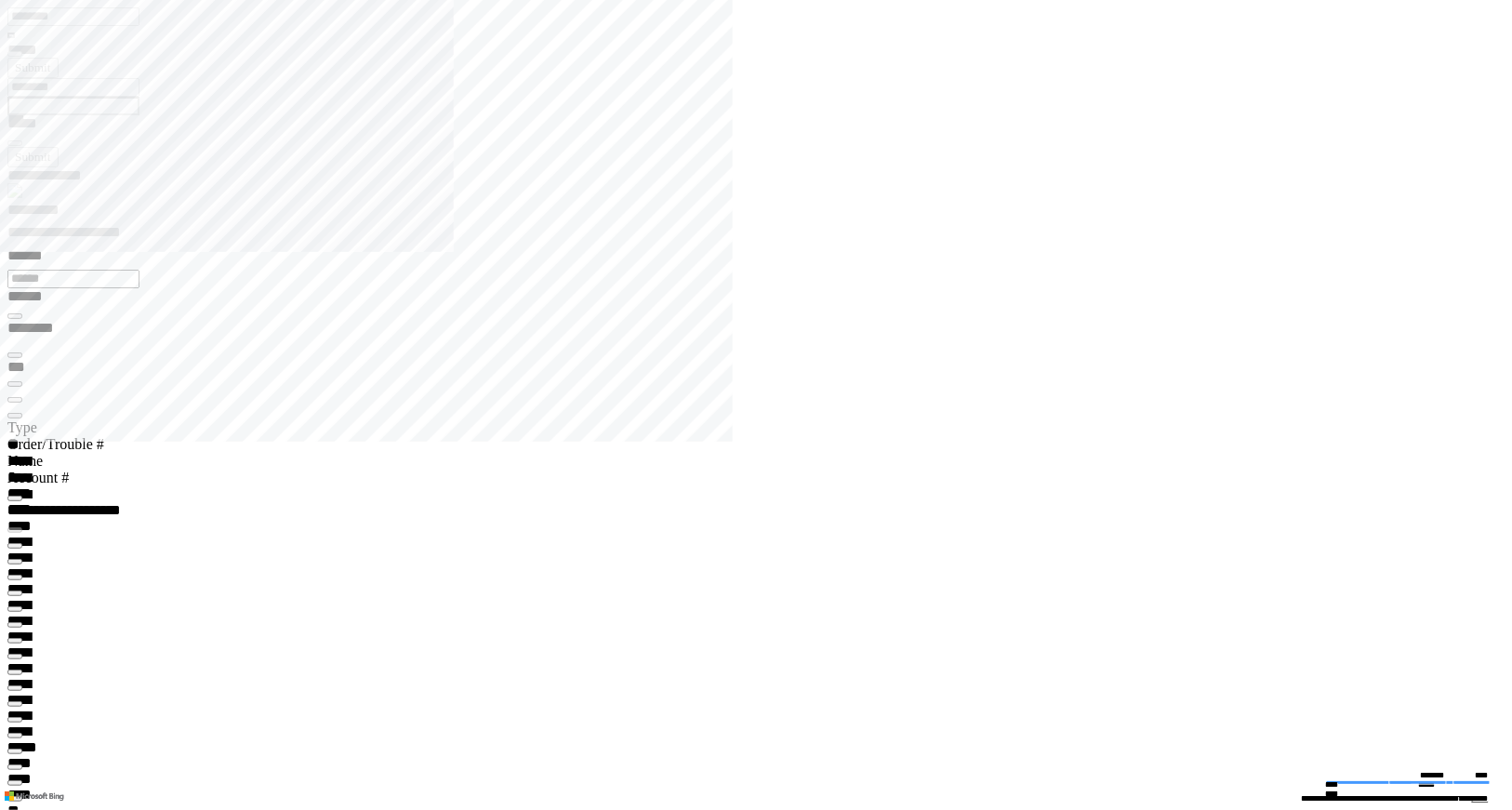 click at bounding box center [15, 10117] 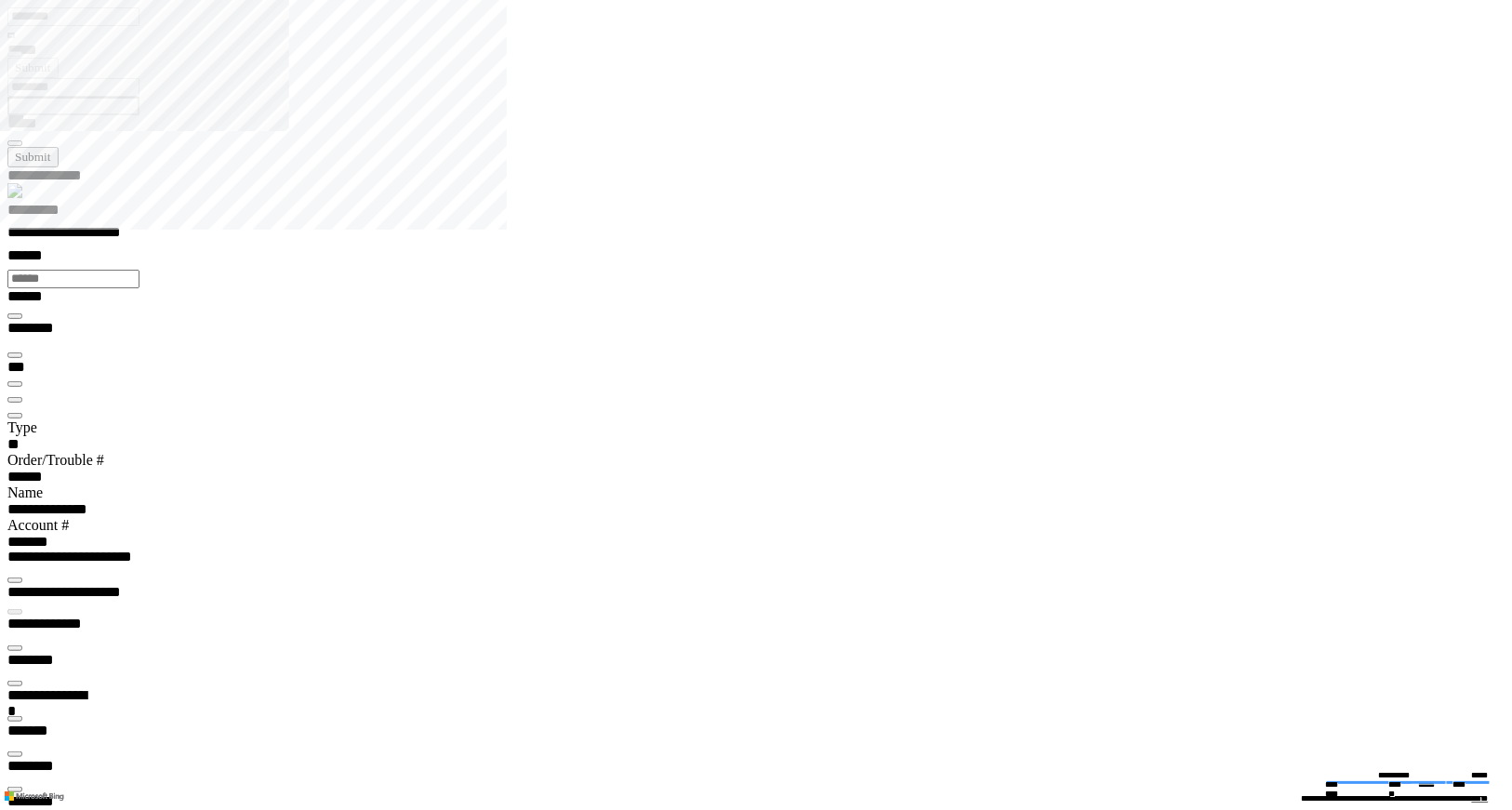 scroll, scrollTop: 61, scrollLeft: 0, axis: vertical 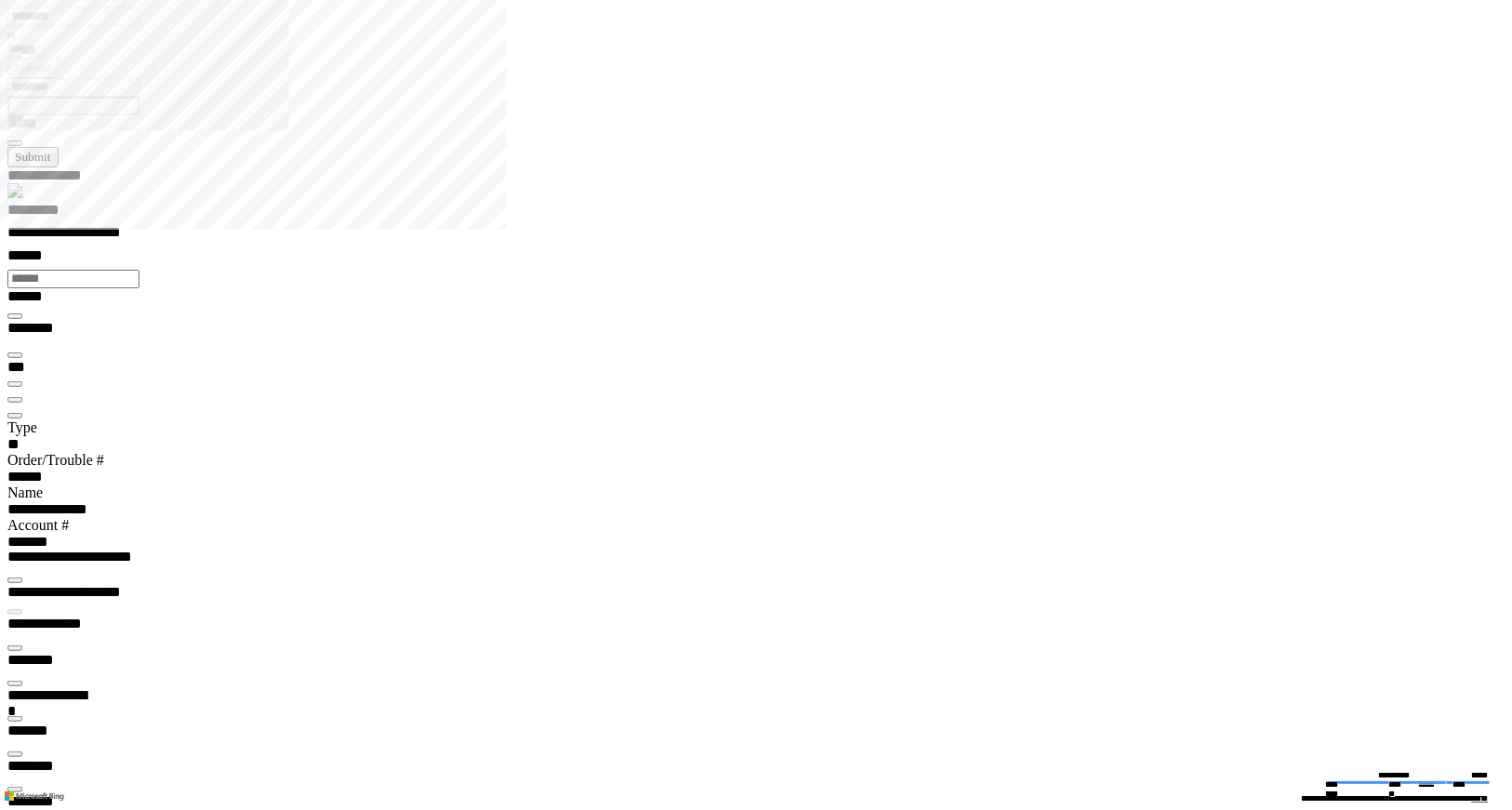 click at bounding box center (15, 5175) 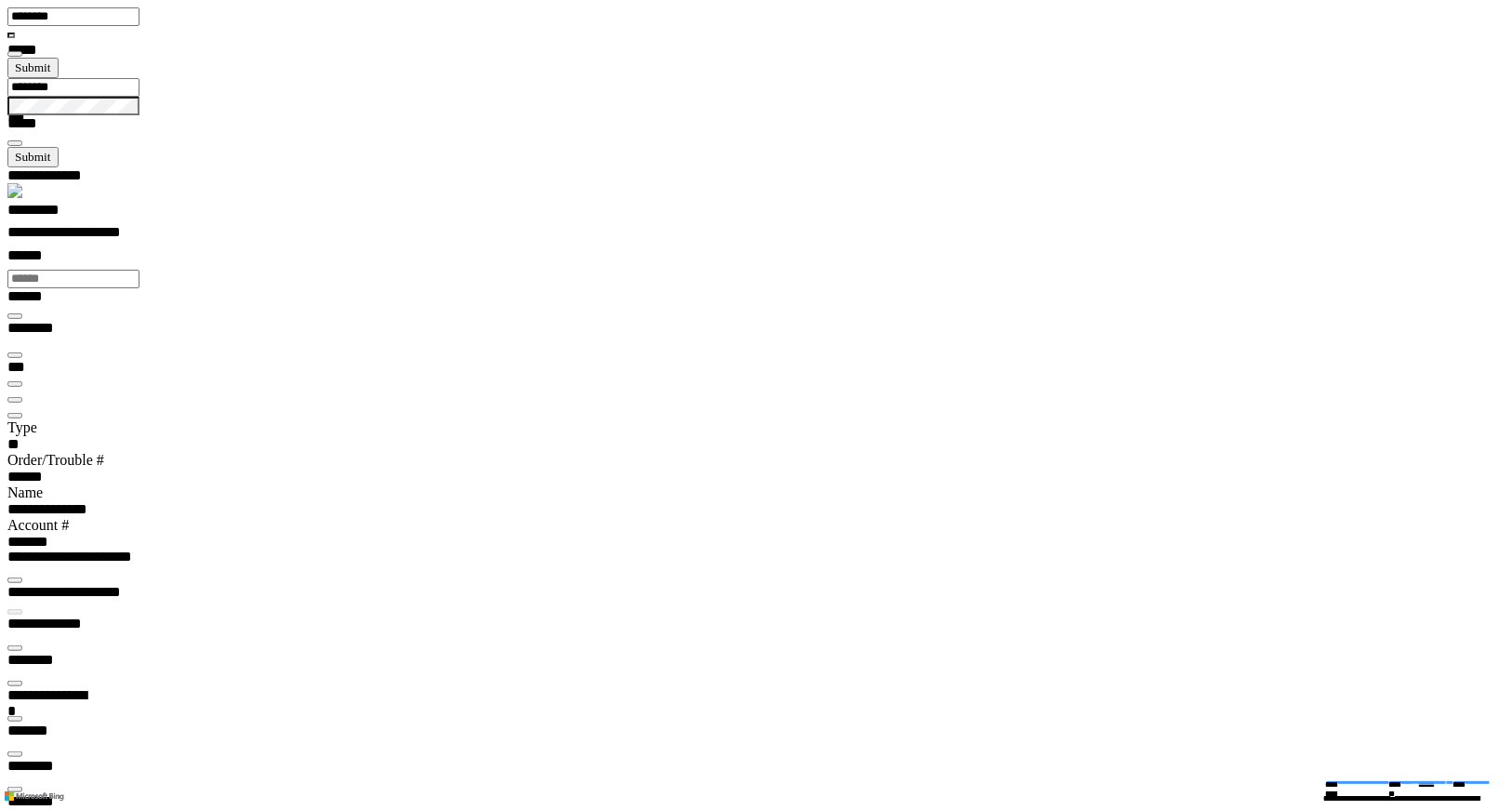 click at bounding box center (15, 648) 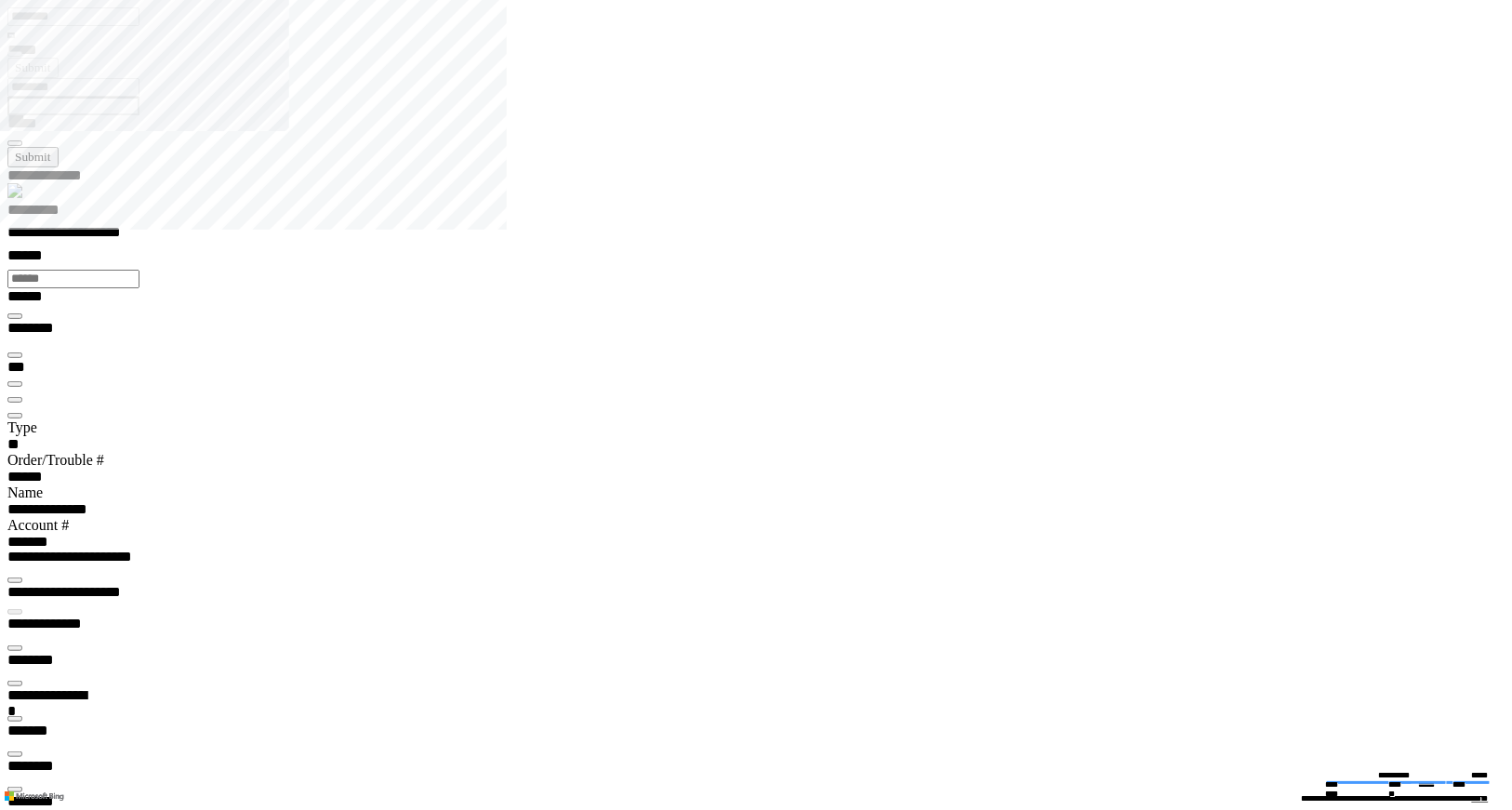click at bounding box center [15, 5144] 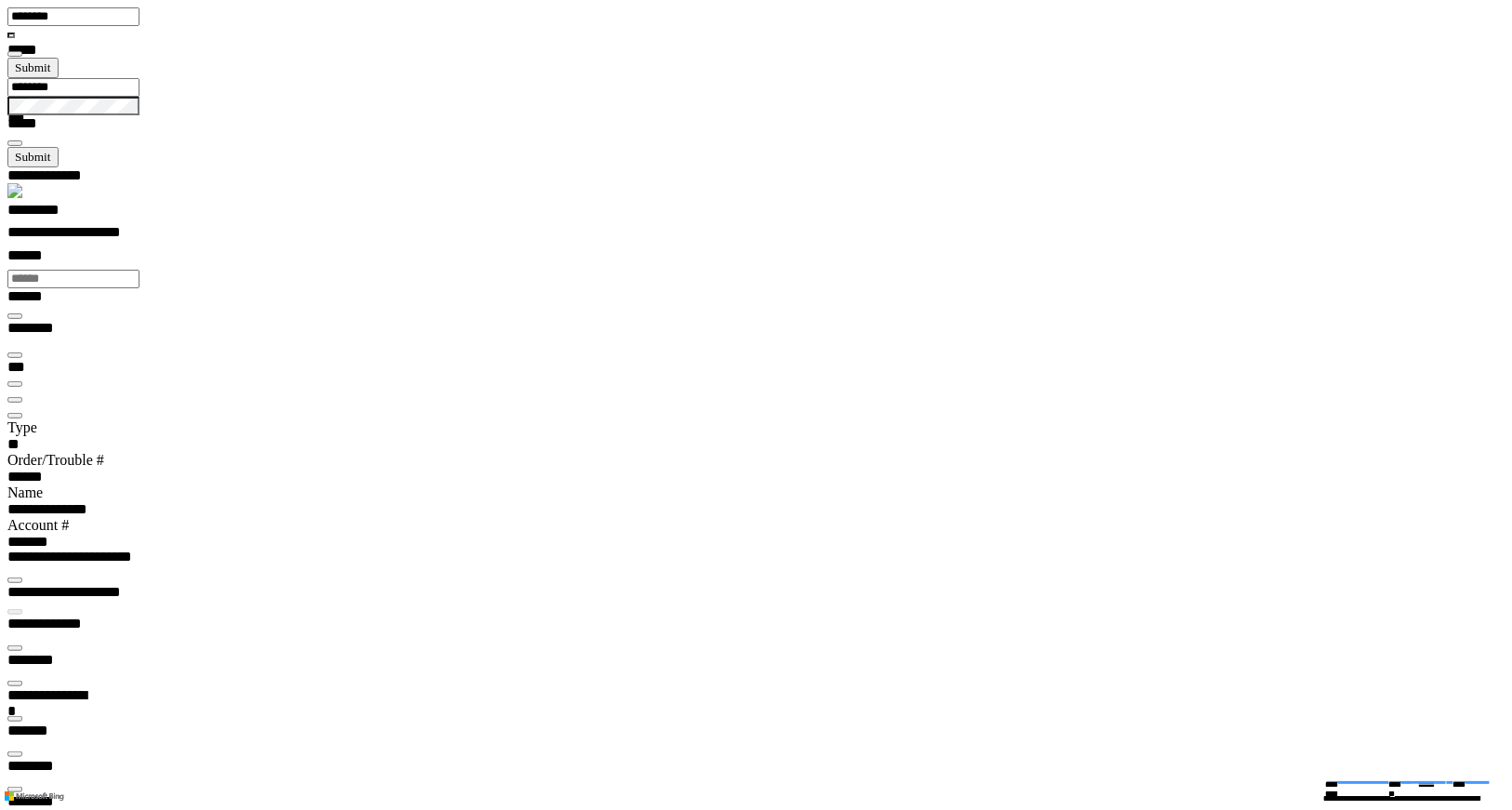 click at bounding box center (15, 648) 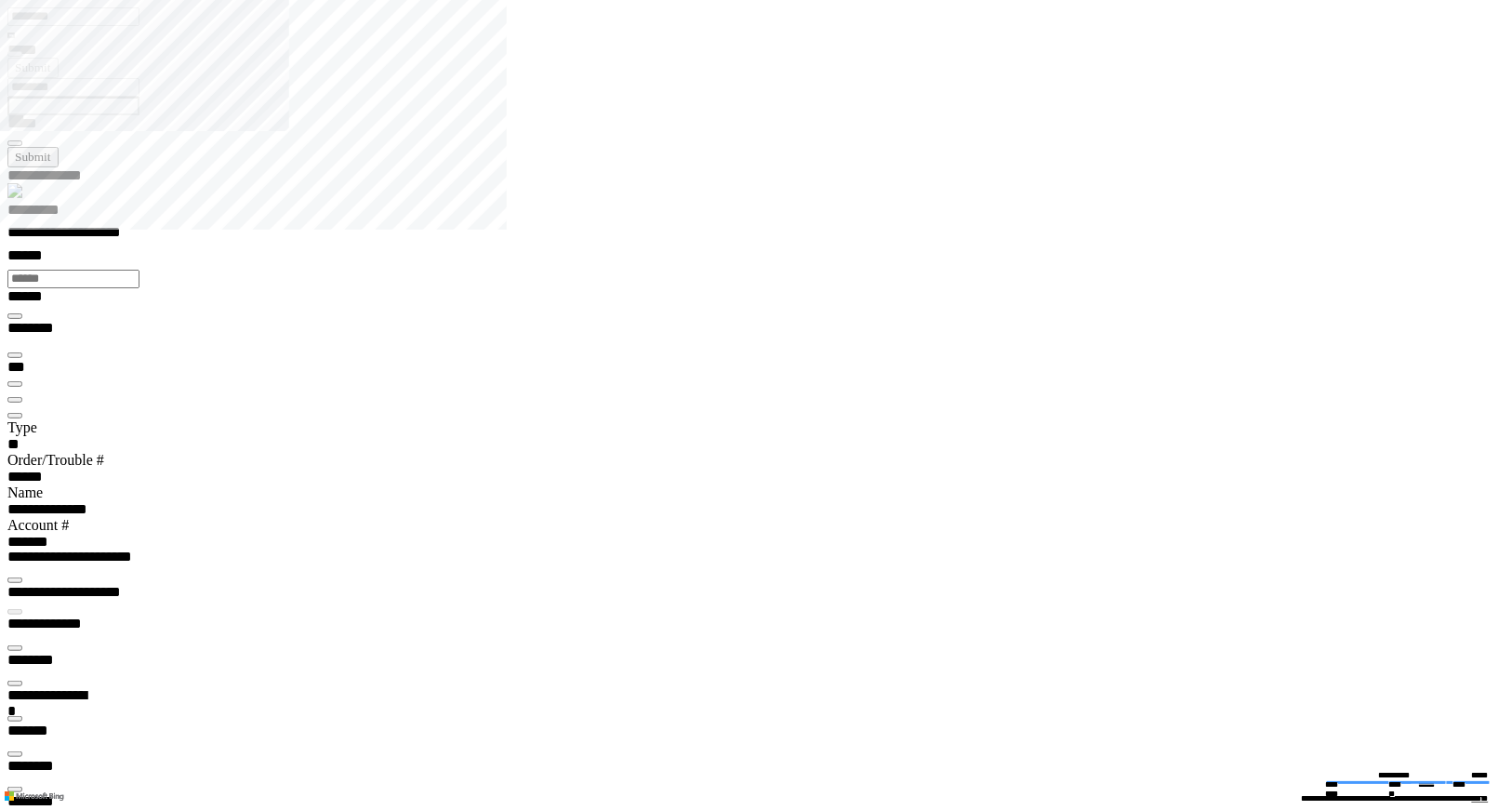 click at bounding box center (15, 5175) 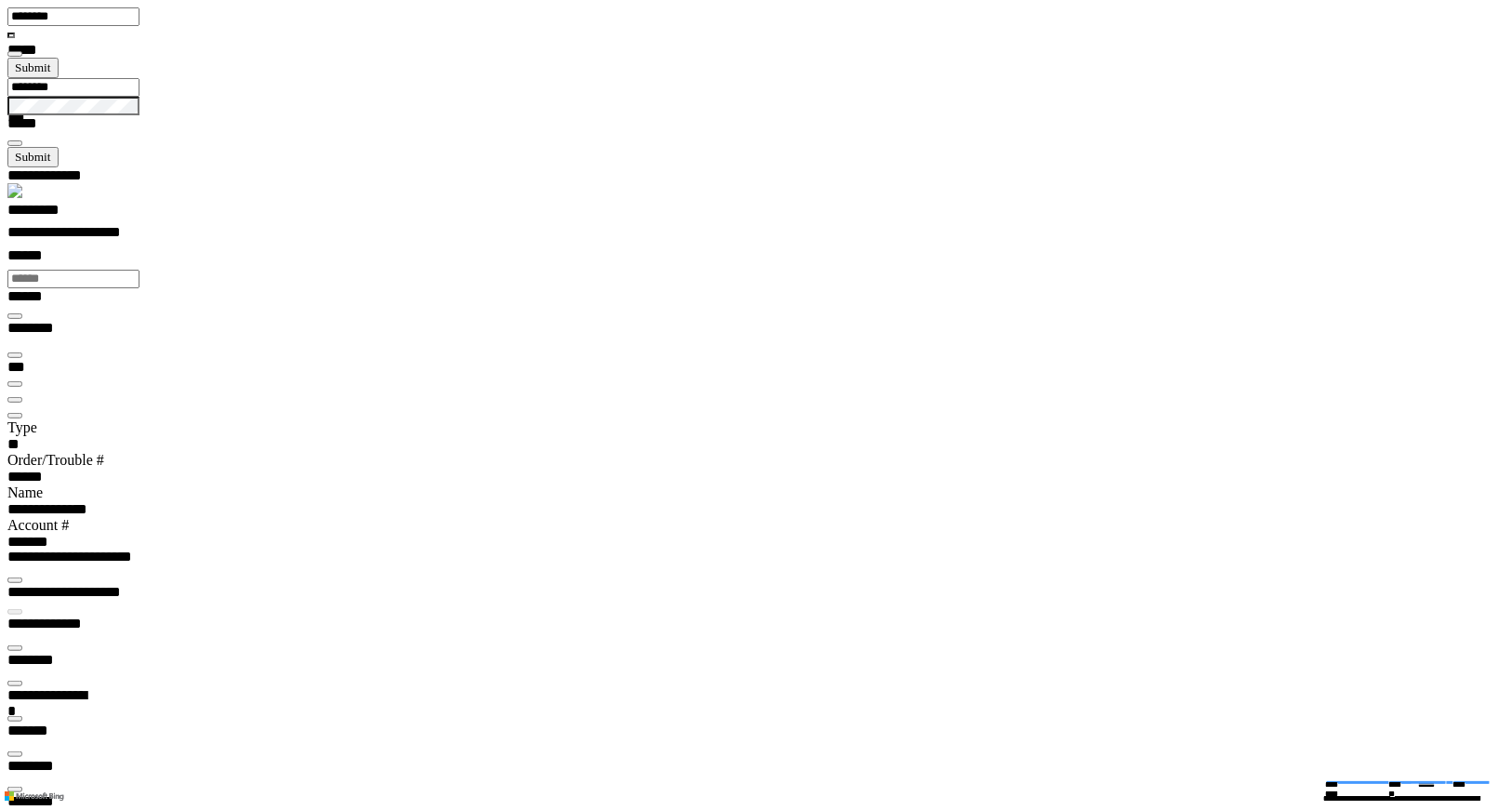 click on "**********" at bounding box center (51, 7910) 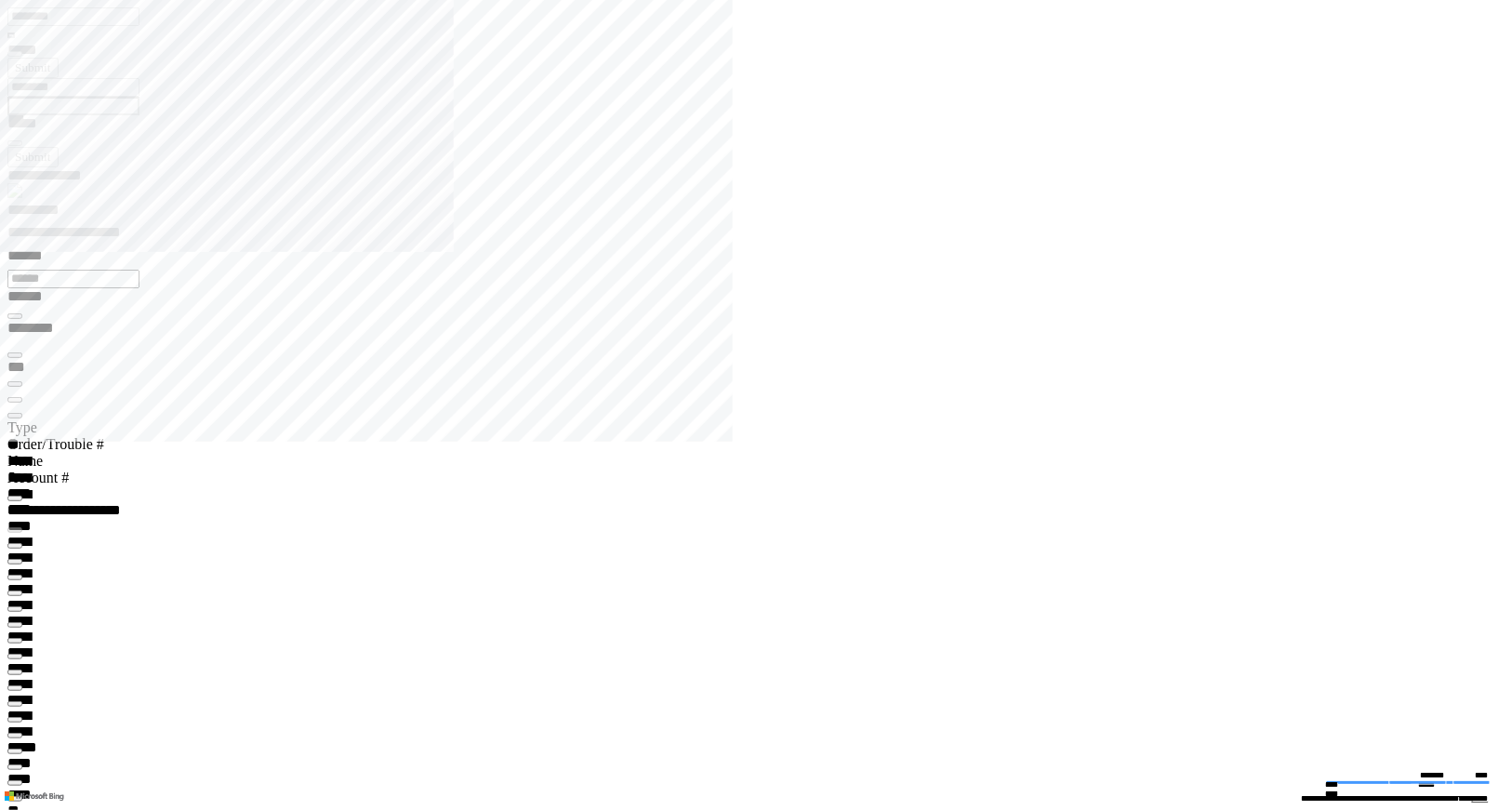 click on "*******" at bounding box center (418, 10707) 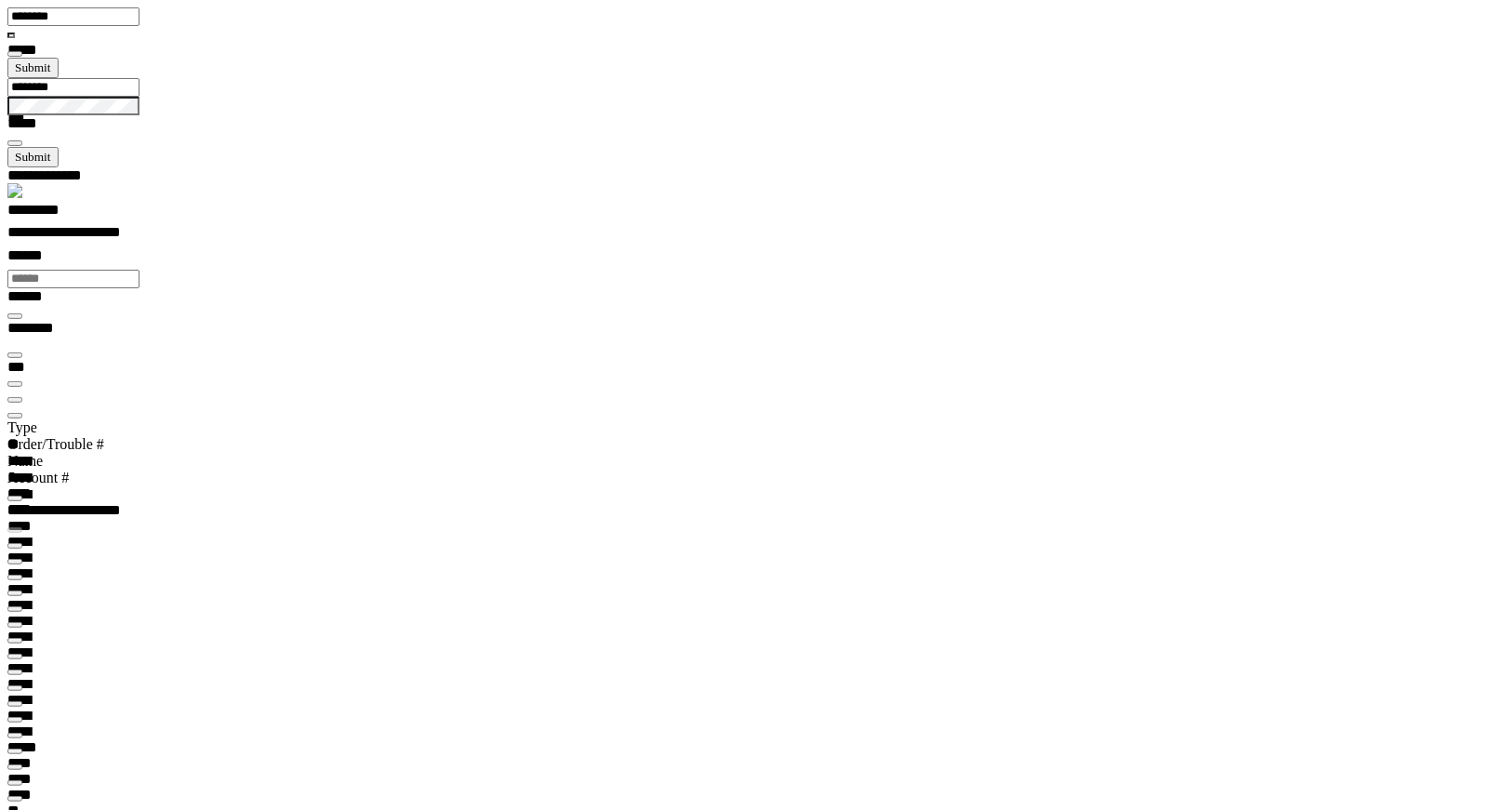 scroll, scrollTop: 92967, scrollLeft: 92874, axis: both 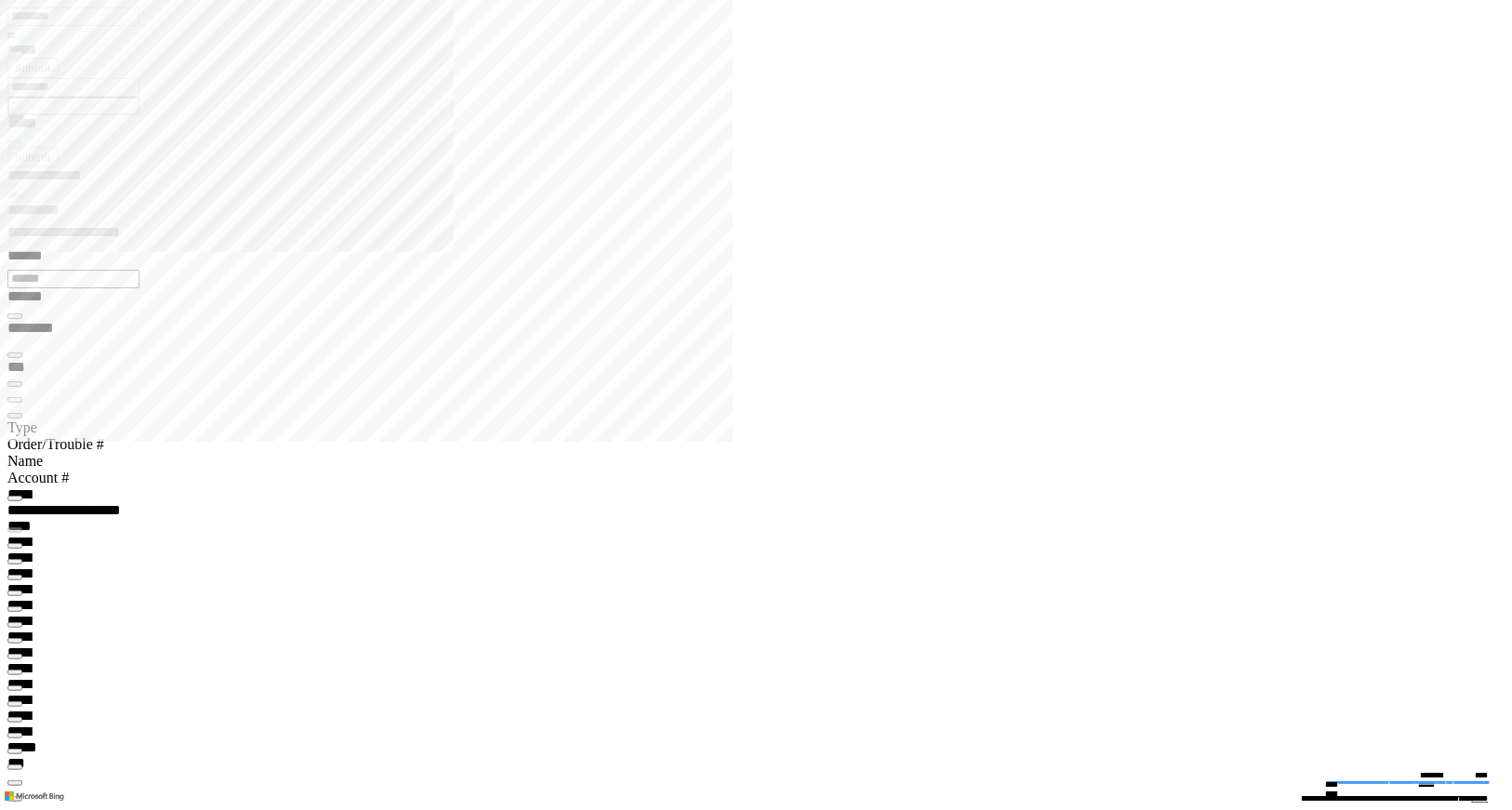 click on "**********" at bounding box center [763, 6311] 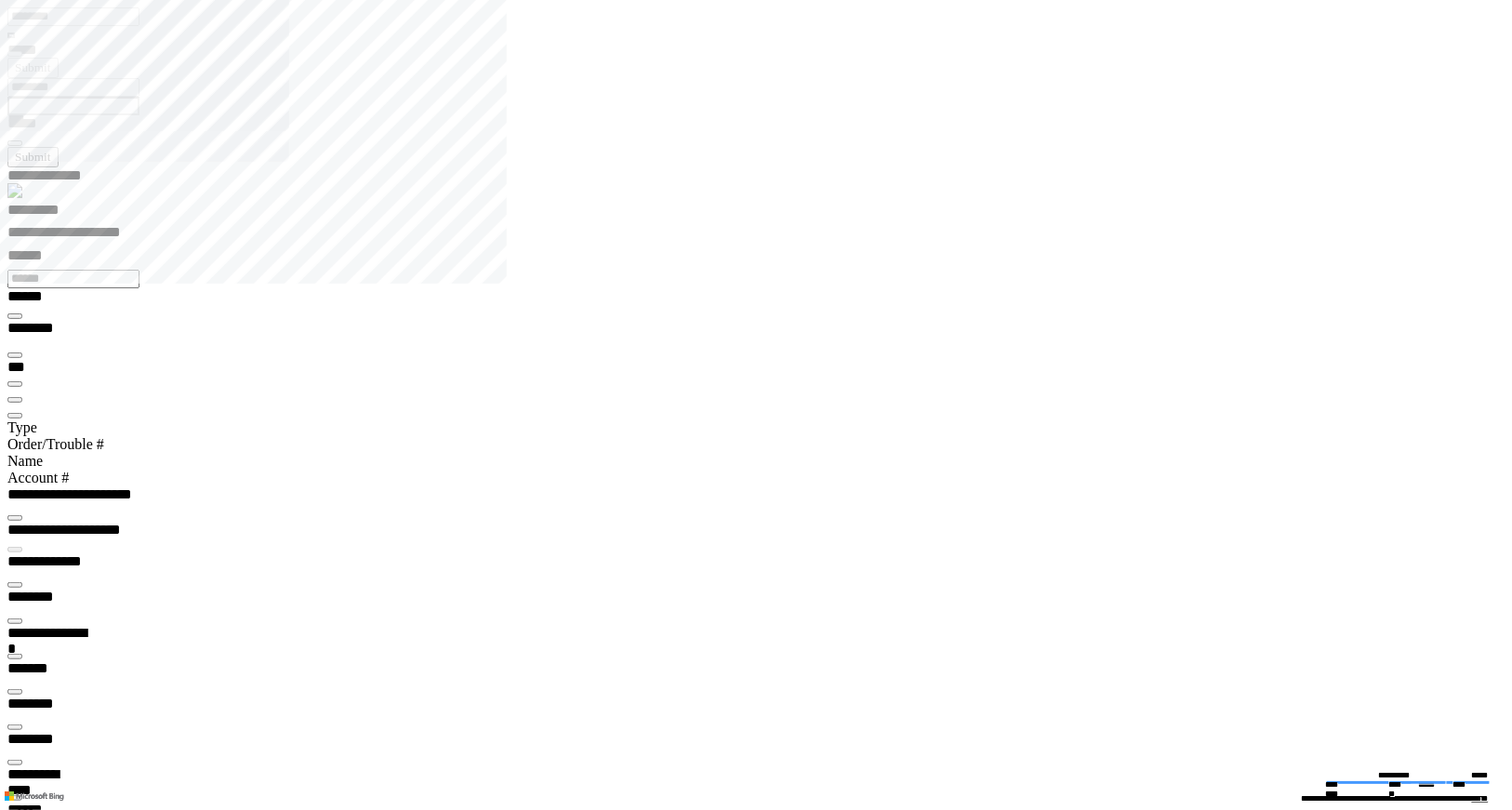 scroll, scrollTop: 29, scrollLeft: 189, axis: both 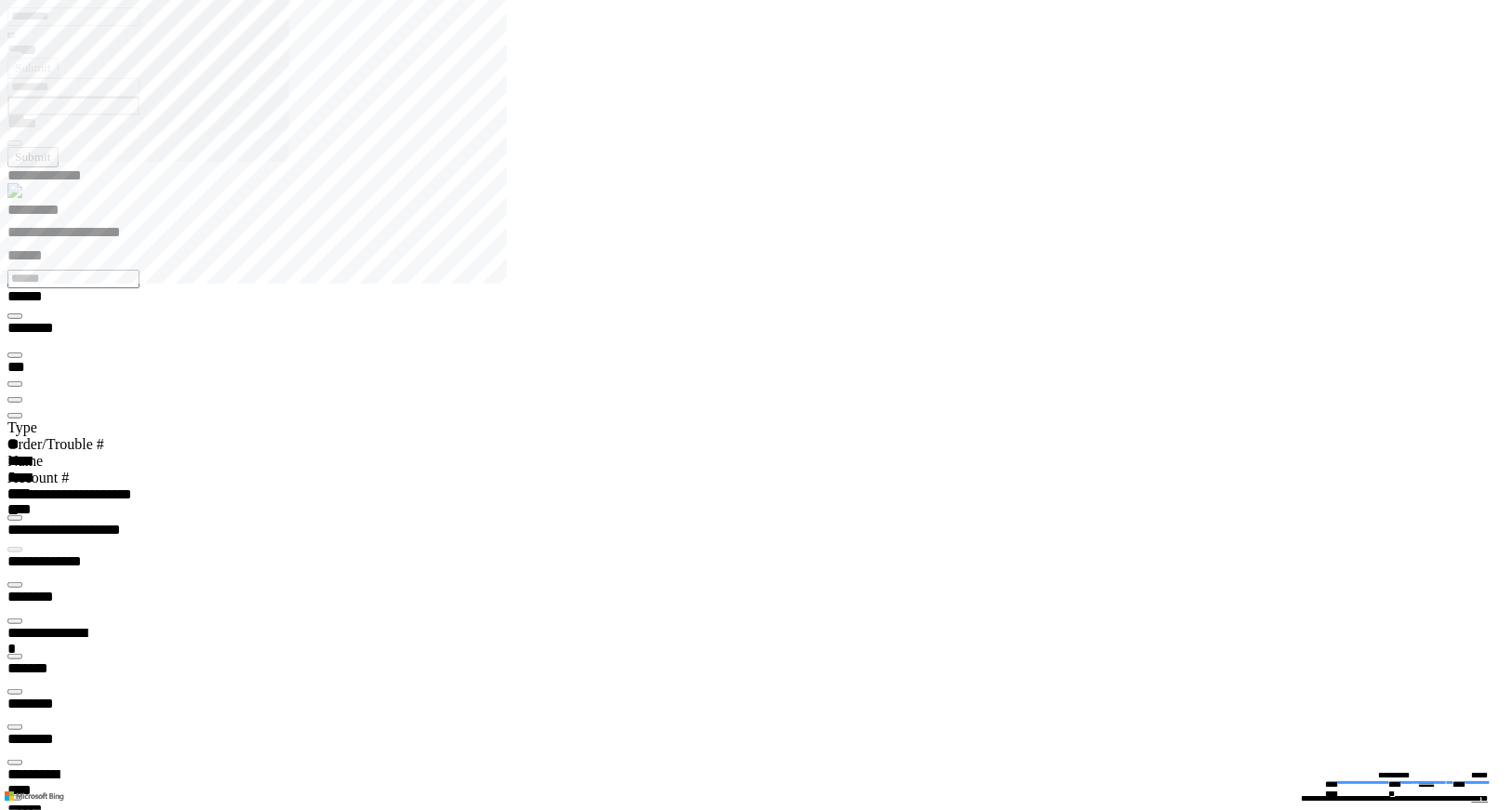 type on "*********" 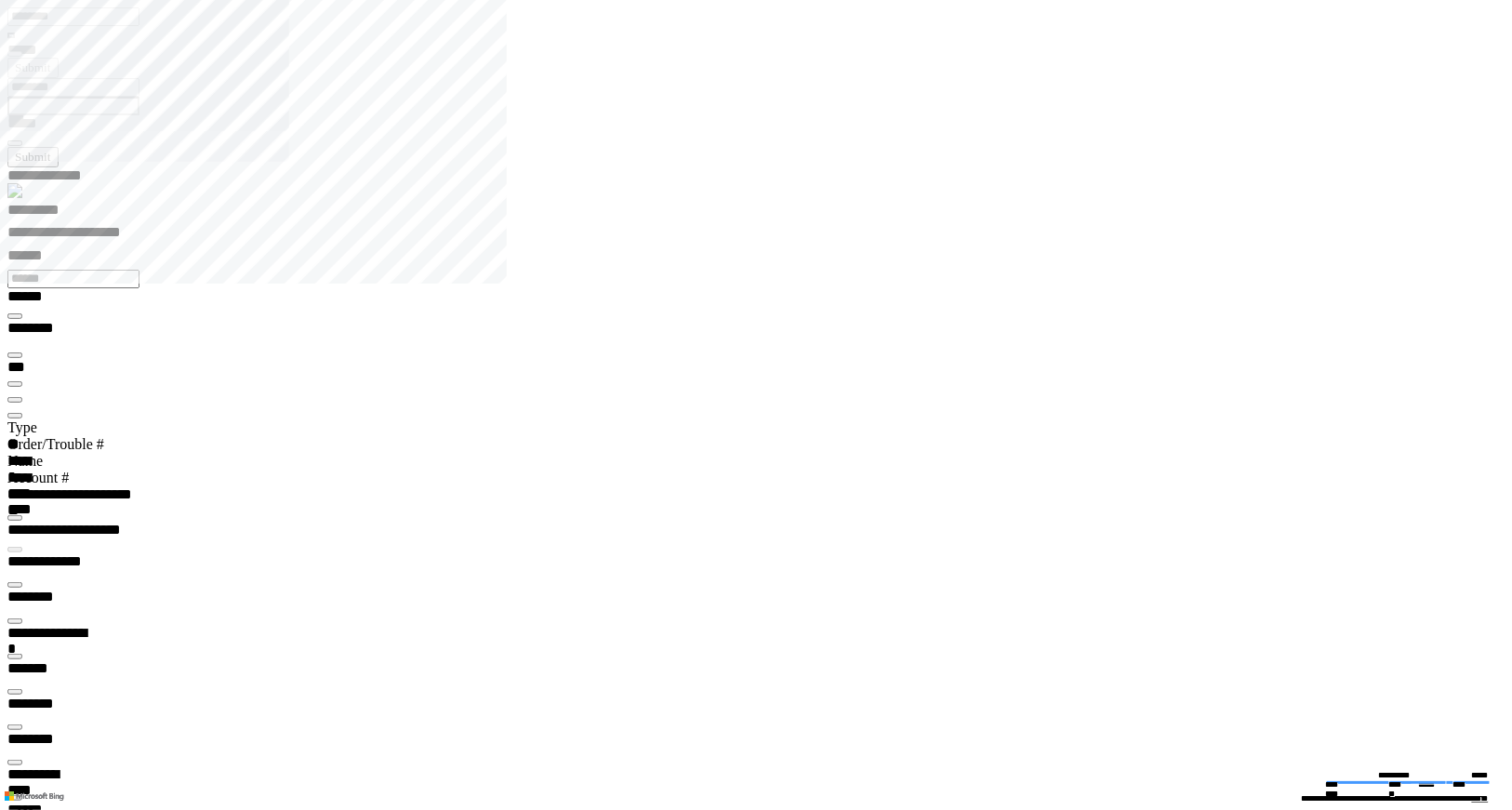 scroll, scrollTop: 92967, scrollLeft: 92792, axis: both 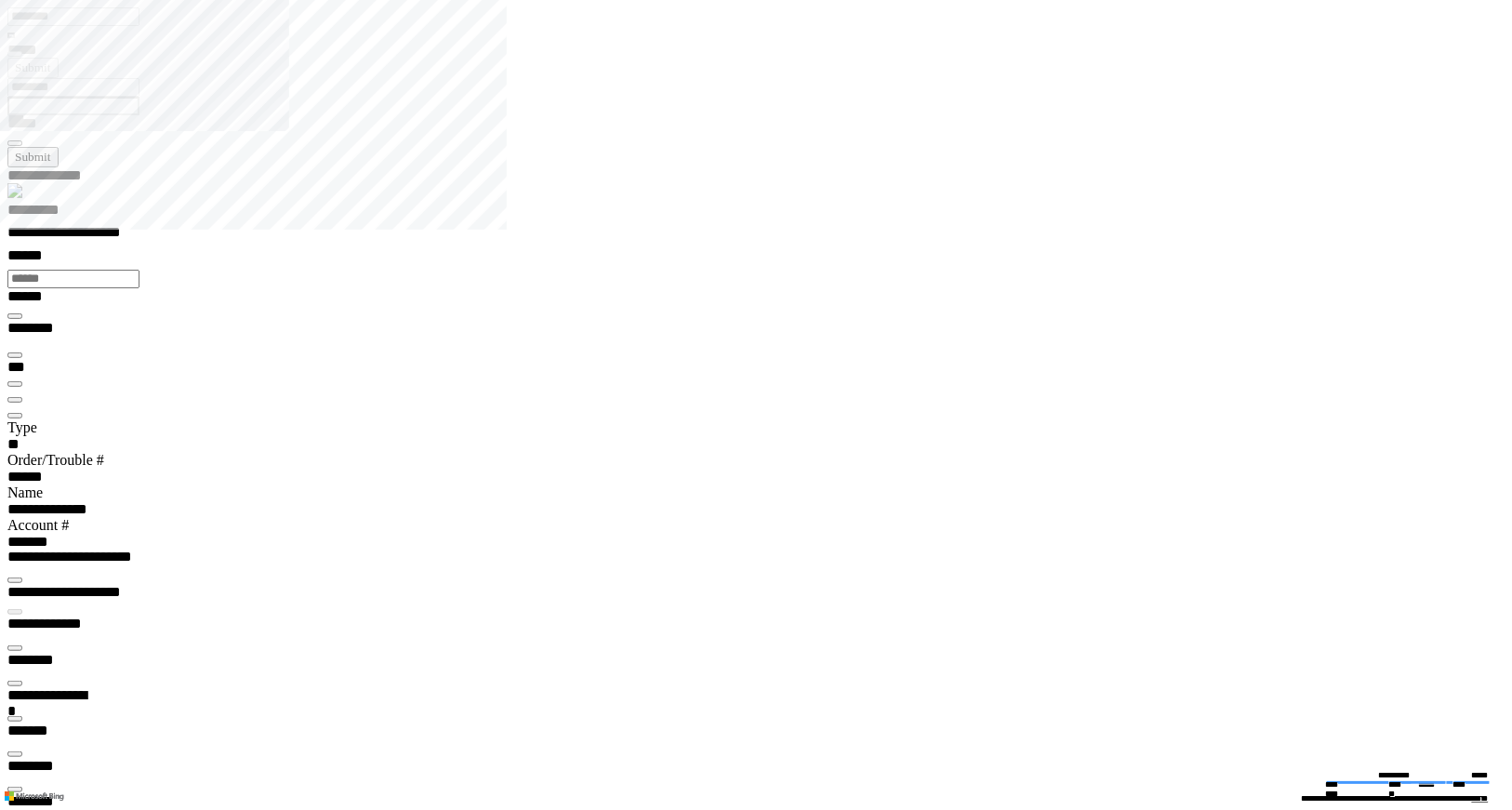 drag, startPoint x: 829, startPoint y: 623, endPoint x: 847, endPoint y: 726, distance: 104.56099 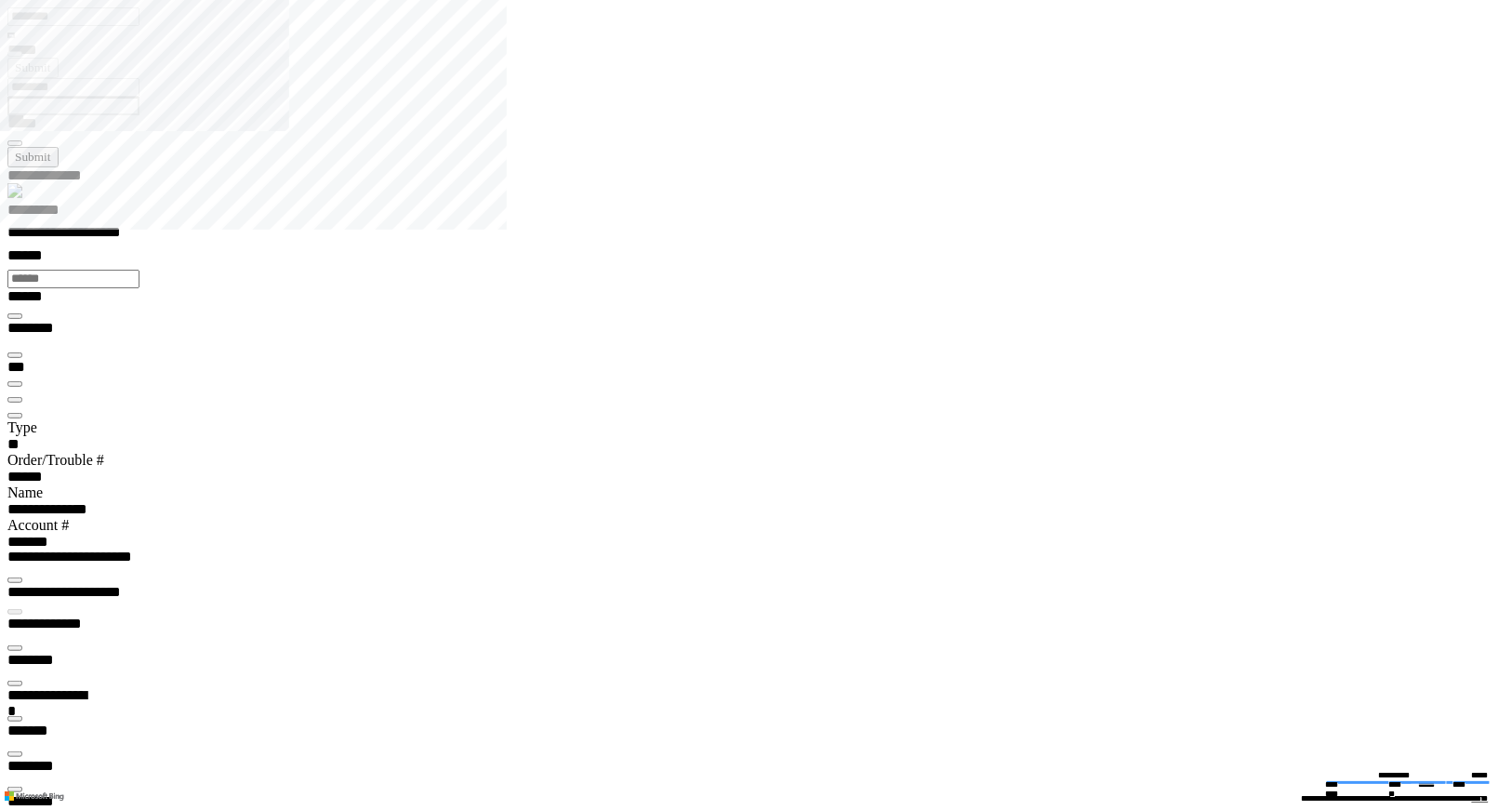 paste on "**********" 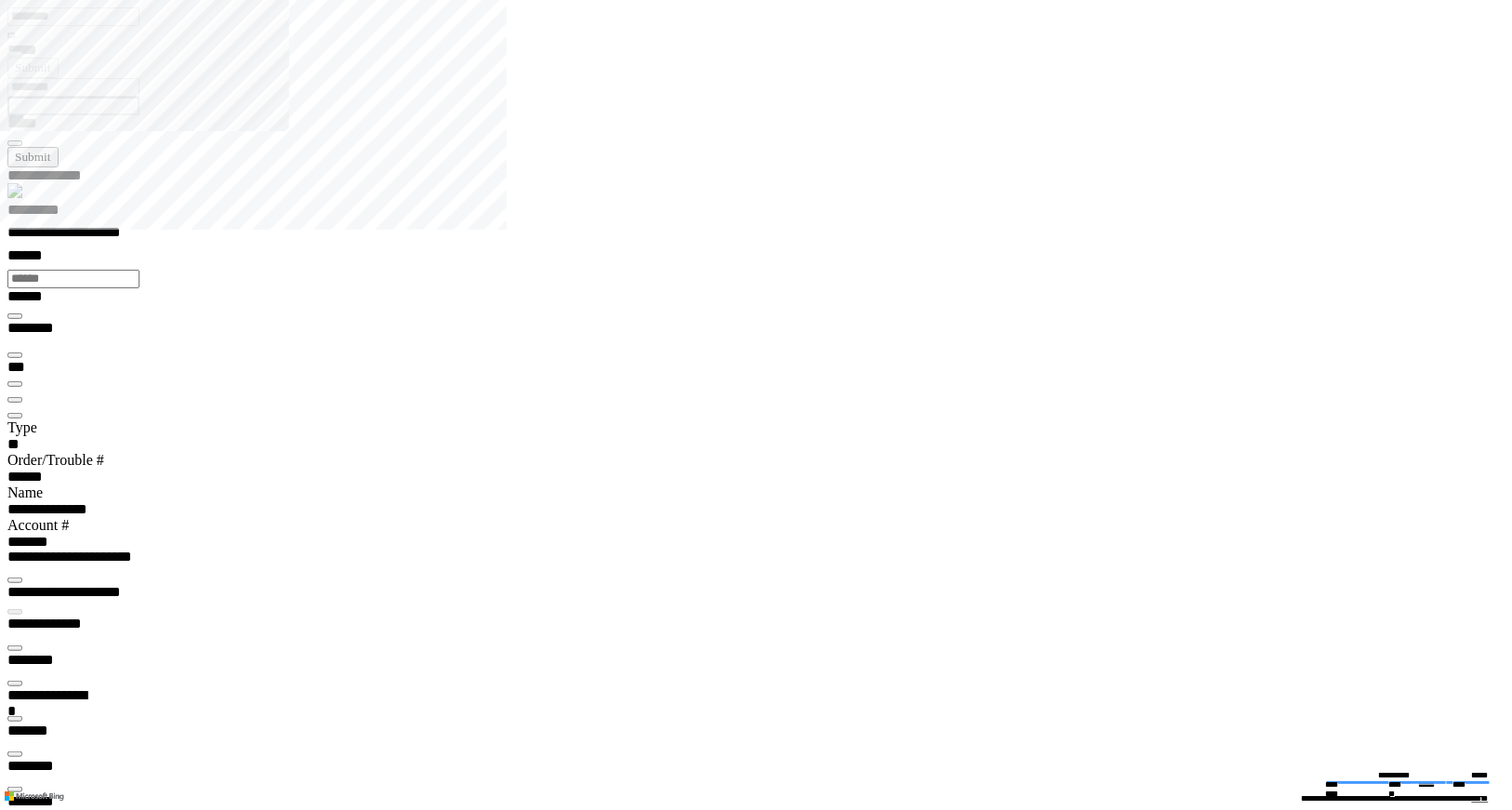 type on "**********" 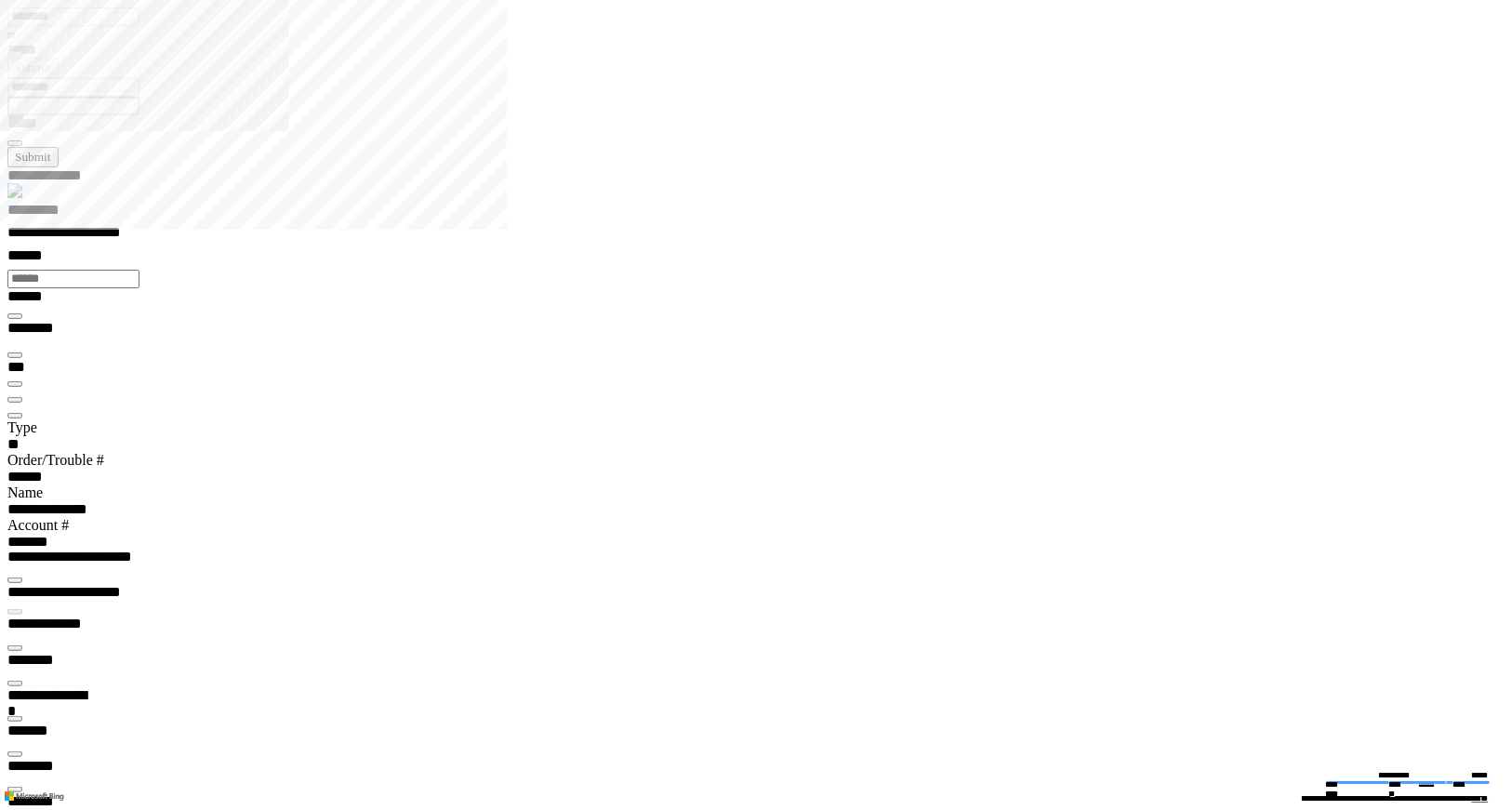 click on "**********" at bounding box center (503, 2888) 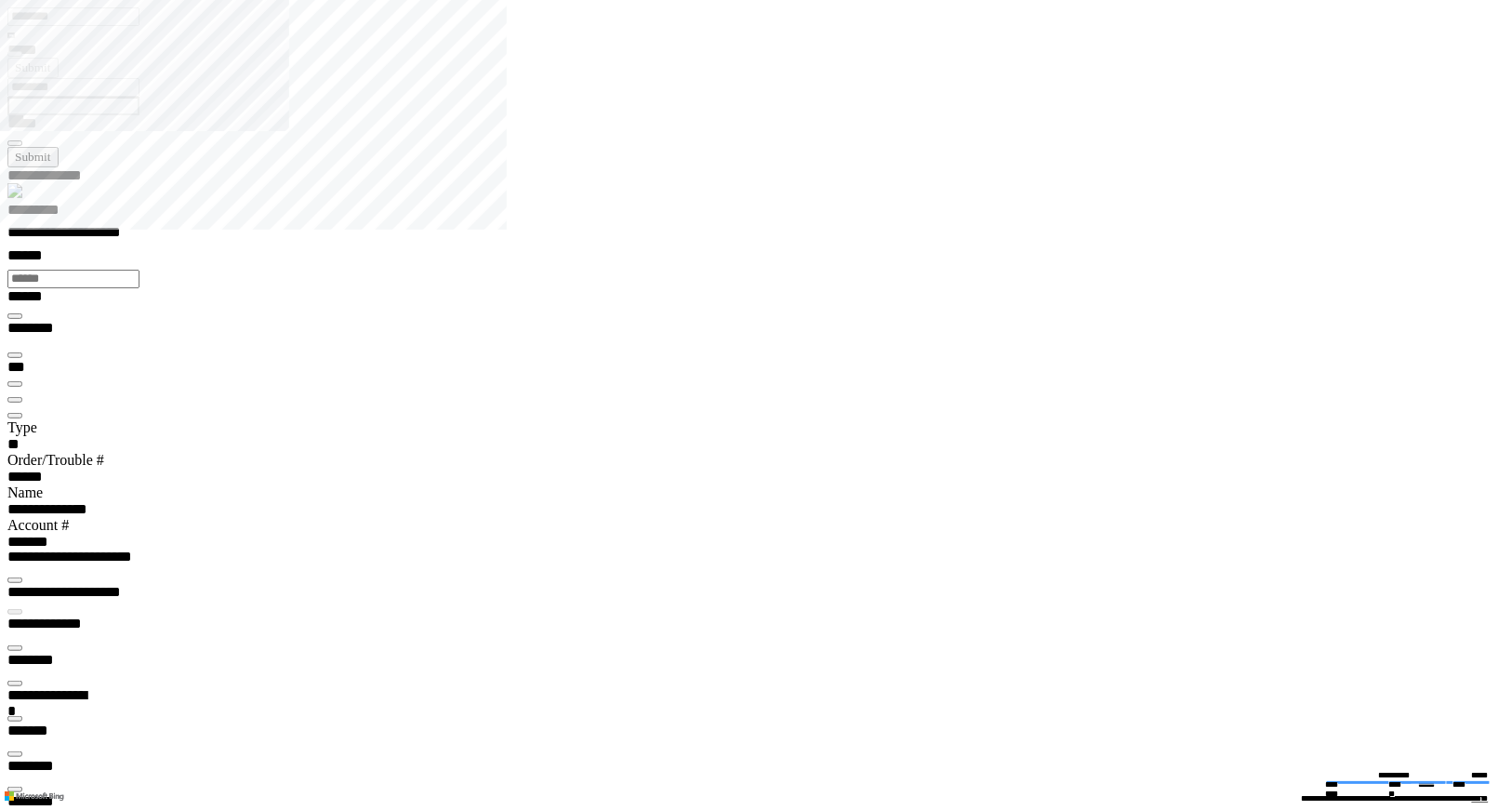 click on "**********" at bounding box center [763, 6442] 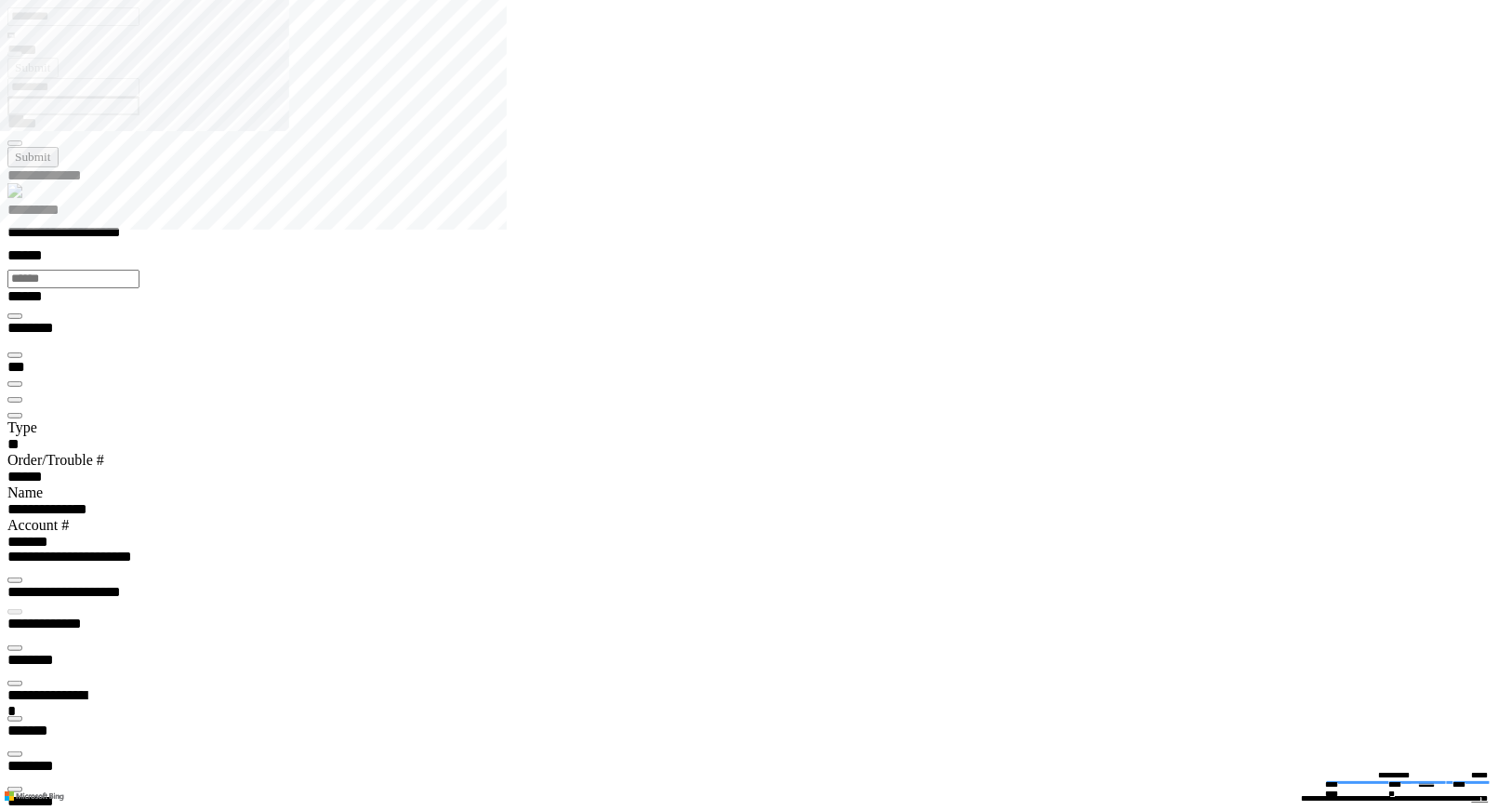 click on "**********" at bounding box center (503, 2855) 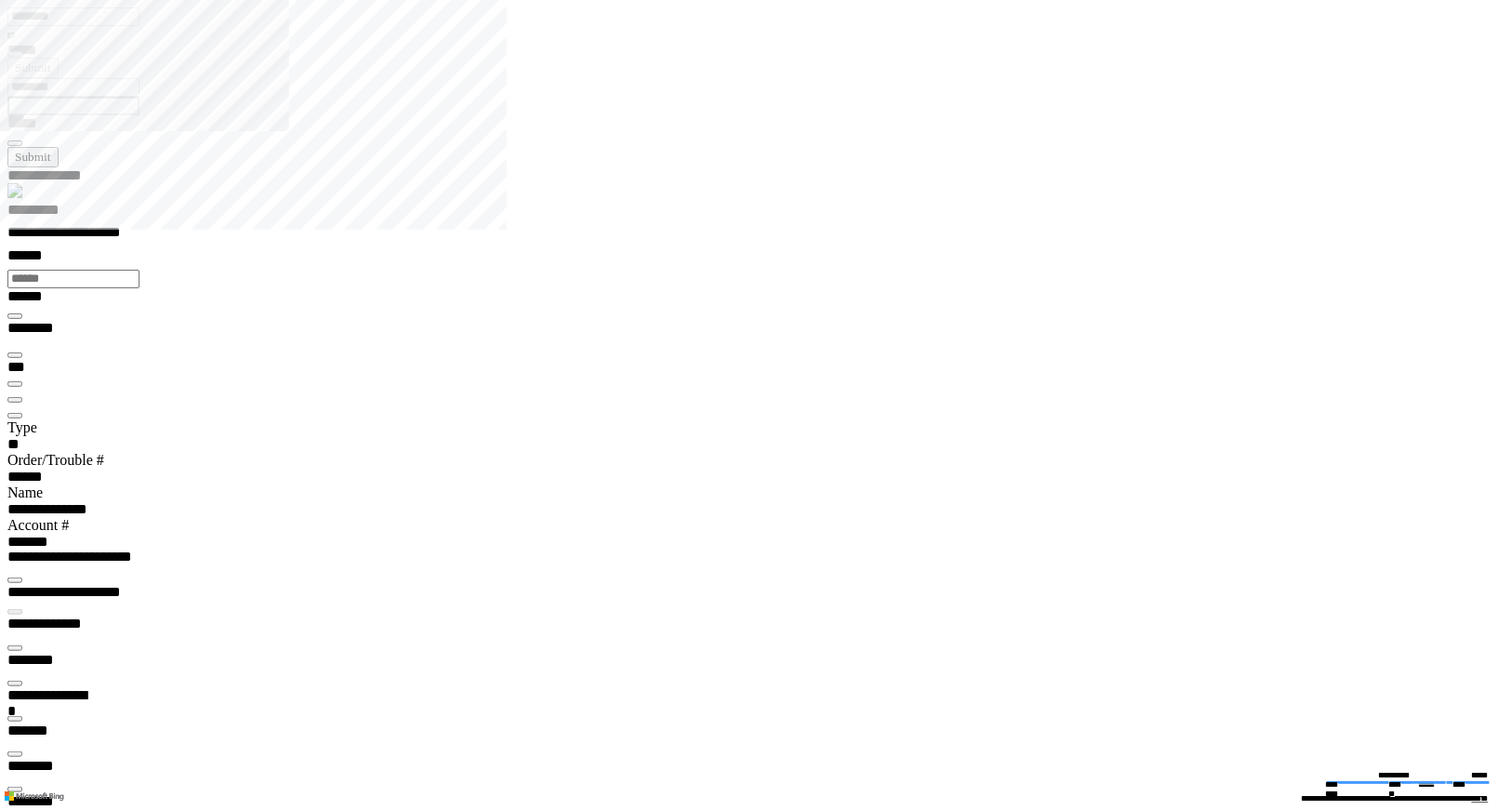 click on "**********" at bounding box center [503, 2953] 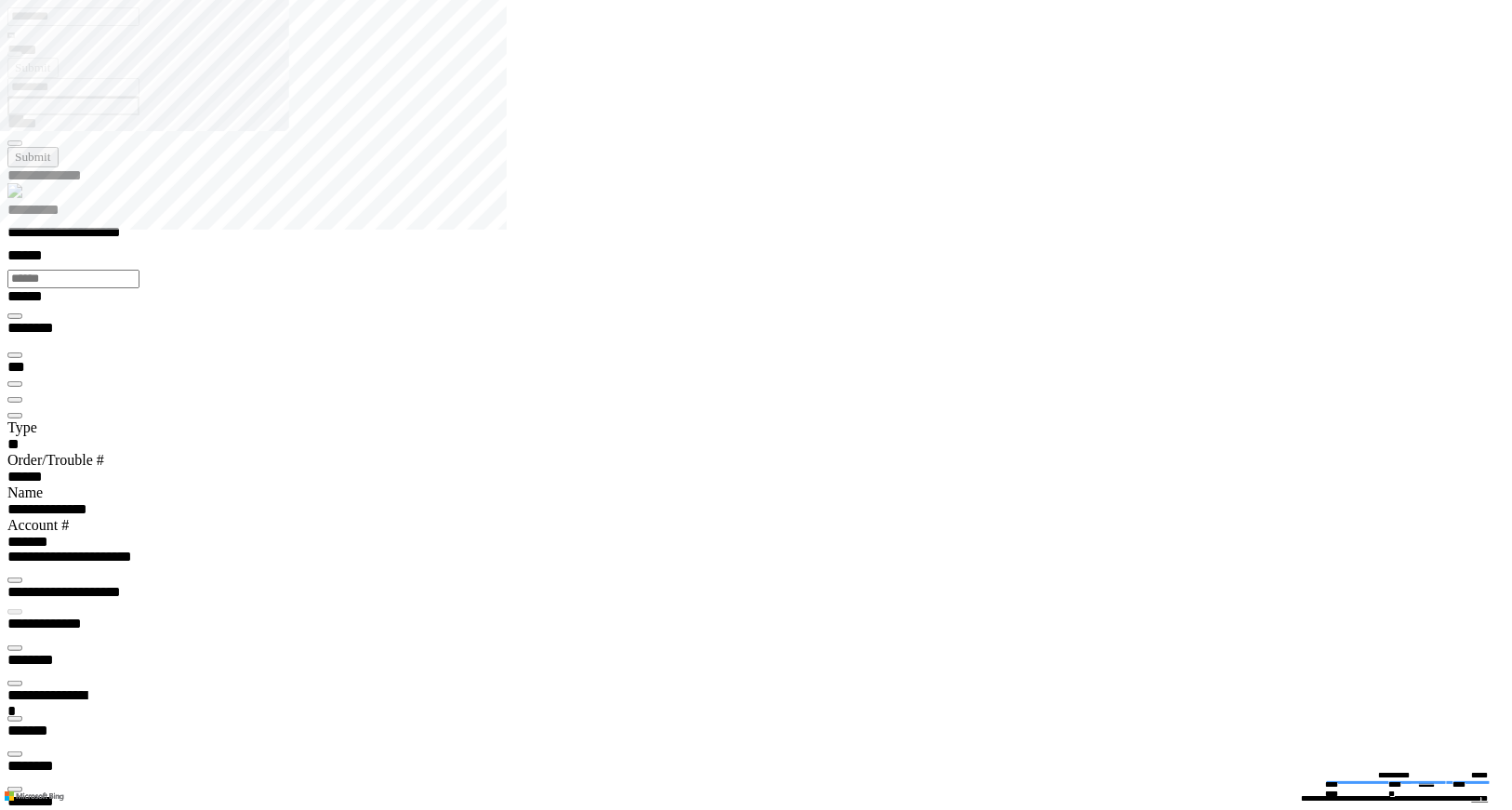 drag, startPoint x: 521, startPoint y: 170, endPoint x: 451, endPoint y: 159, distance: 70.85901 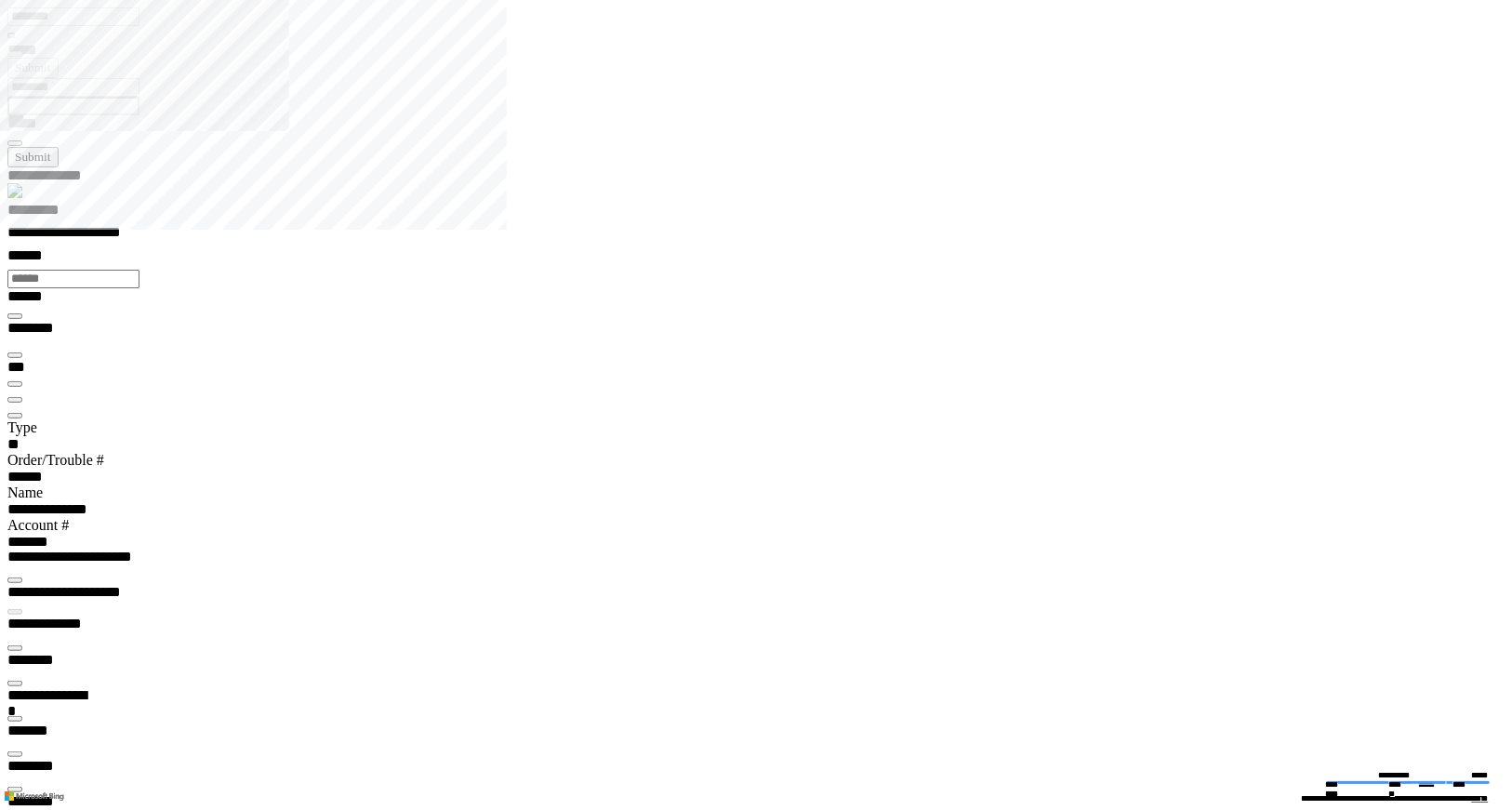 click on "**********" at bounding box center (503, 2953) 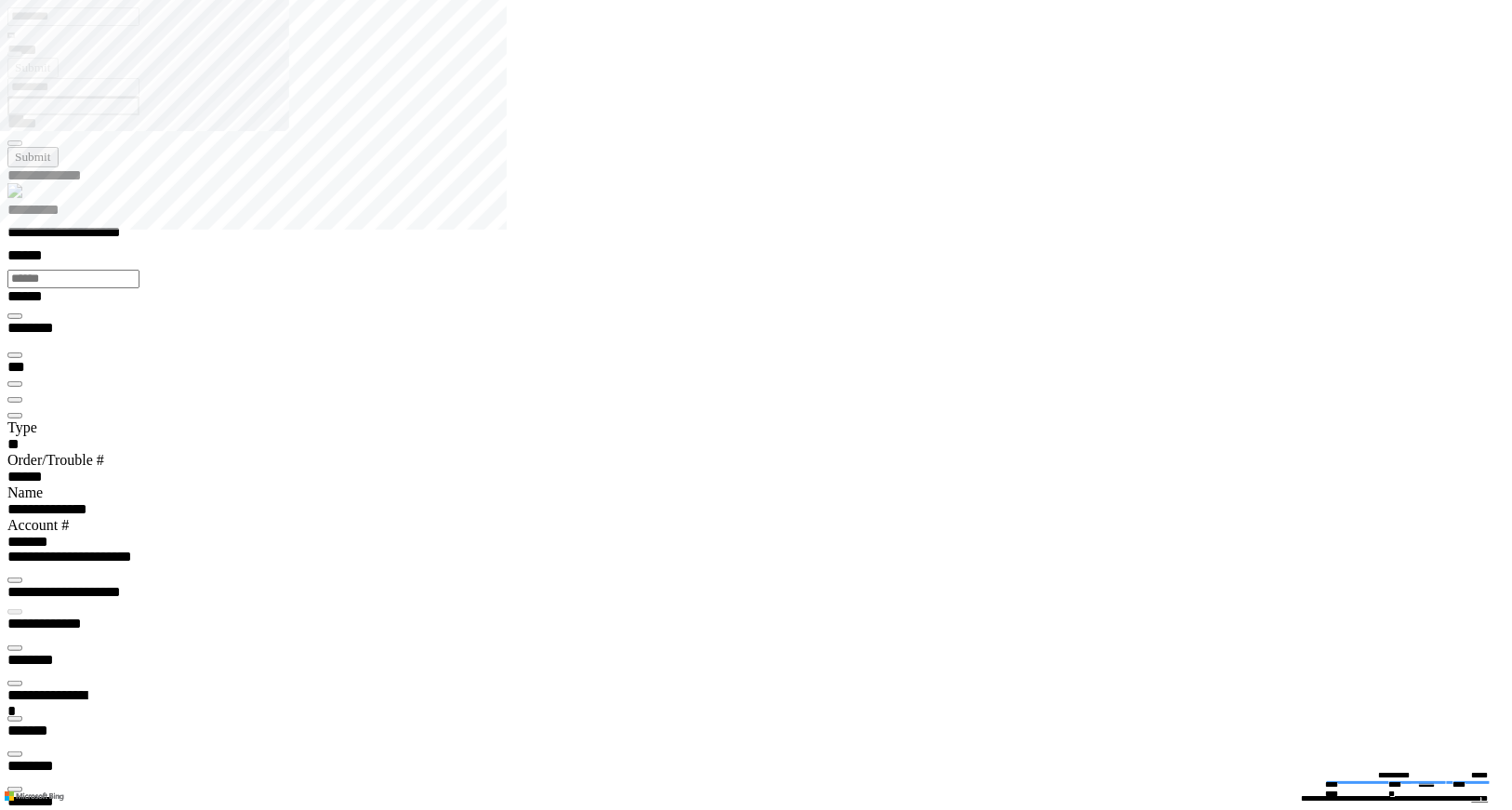 copy on "**********" 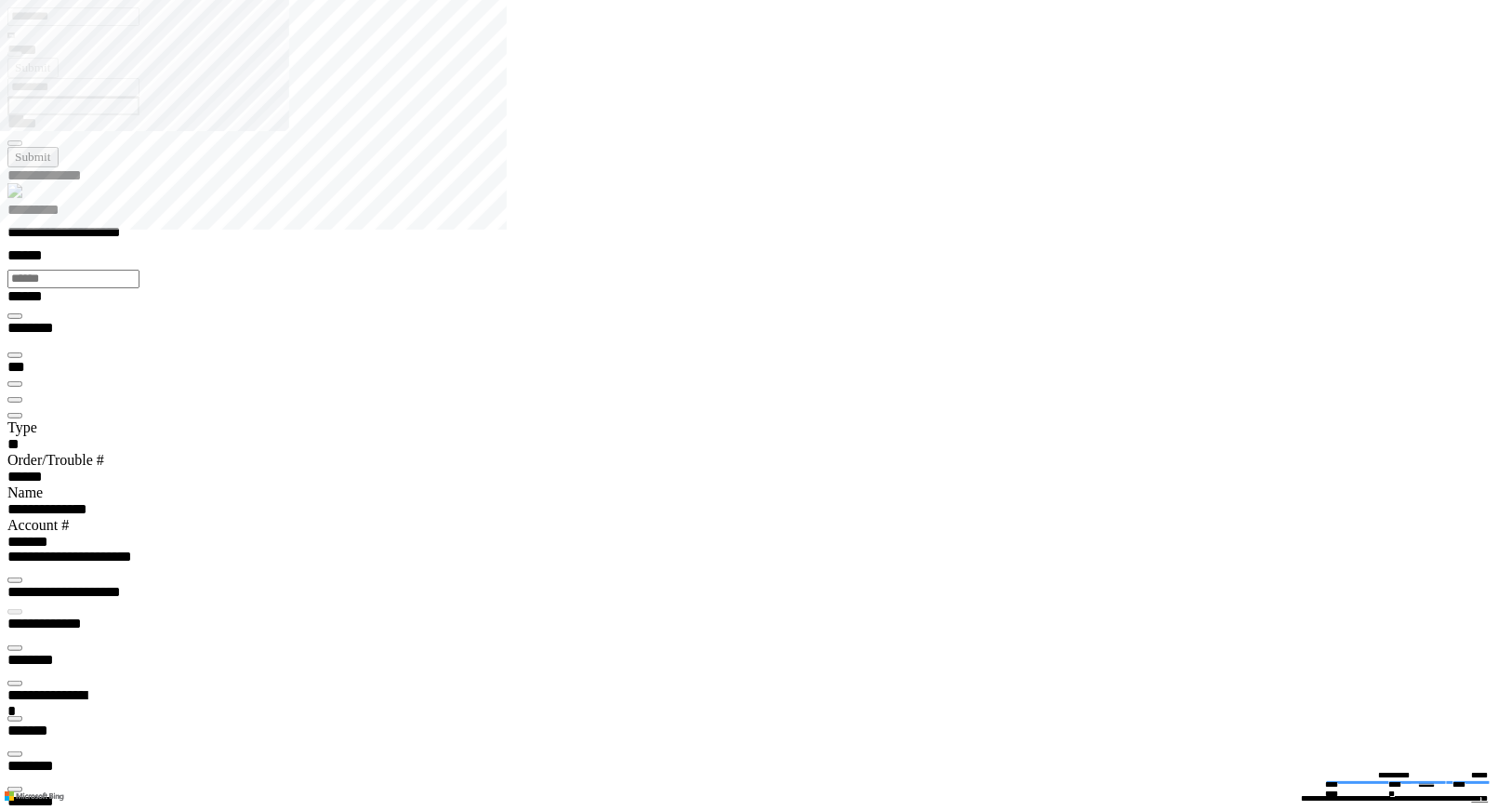 click on "**********" at bounding box center [503, 3889] 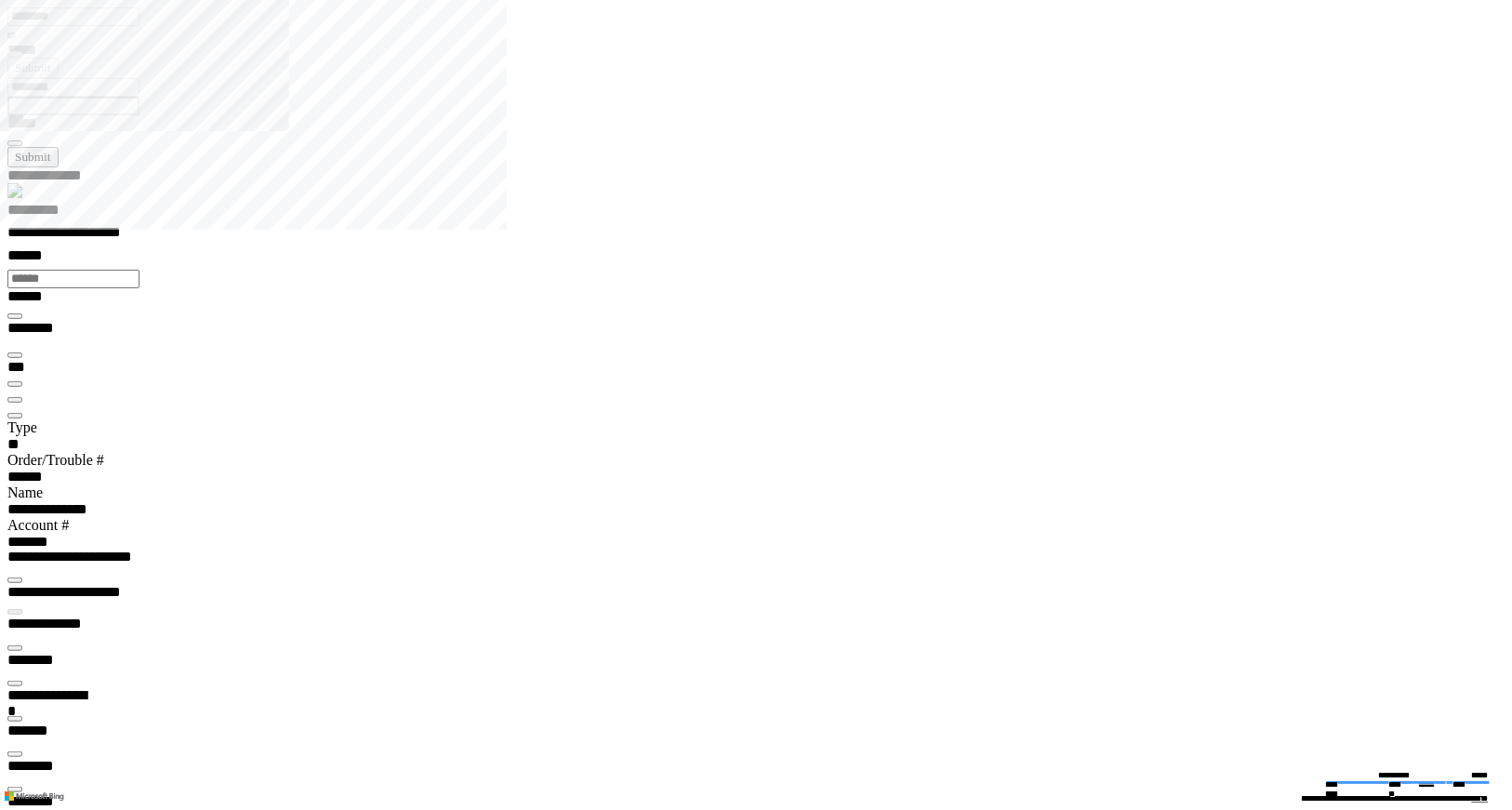 click on "**********" at bounding box center [503, 2782] 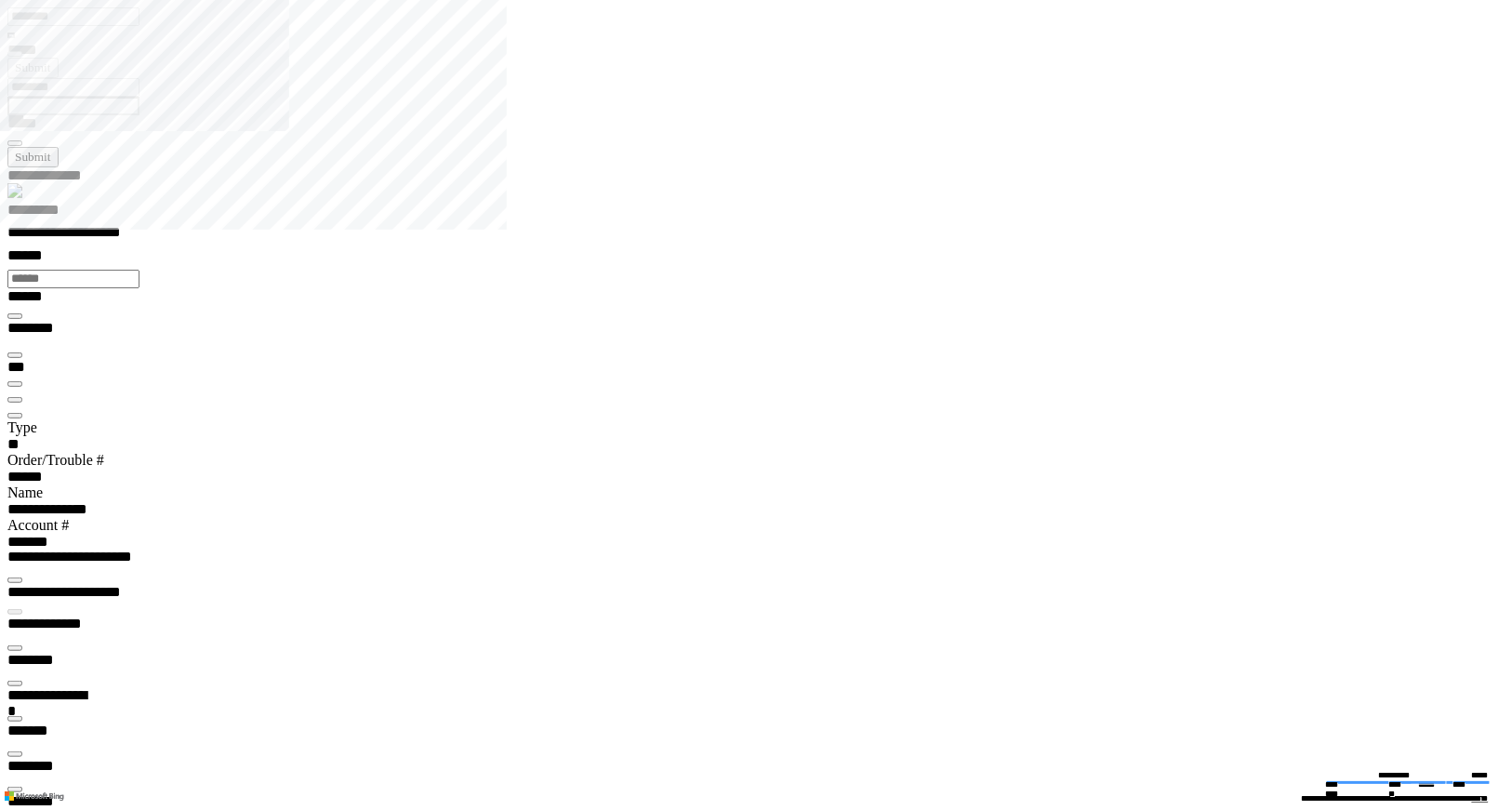 click on "**********" at bounding box center [47, 2888] 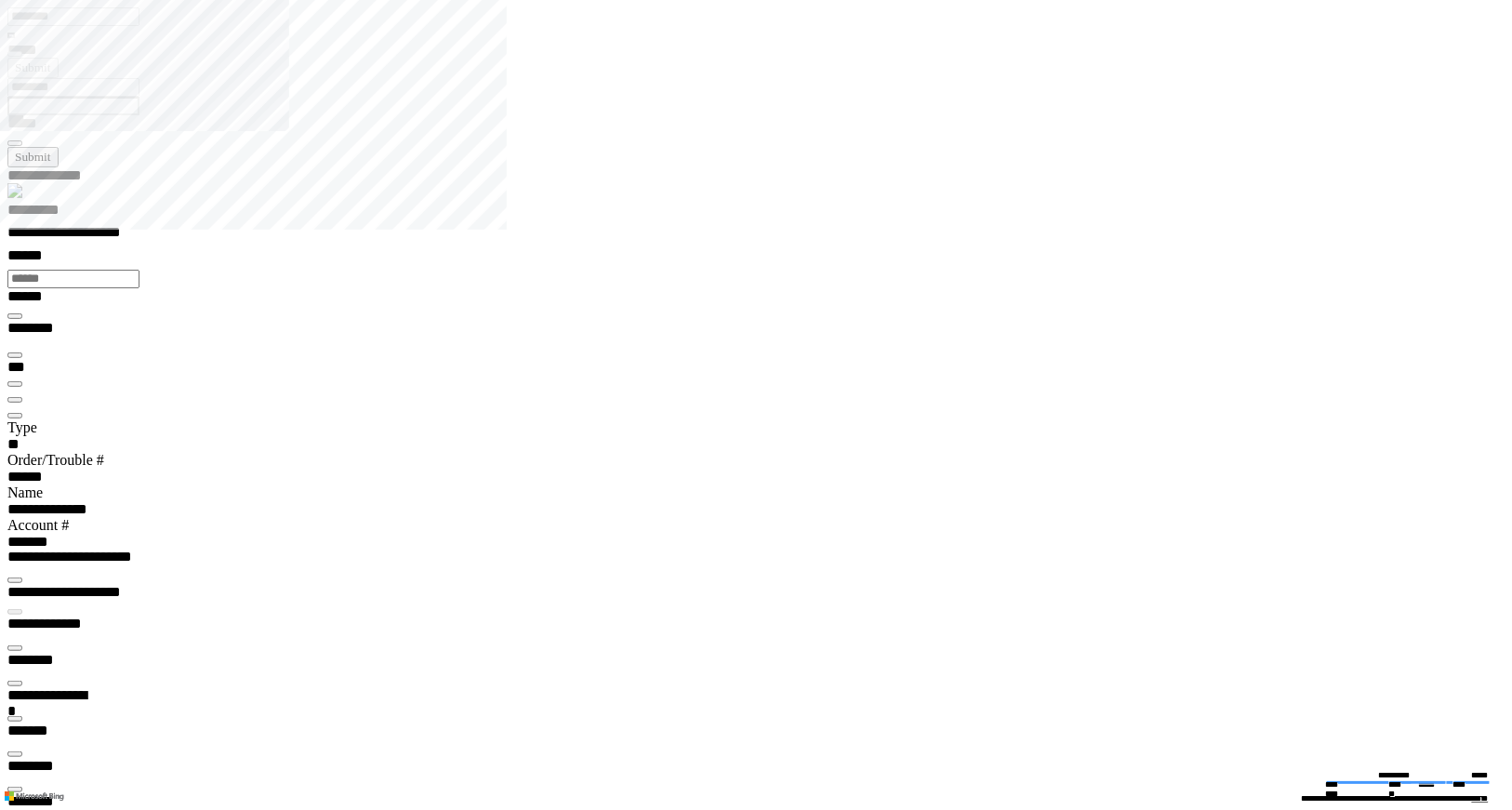 drag, startPoint x: 460, startPoint y: 143, endPoint x: 351, endPoint y: 161, distance: 110.476242 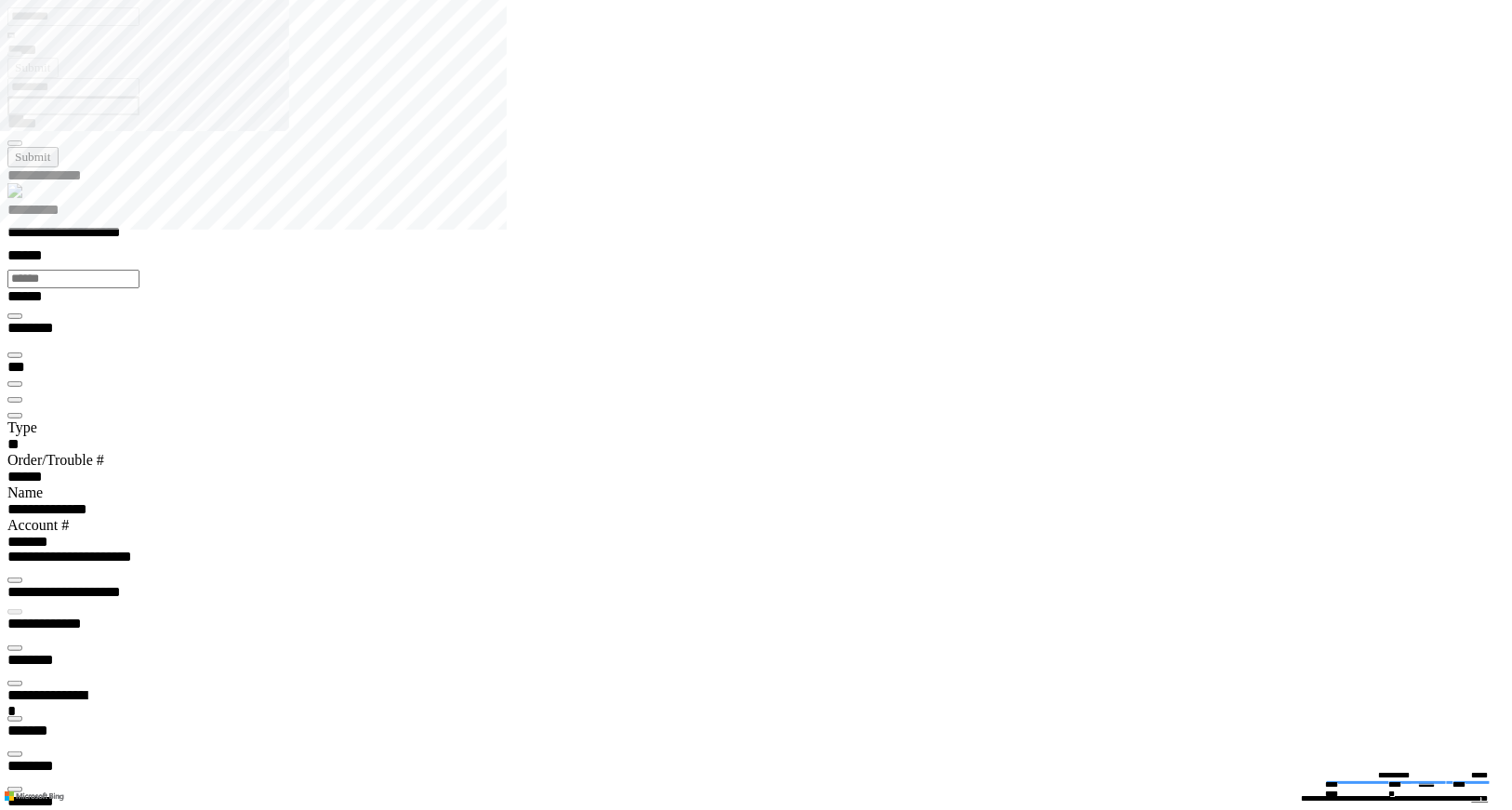 click on "**********" at bounding box center [763, 5554] 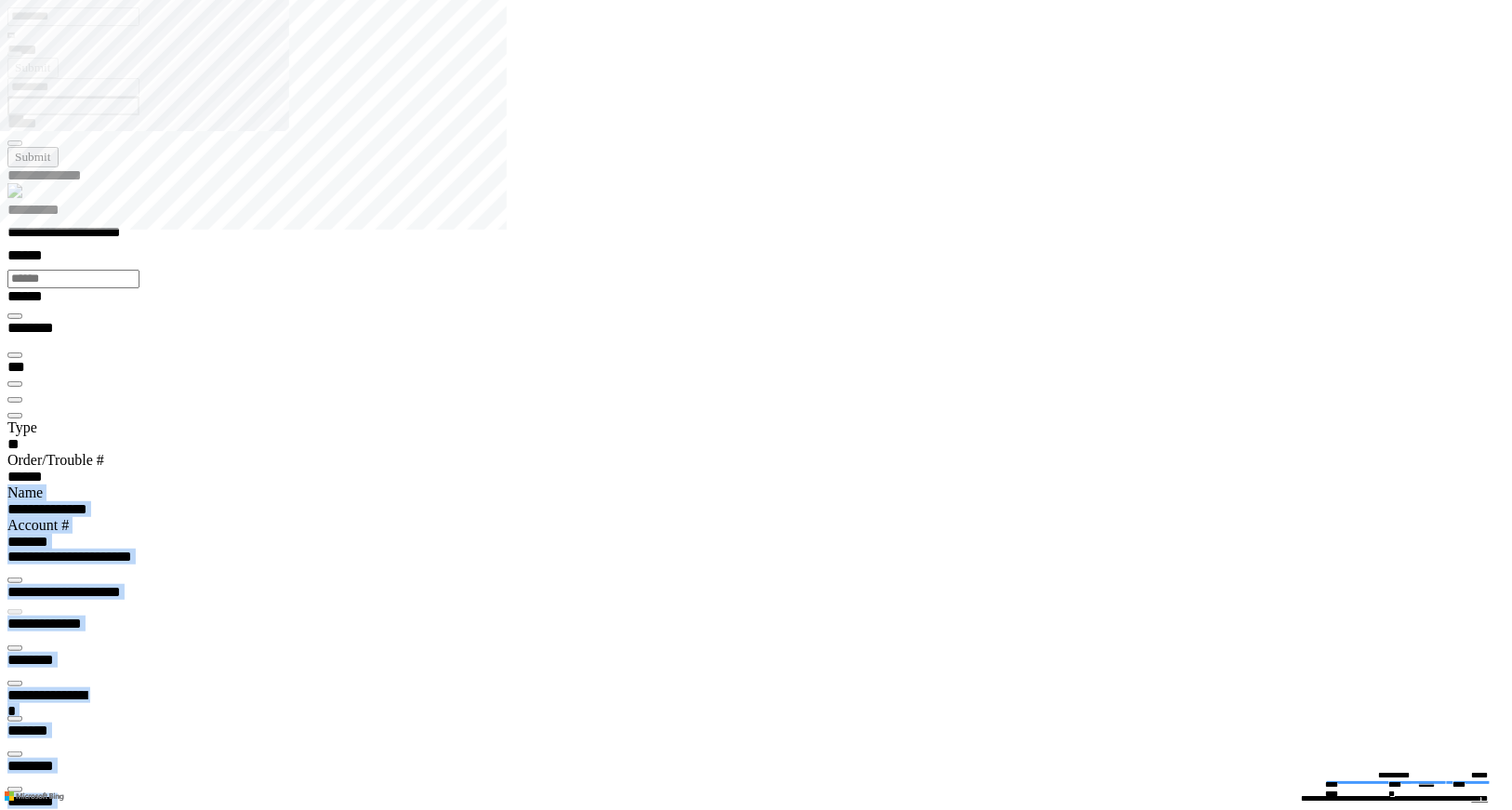 click on "******" at bounding box center (763, 476) 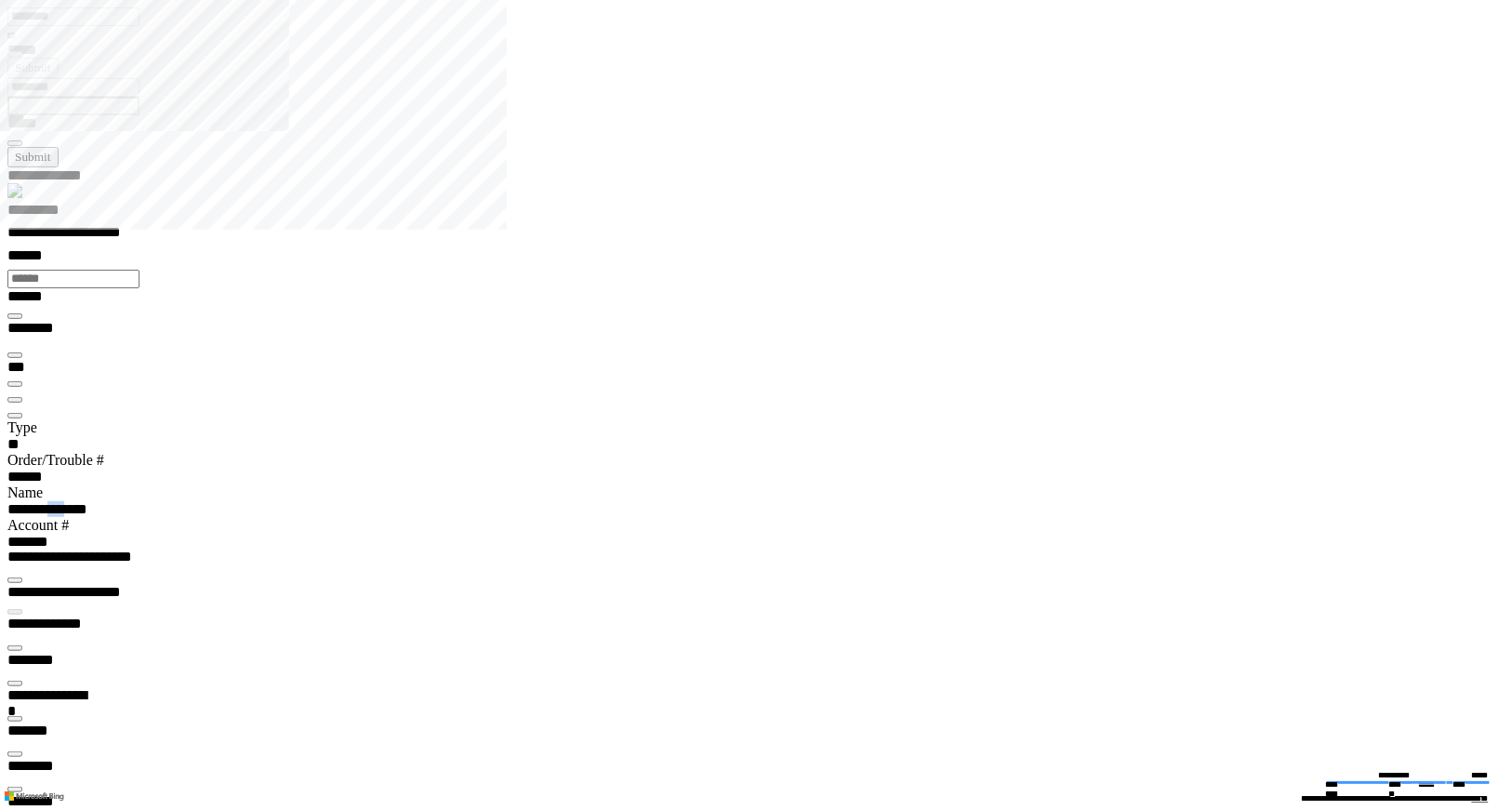 click on "**********" at bounding box center [49, 509] 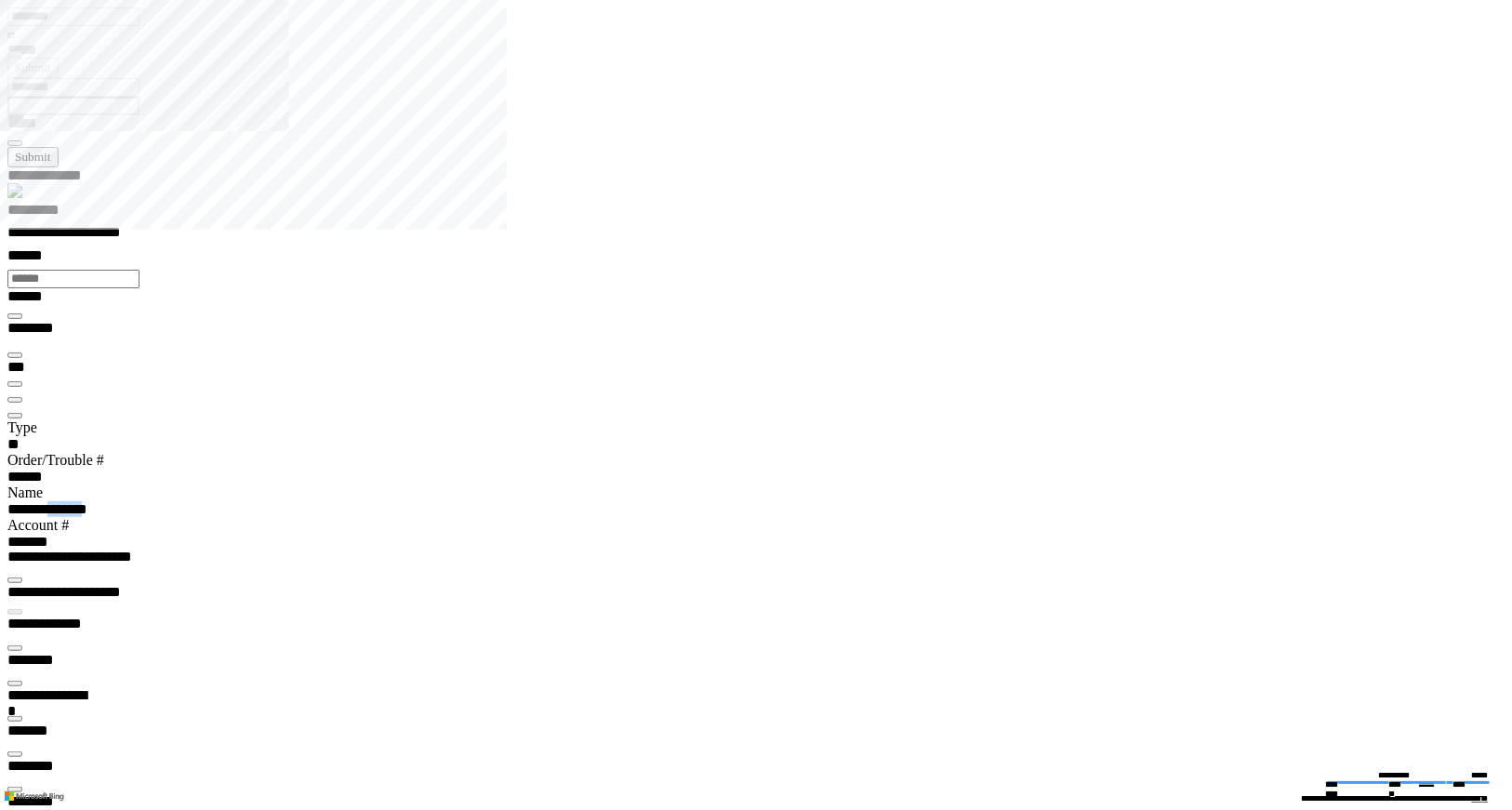 click on "**********" at bounding box center (763, 509) 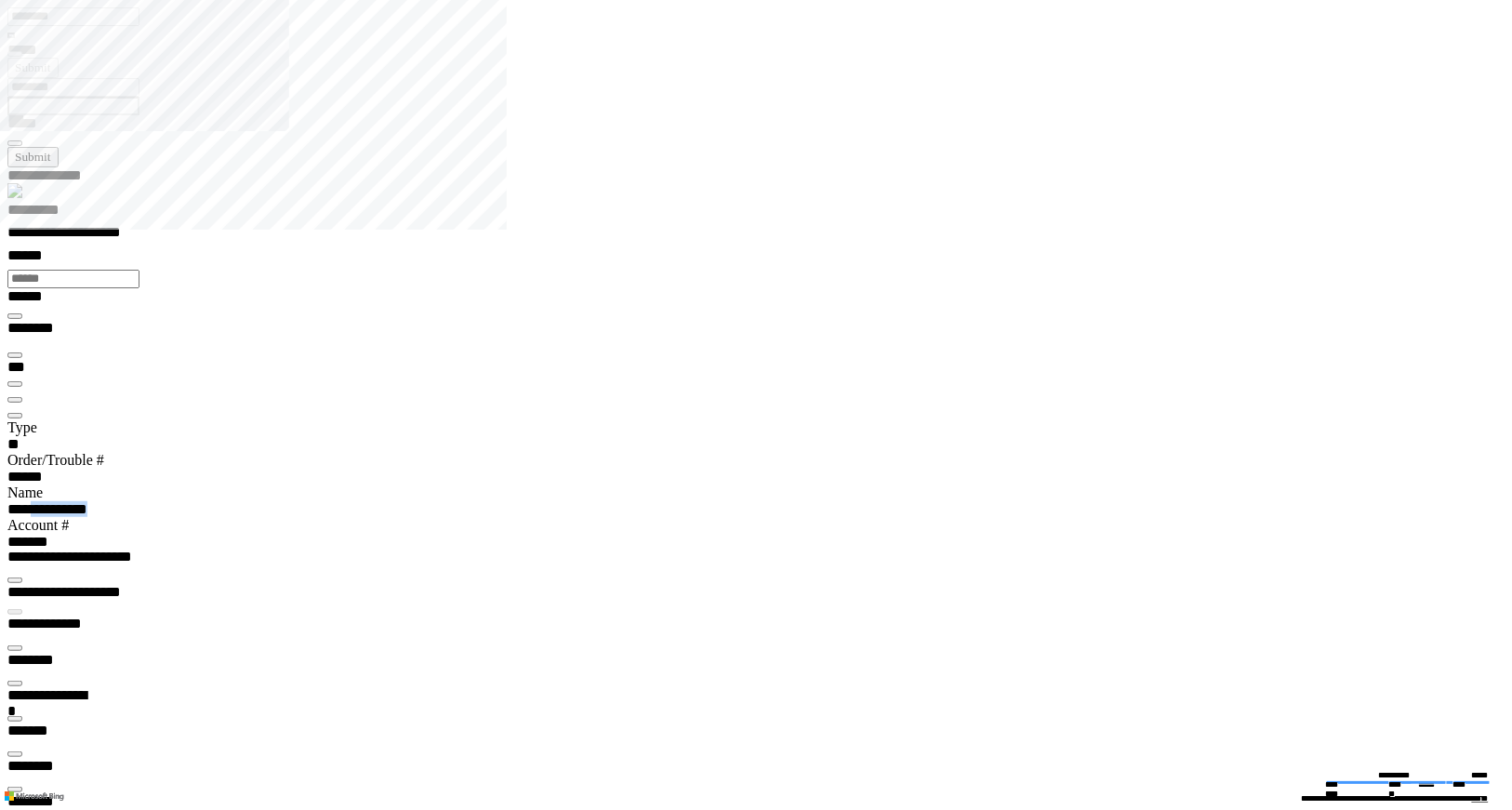 drag, startPoint x: 249, startPoint y: 173, endPoint x: 219, endPoint y: 178, distance: 30.41381 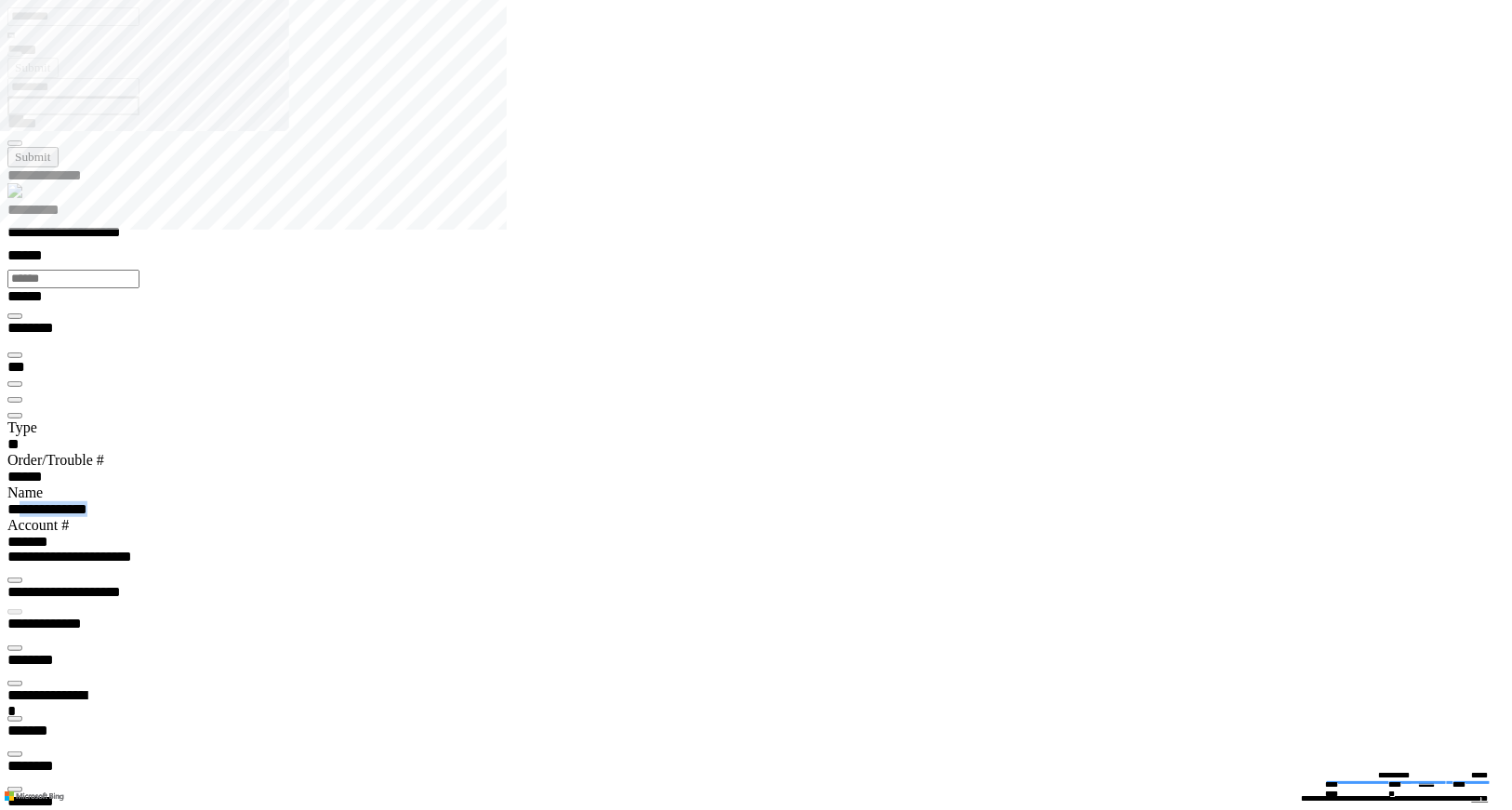 click on "******" at bounding box center (763, 476) 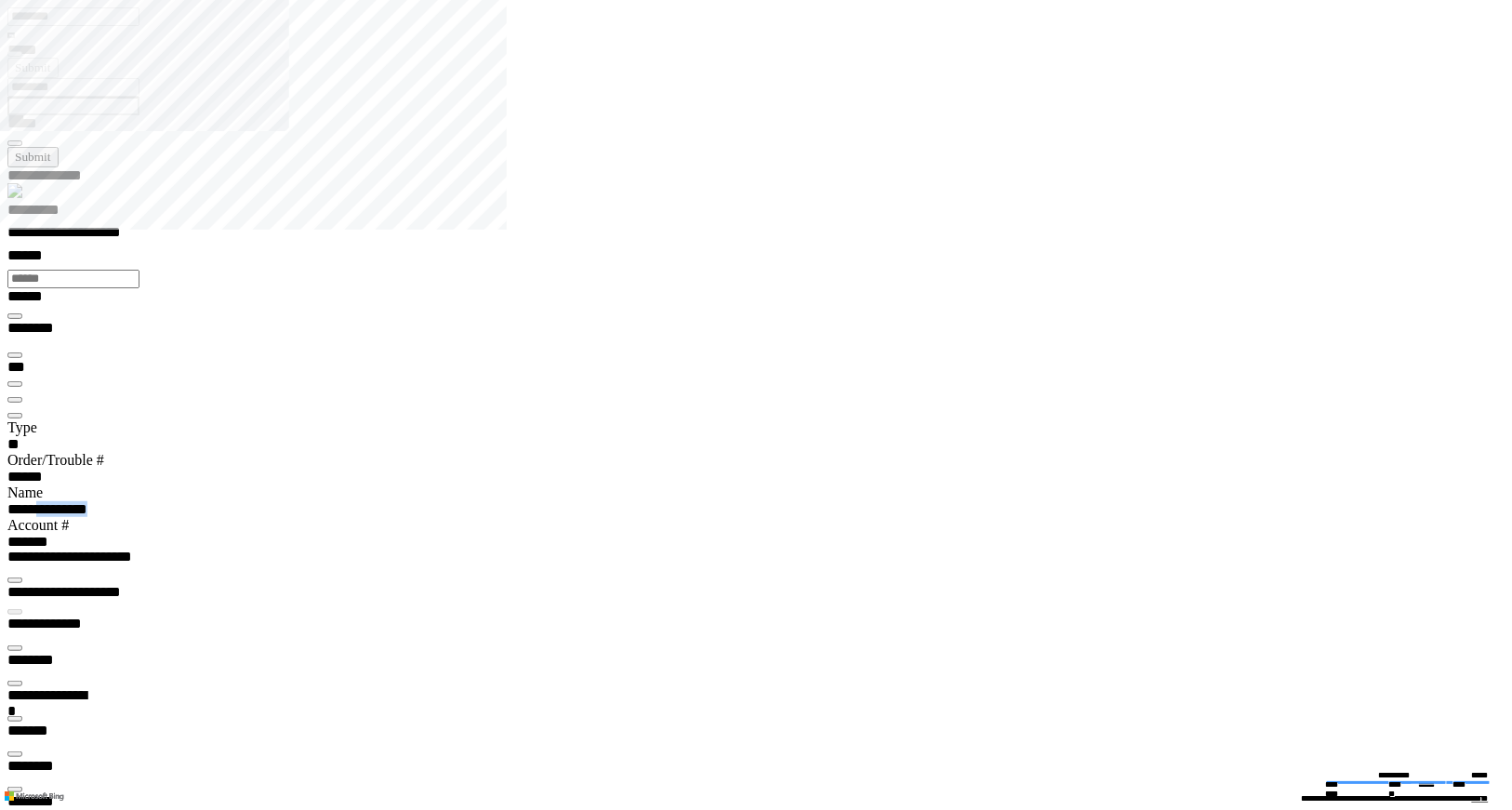 drag, startPoint x: 283, startPoint y: 173, endPoint x: 218, endPoint y: 173, distance: 65 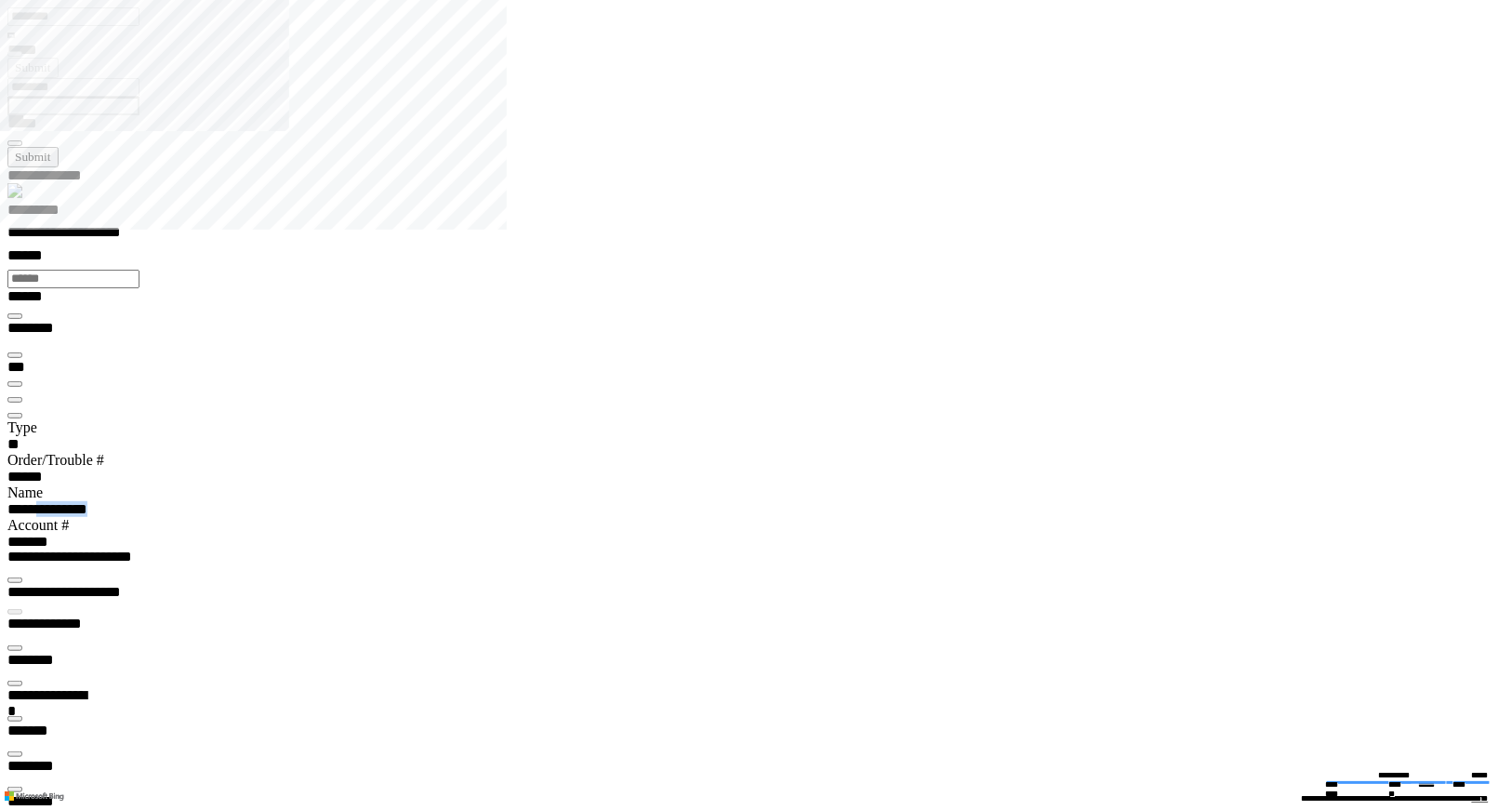click on "**********" at bounding box center (763, 509) 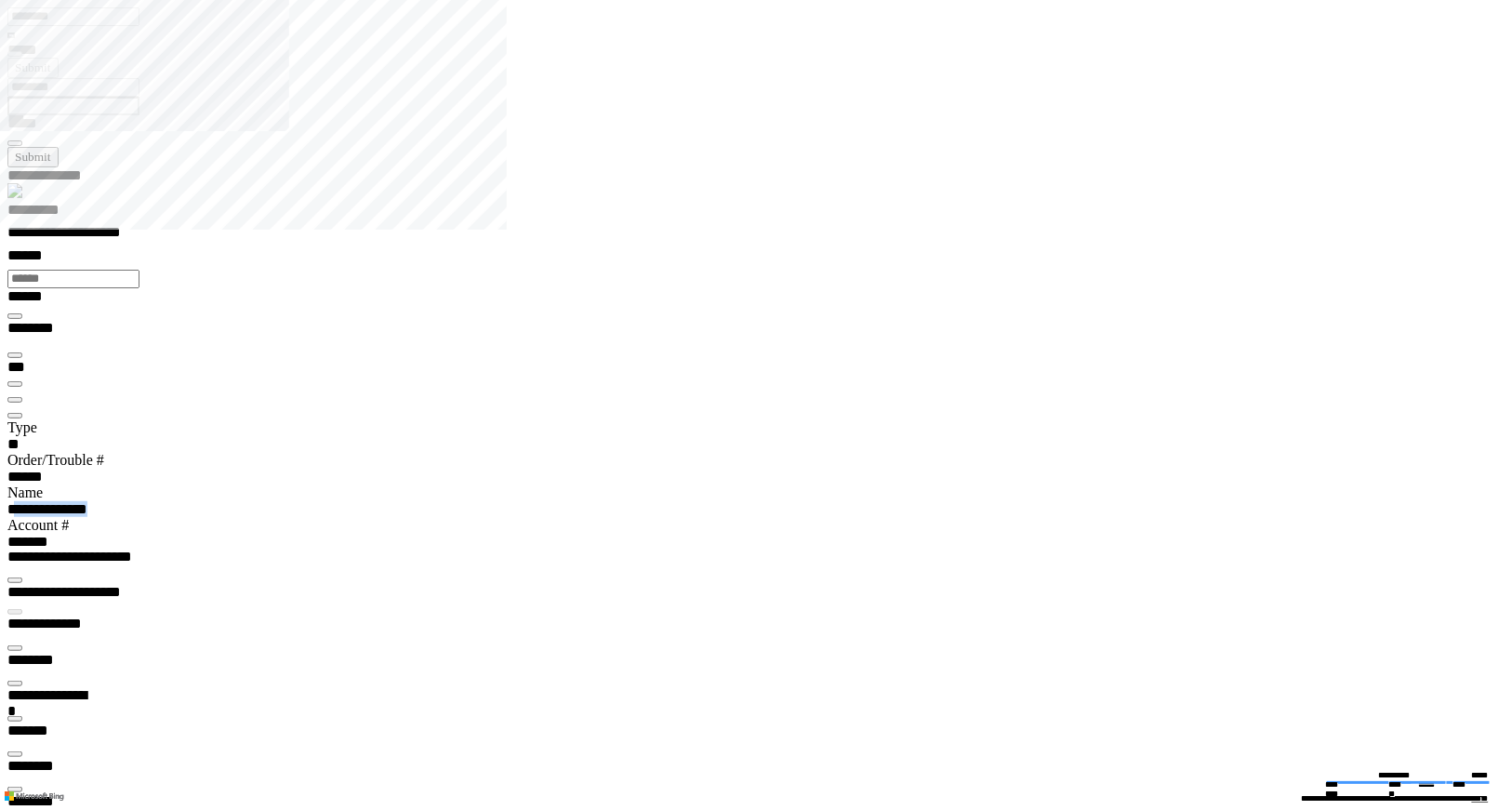 click on "******" at bounding box center (763, 476) 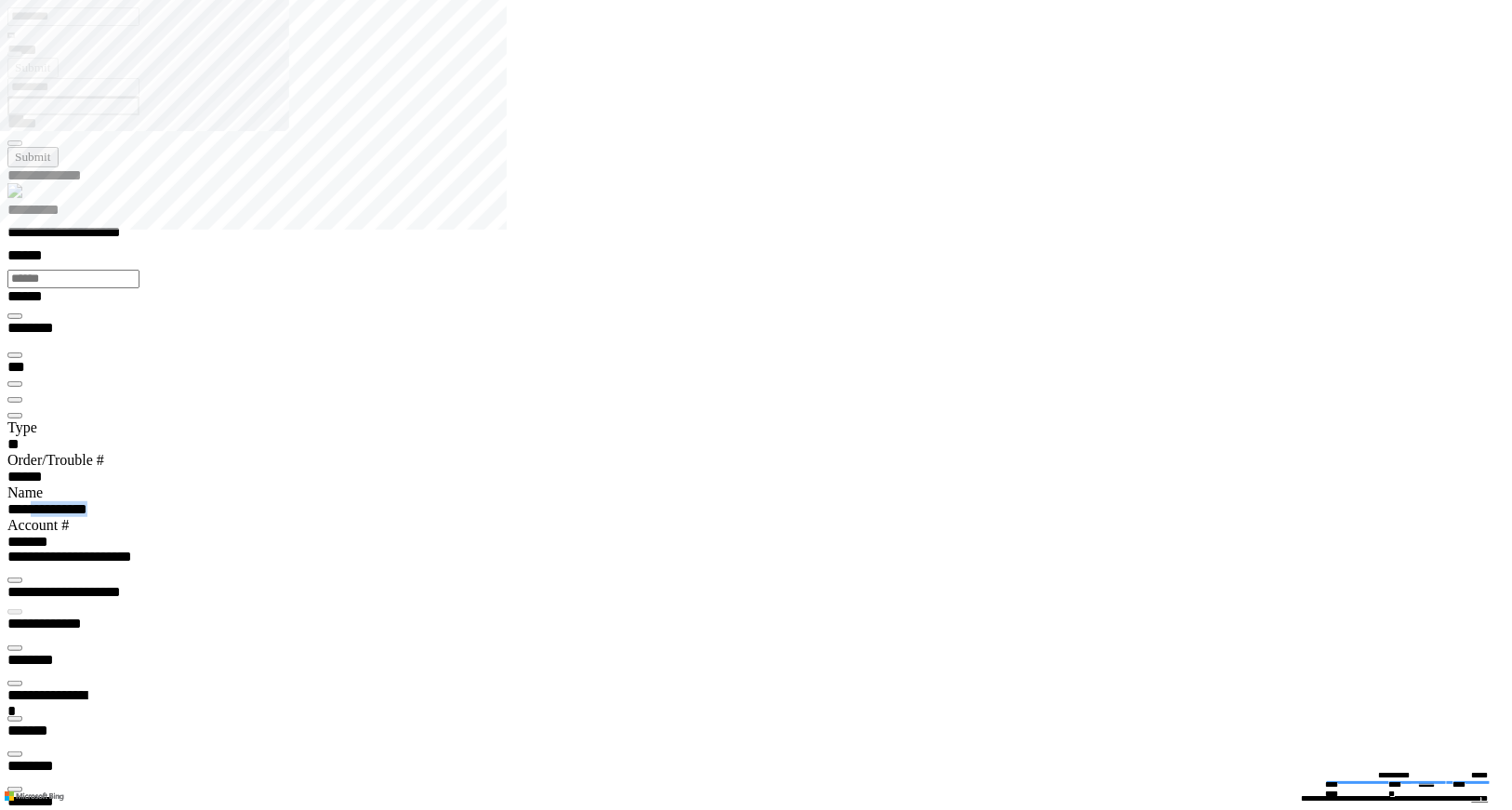 drag, startPoint x: 285, startPoint y: 173, endPoint x: 182, endPoint y: 179, distance: 103.17461 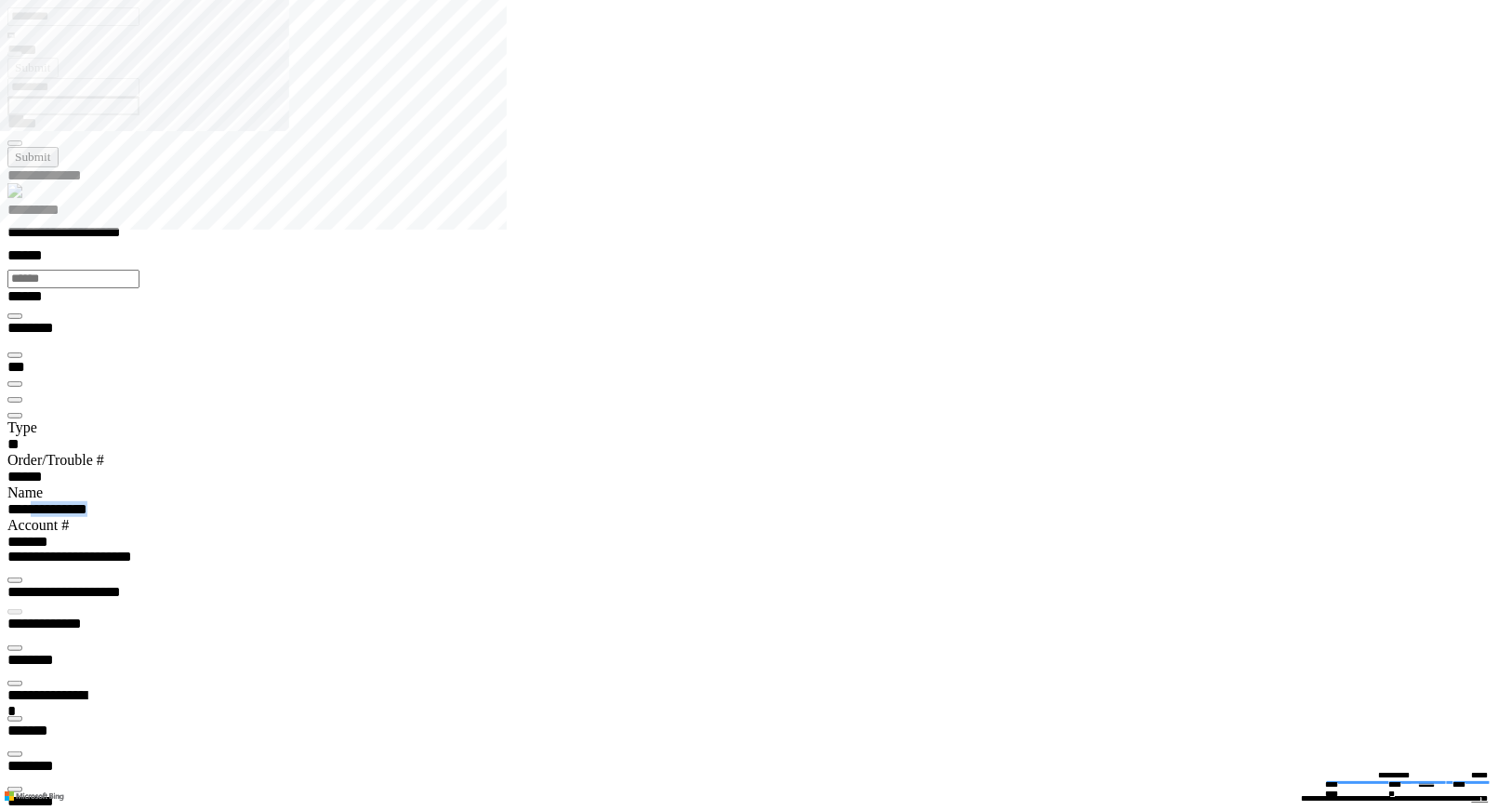 click on "**********" at bounding box center [763, 500] 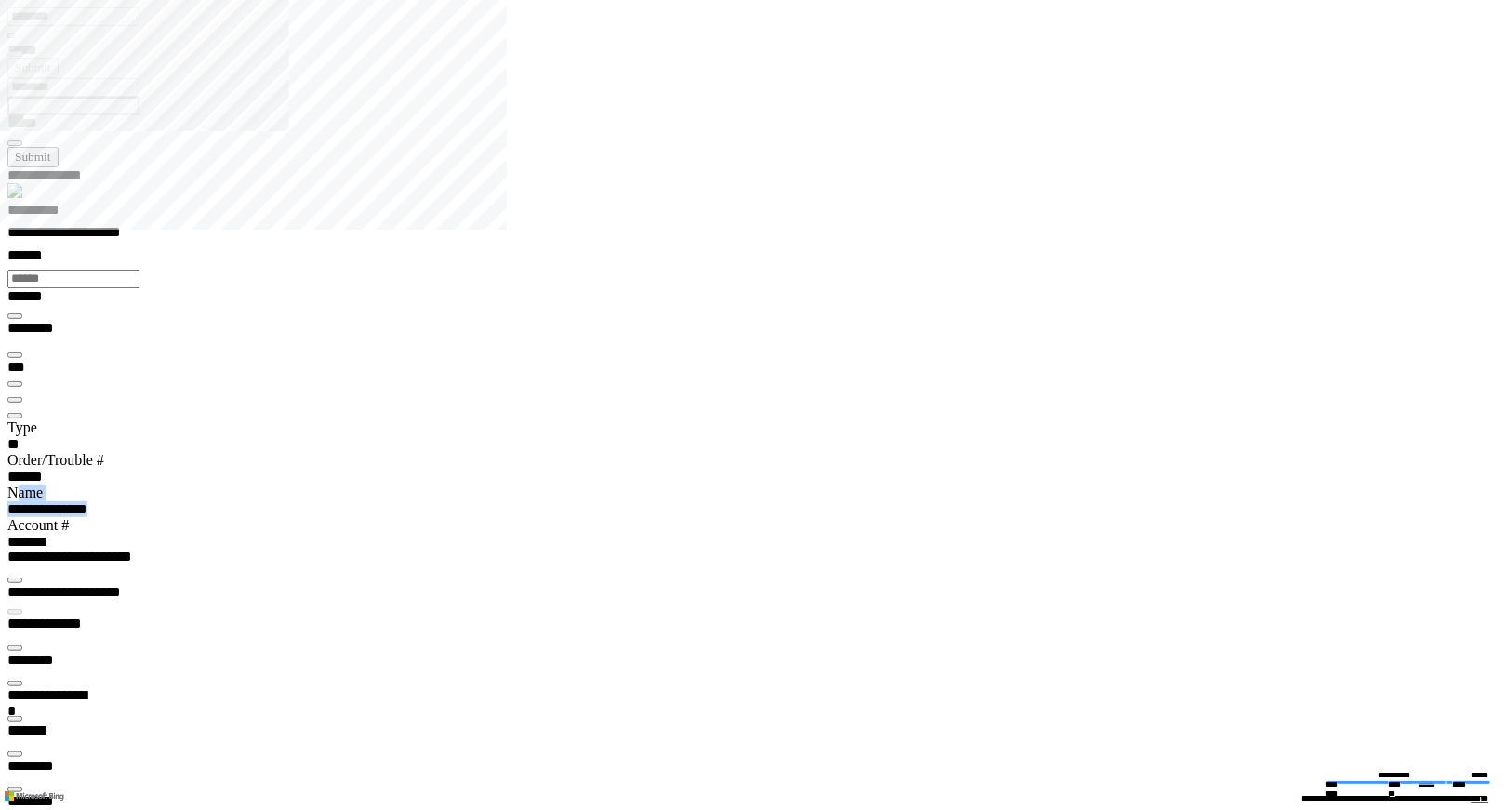 copy on "**********" 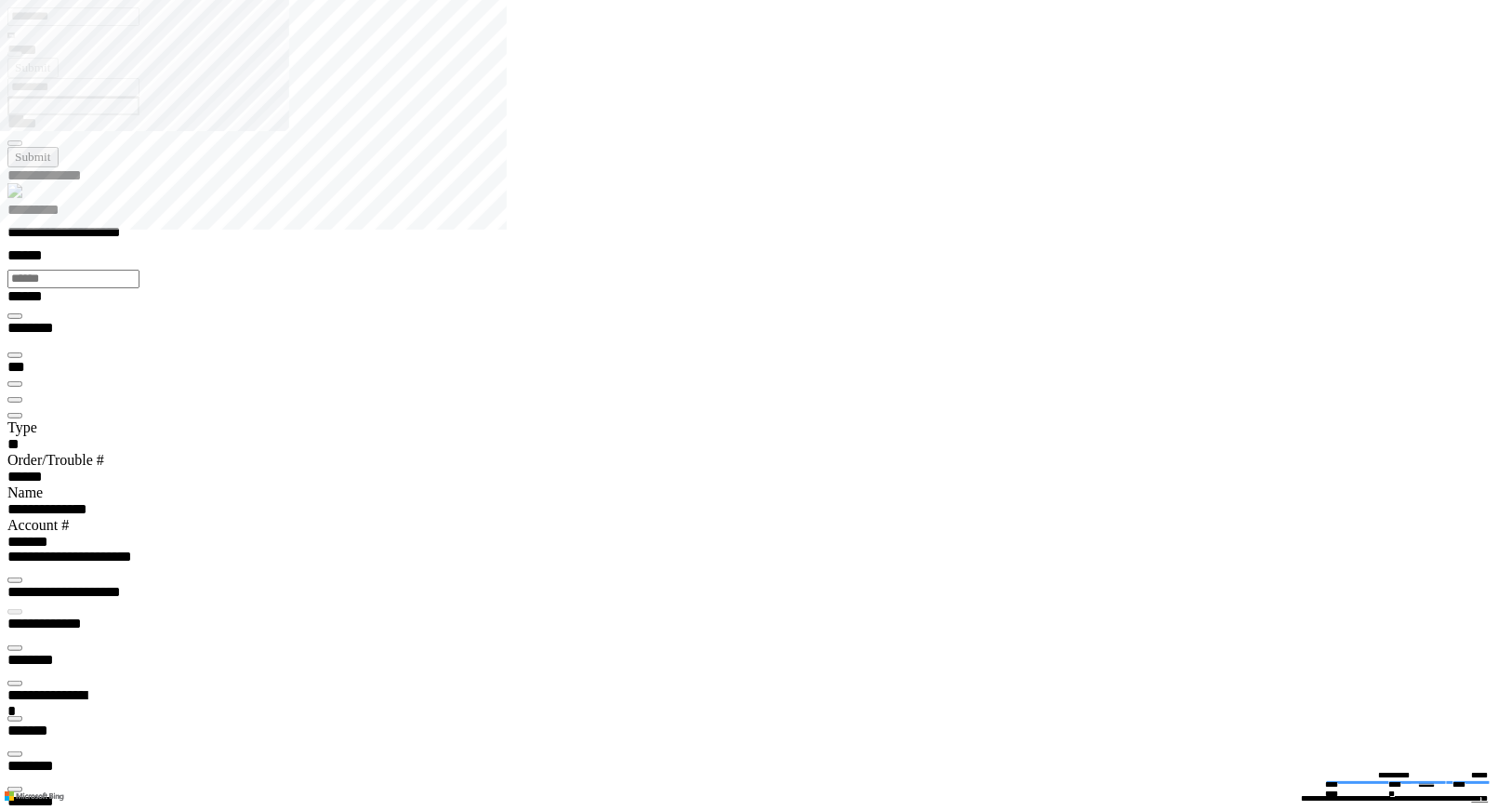 drag, startPoint x: 1071, startPoint y: 283, endPoint x: 1155, endPoint y: 313, distance: 89.19641 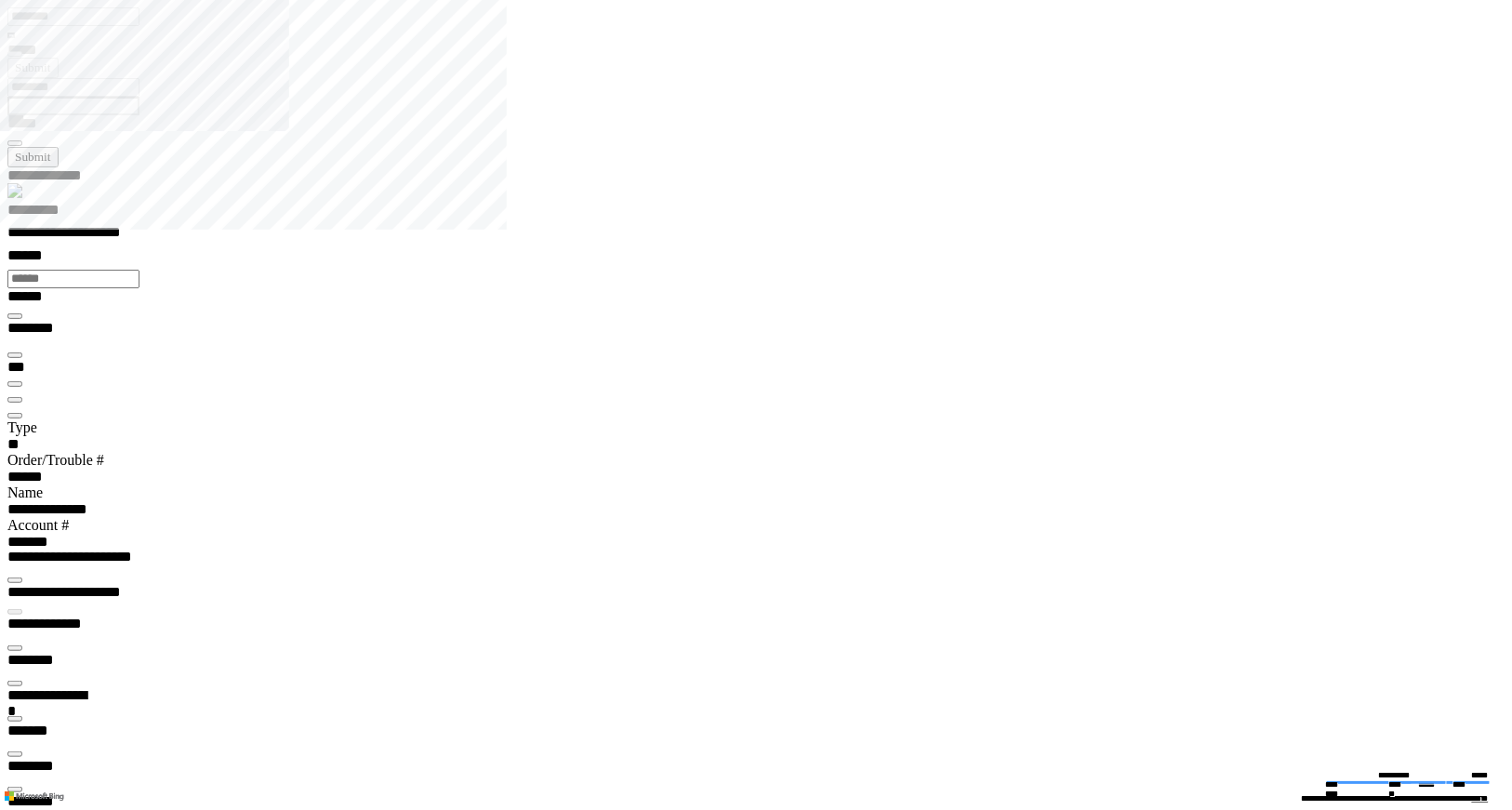 click on "**********" at bounding box center (503, 3954) 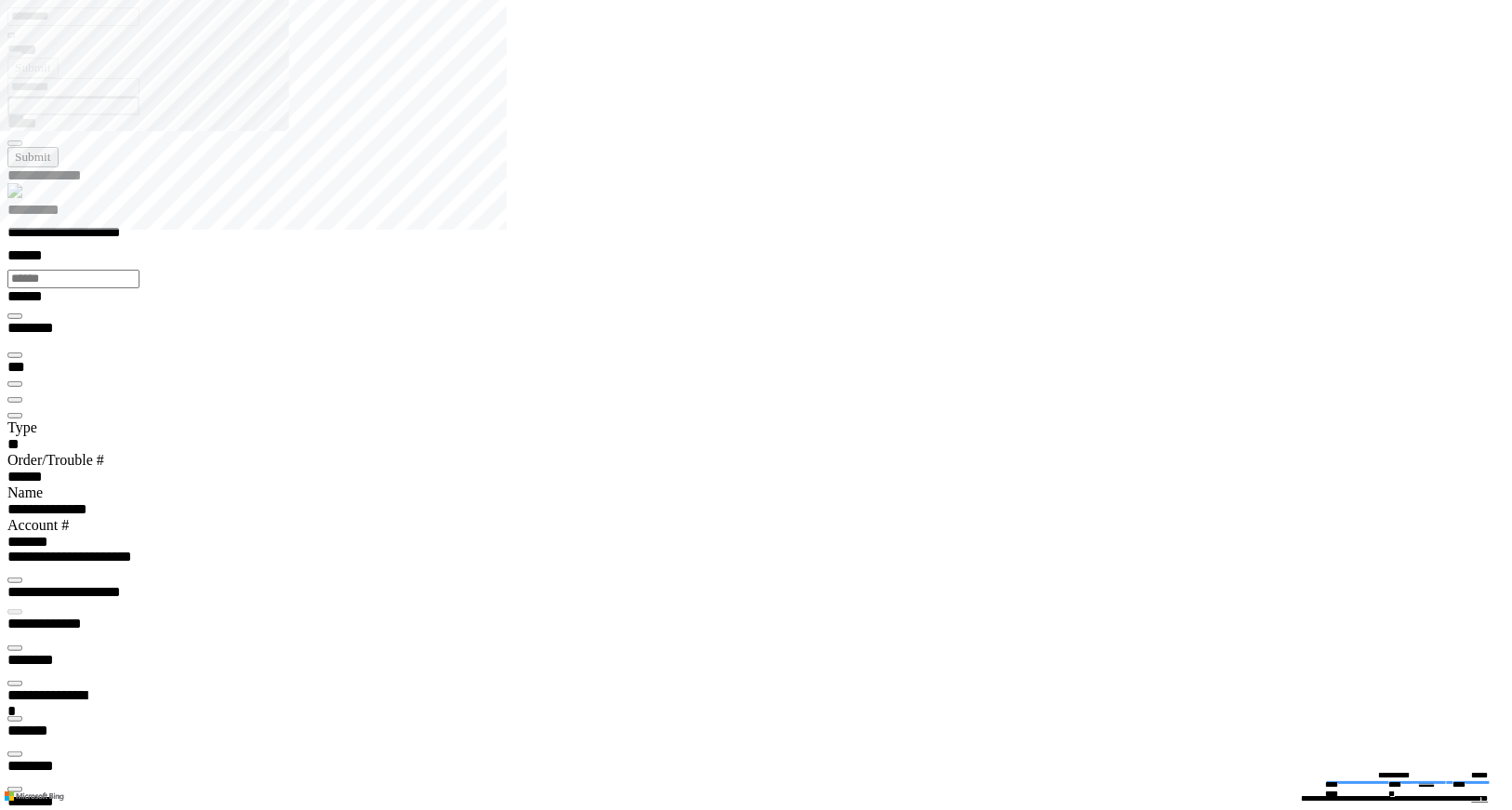 click on "**********" at bounding box center (503, 3238) 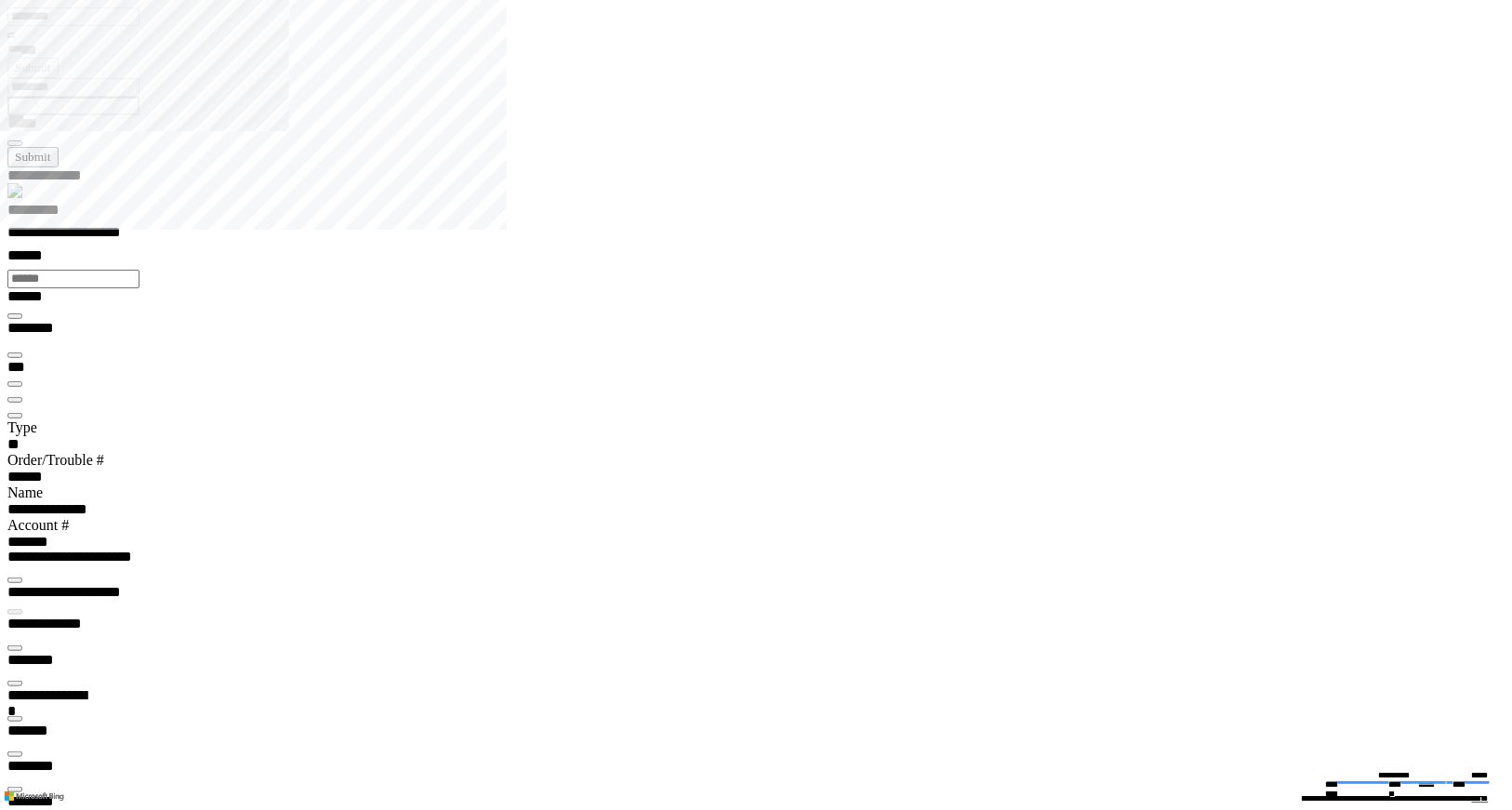 click on "**********" at bounding box center (503, 3254) 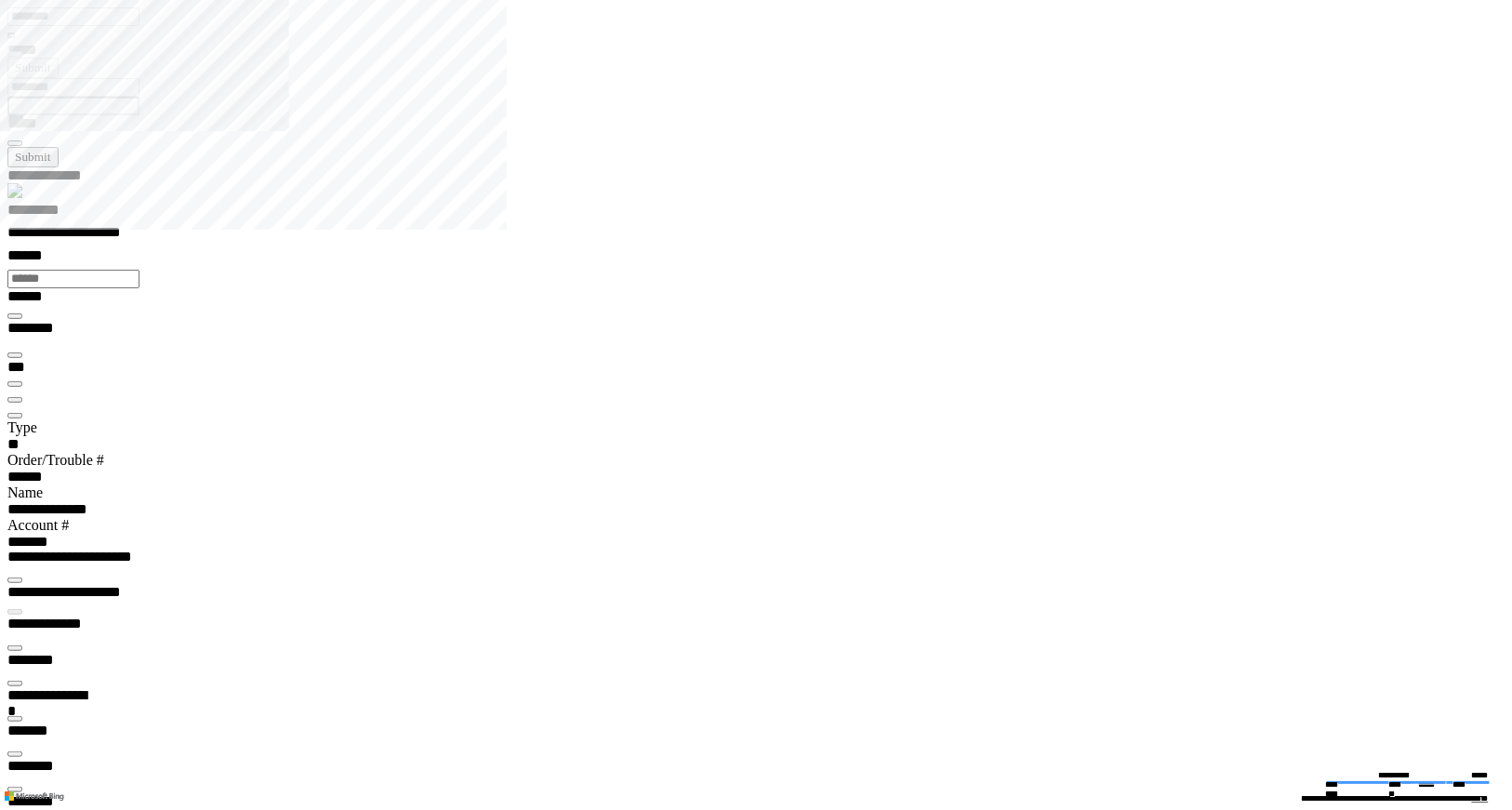 drag, startPoint x: 1131, startPoint y: 289, endPoint x: 993, endPoint y: 246, distance: 144.54411 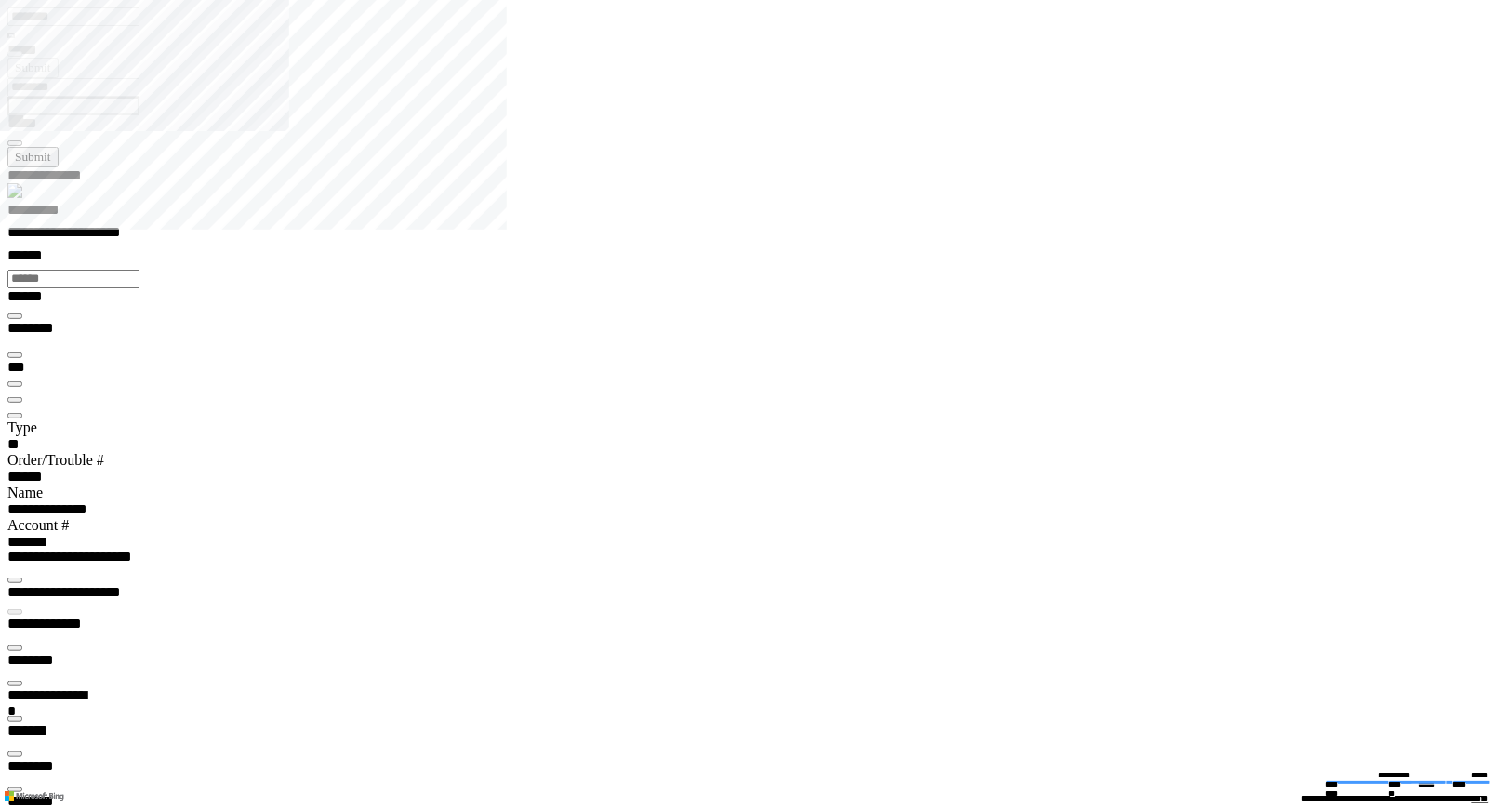 click on "**********" at bounding box center (503, 3058) 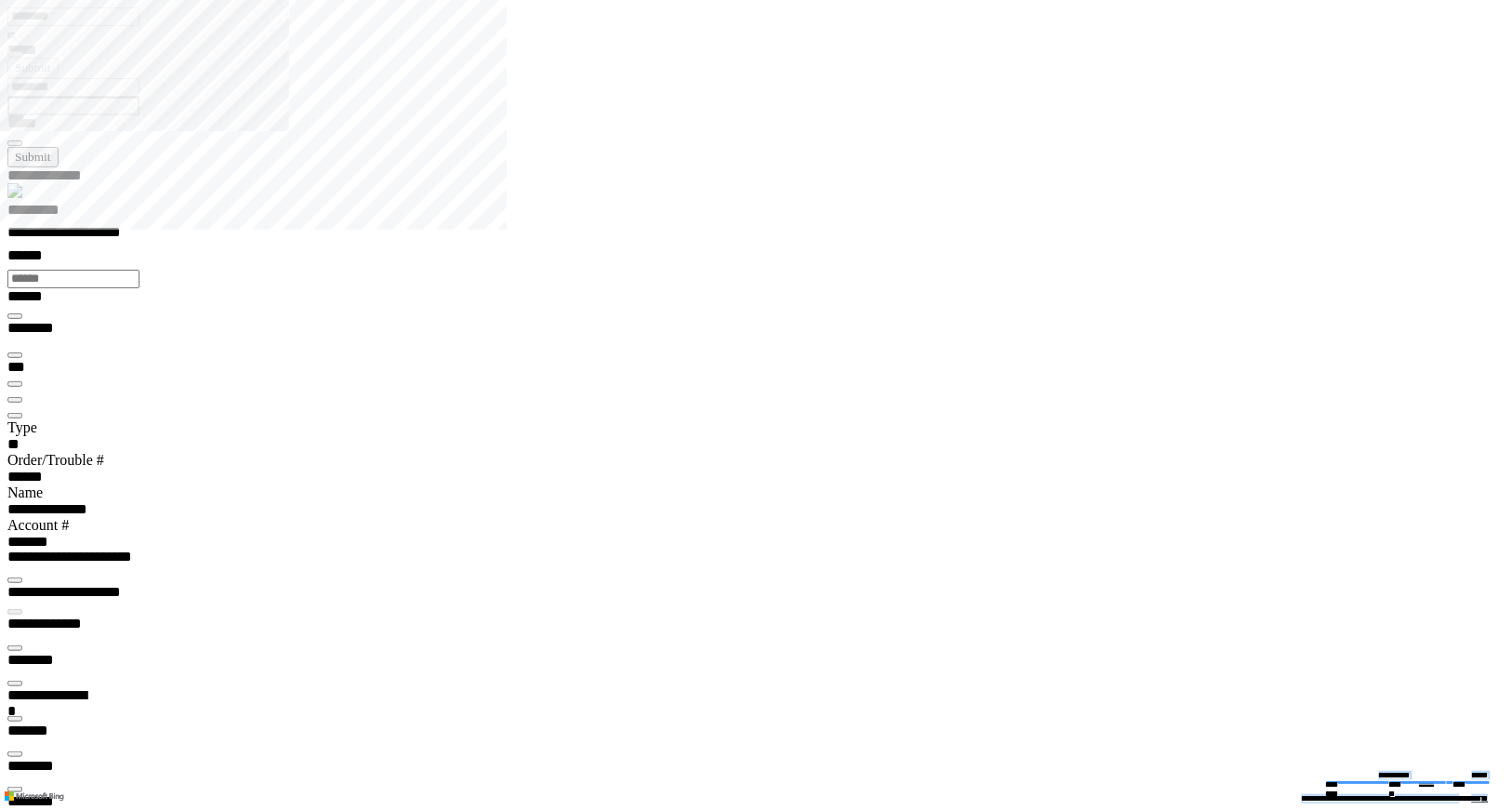 click at bounding box center [503, 3205] 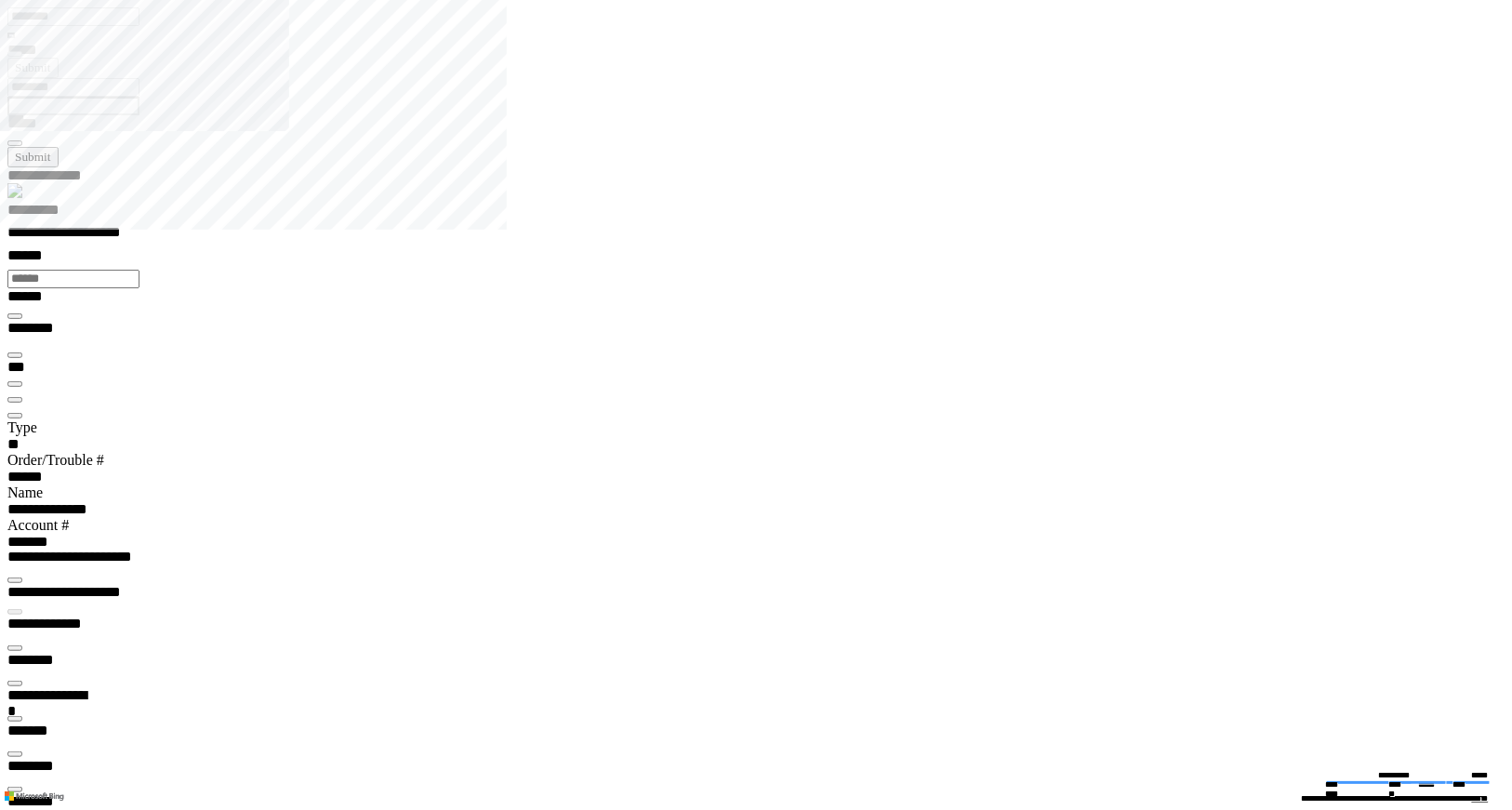 drag, startPoint x: 1071, startPoint y: 284, endPoint x: 1149, endPoint y: 299, distance: 79.42921 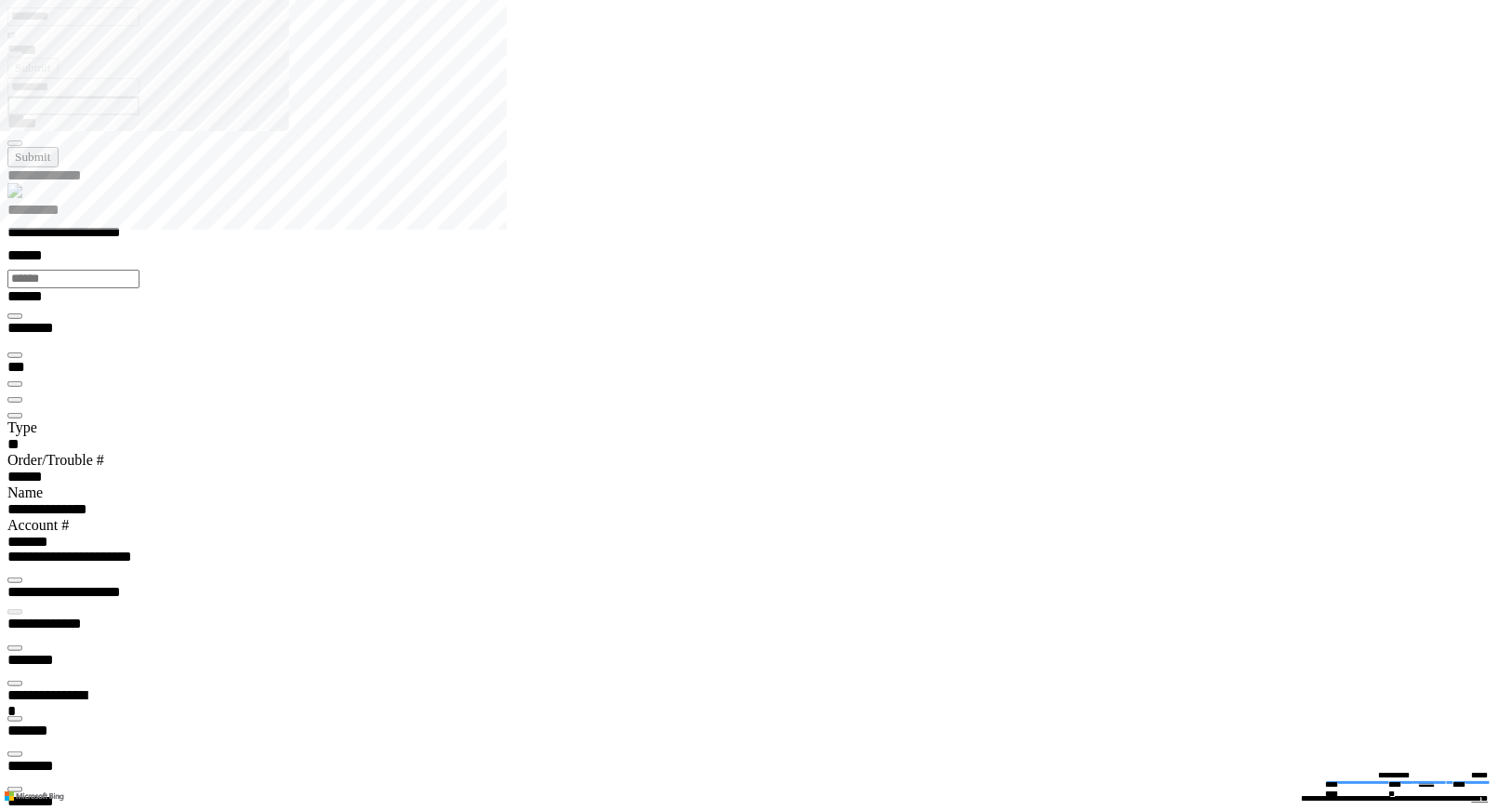 click on "**********" at bounding box center [503, 3254] 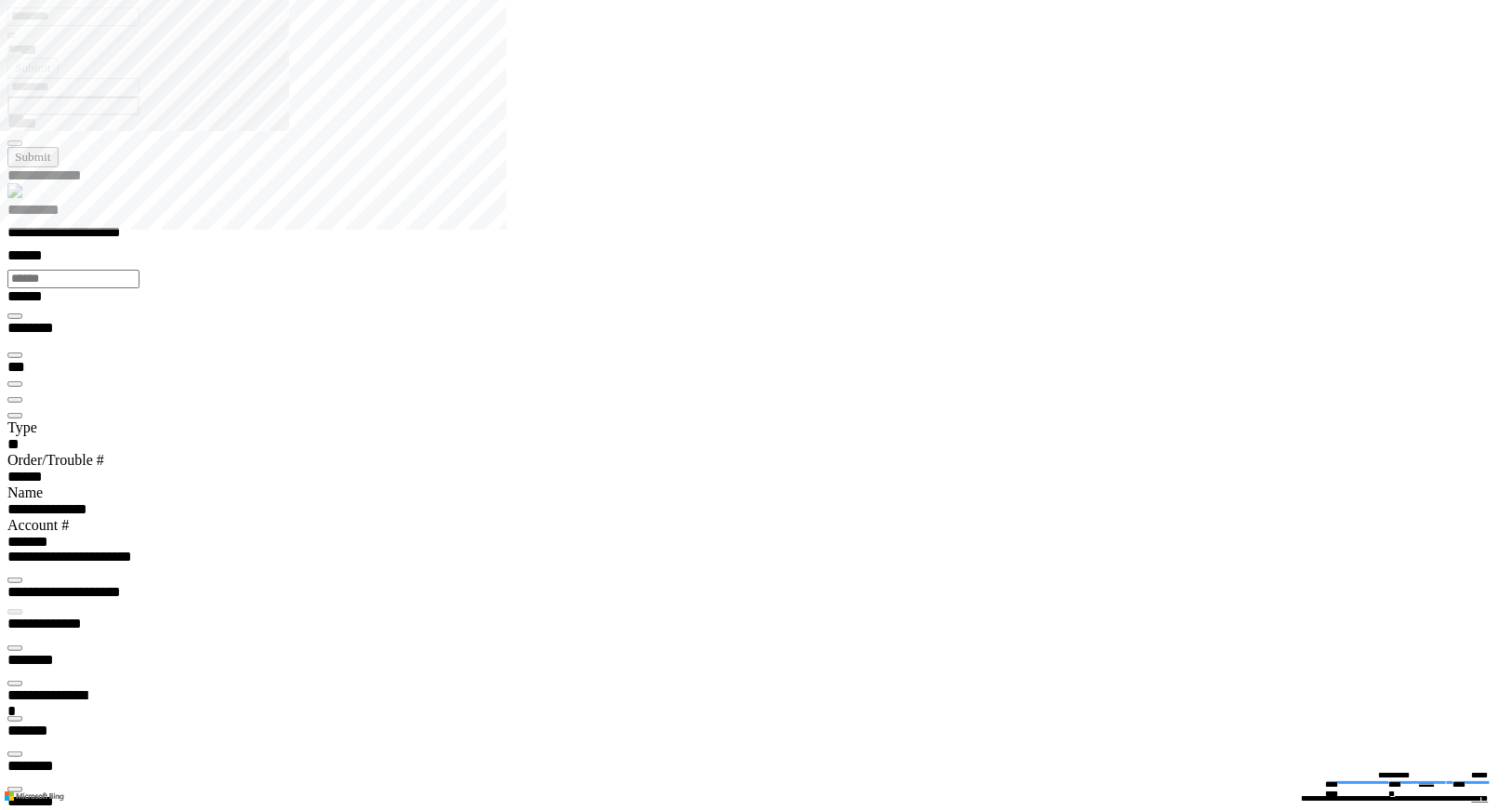copy on "**********" 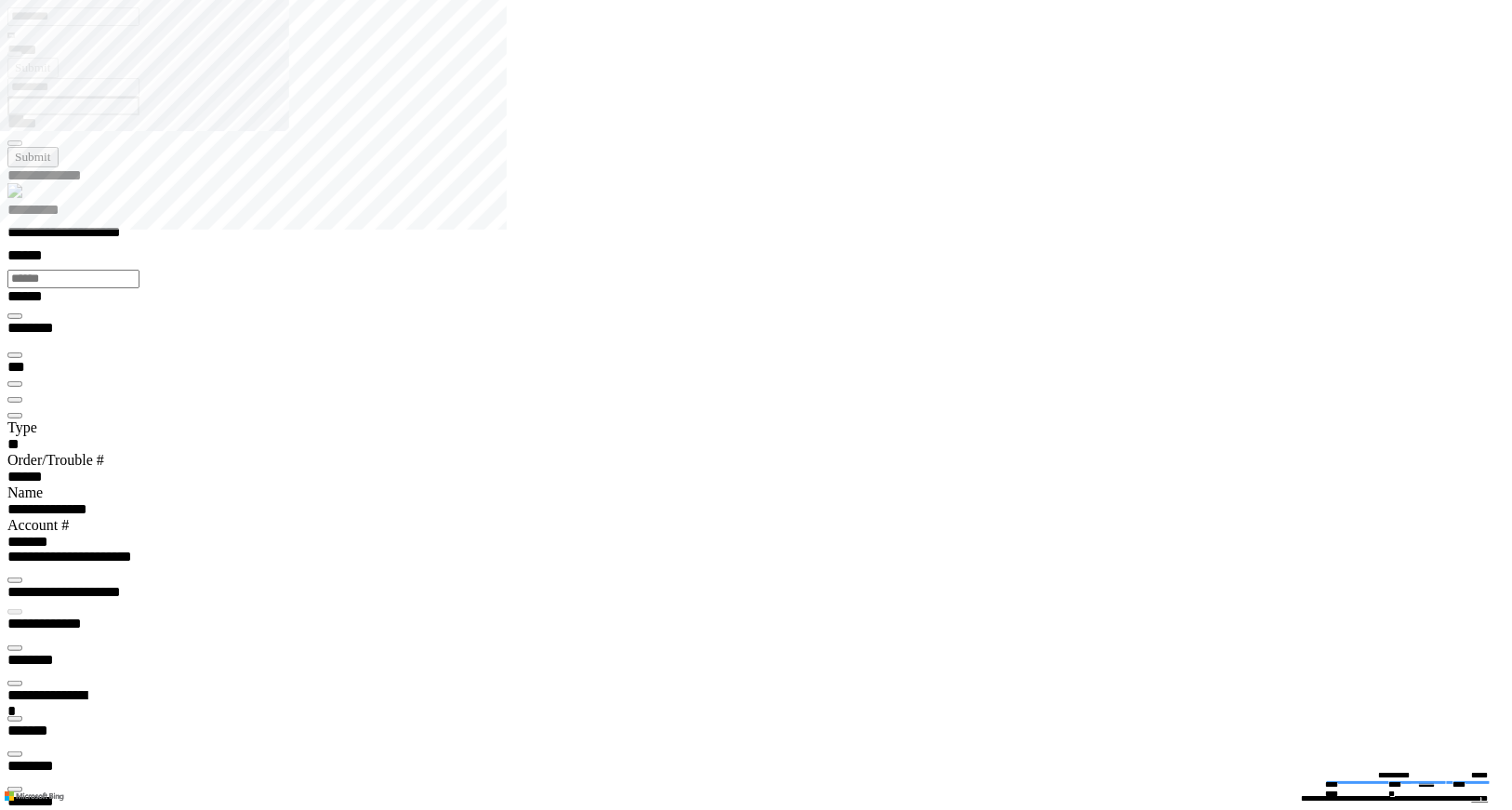 click at bounding box center (15, 825) 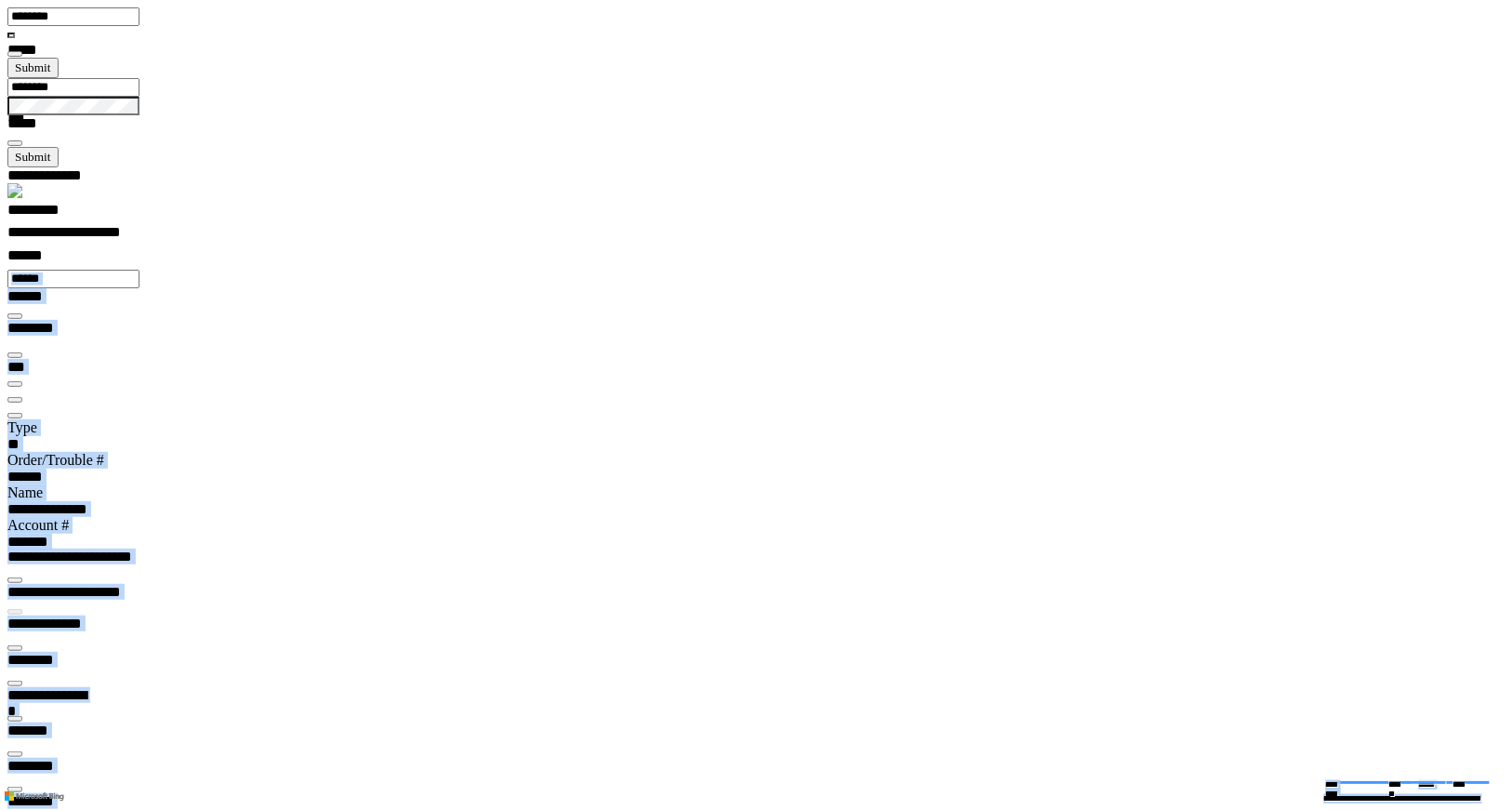 drag, startPoint x: 719, startPoint y: 234, endPoint x: 993, endPoint y: -77, distance: 414.48402 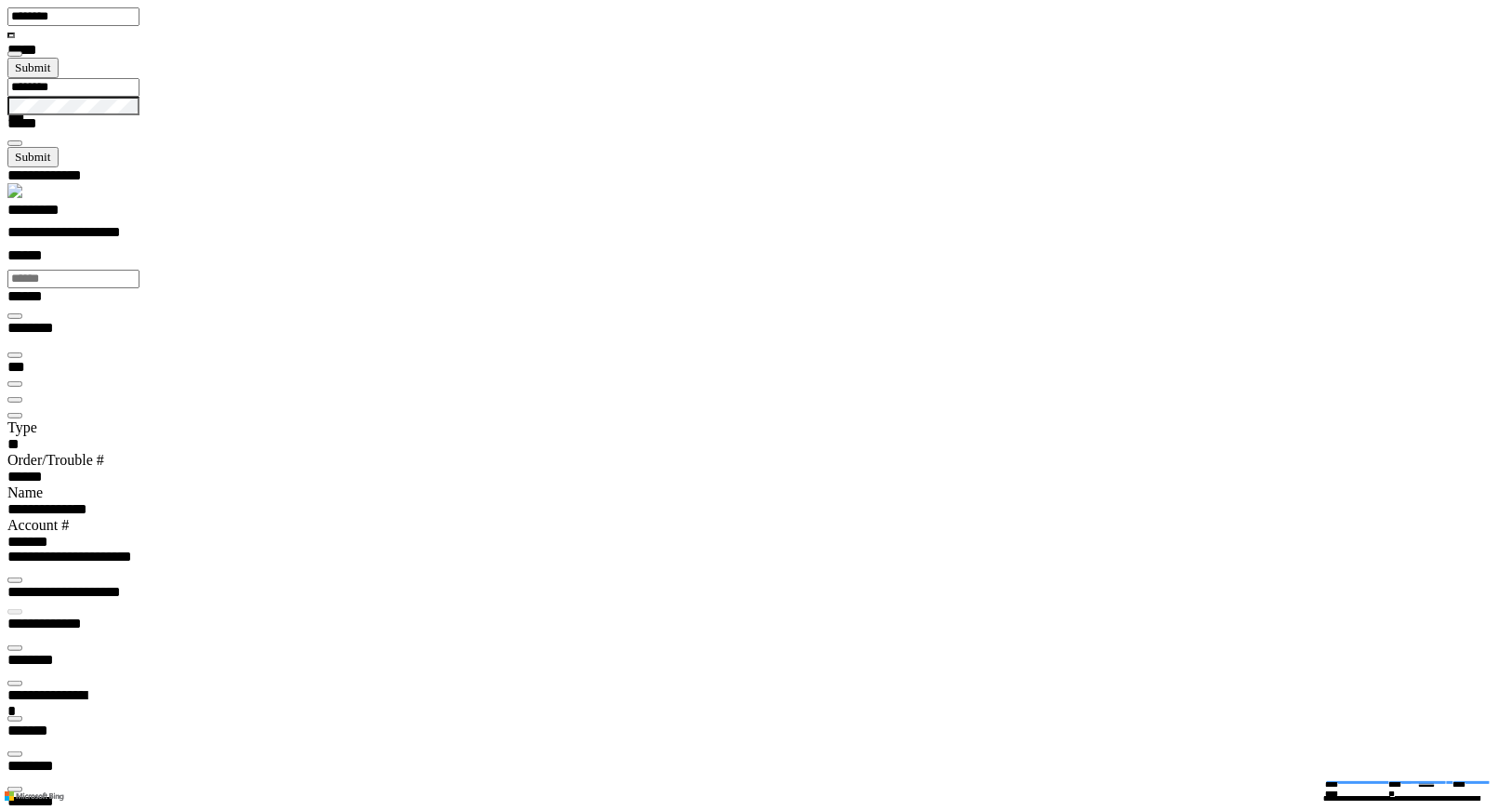 drag, startPoint x: 623, startPoint y: 595, endPoint x: 714, endPoint y: 429, distance: 189.30663 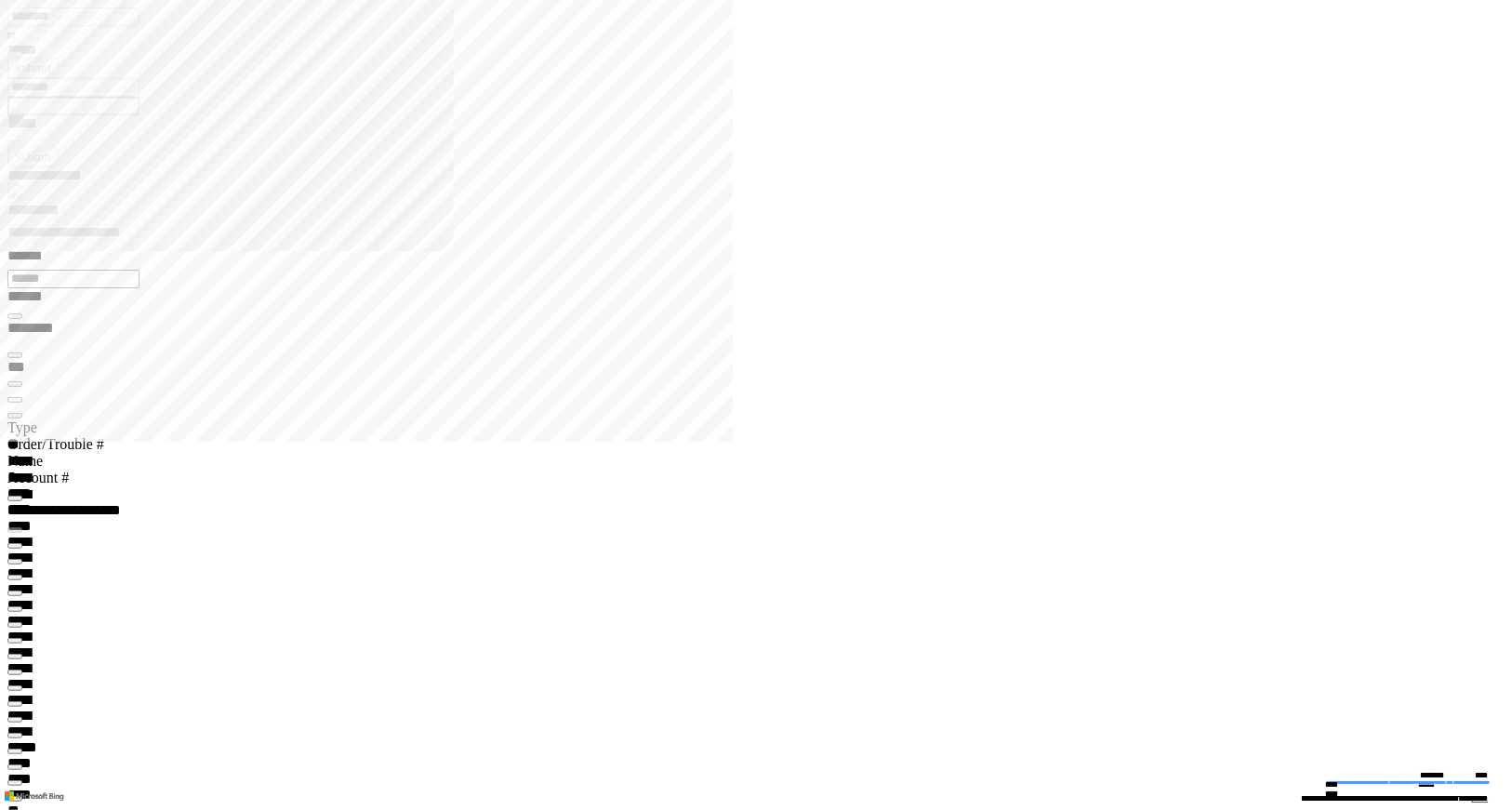 click on "**********" at bounding box center [65, 10415] 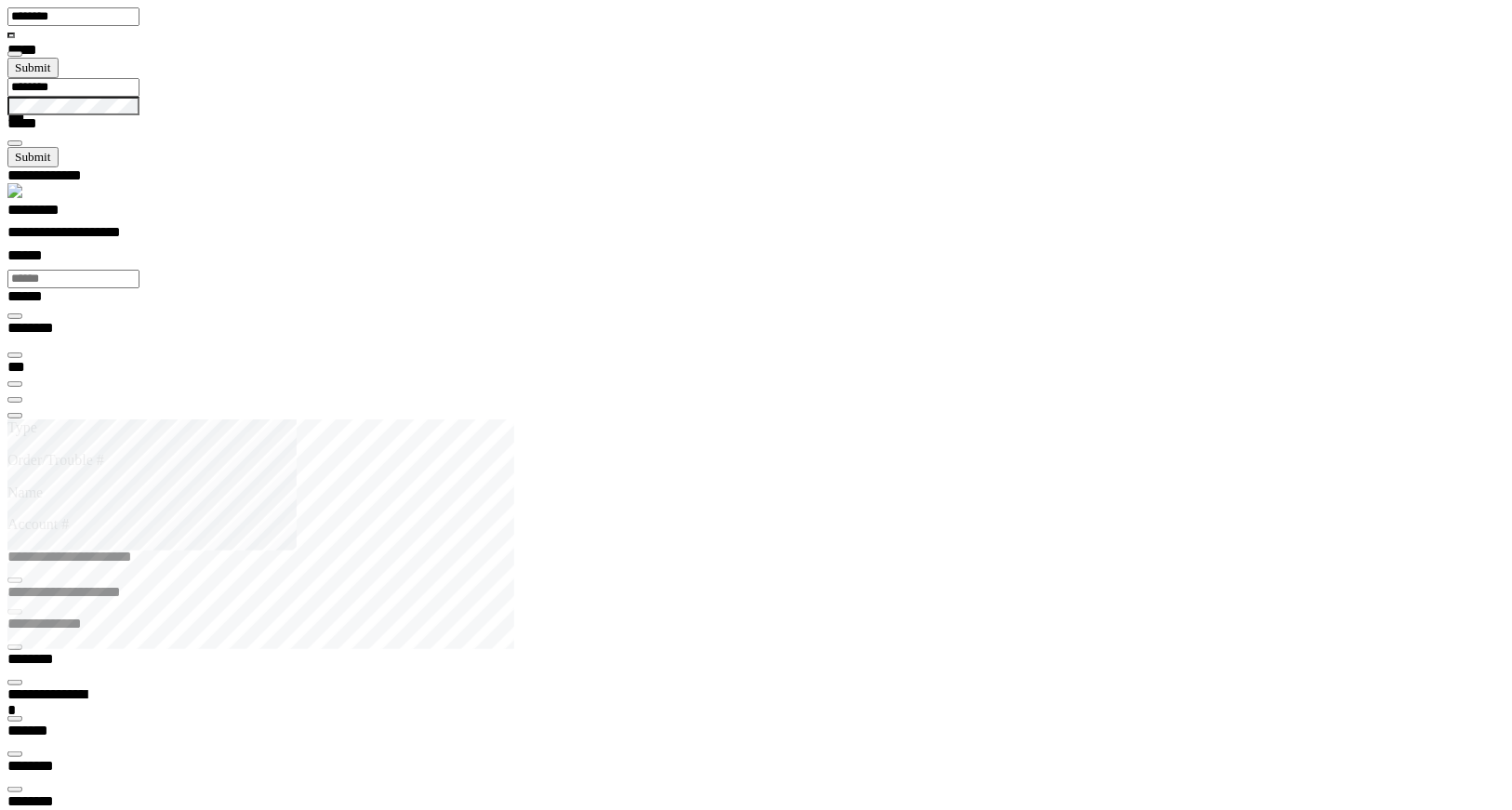 scroll, scrollTop: 92967, scrollLeft: 92874, axis: both 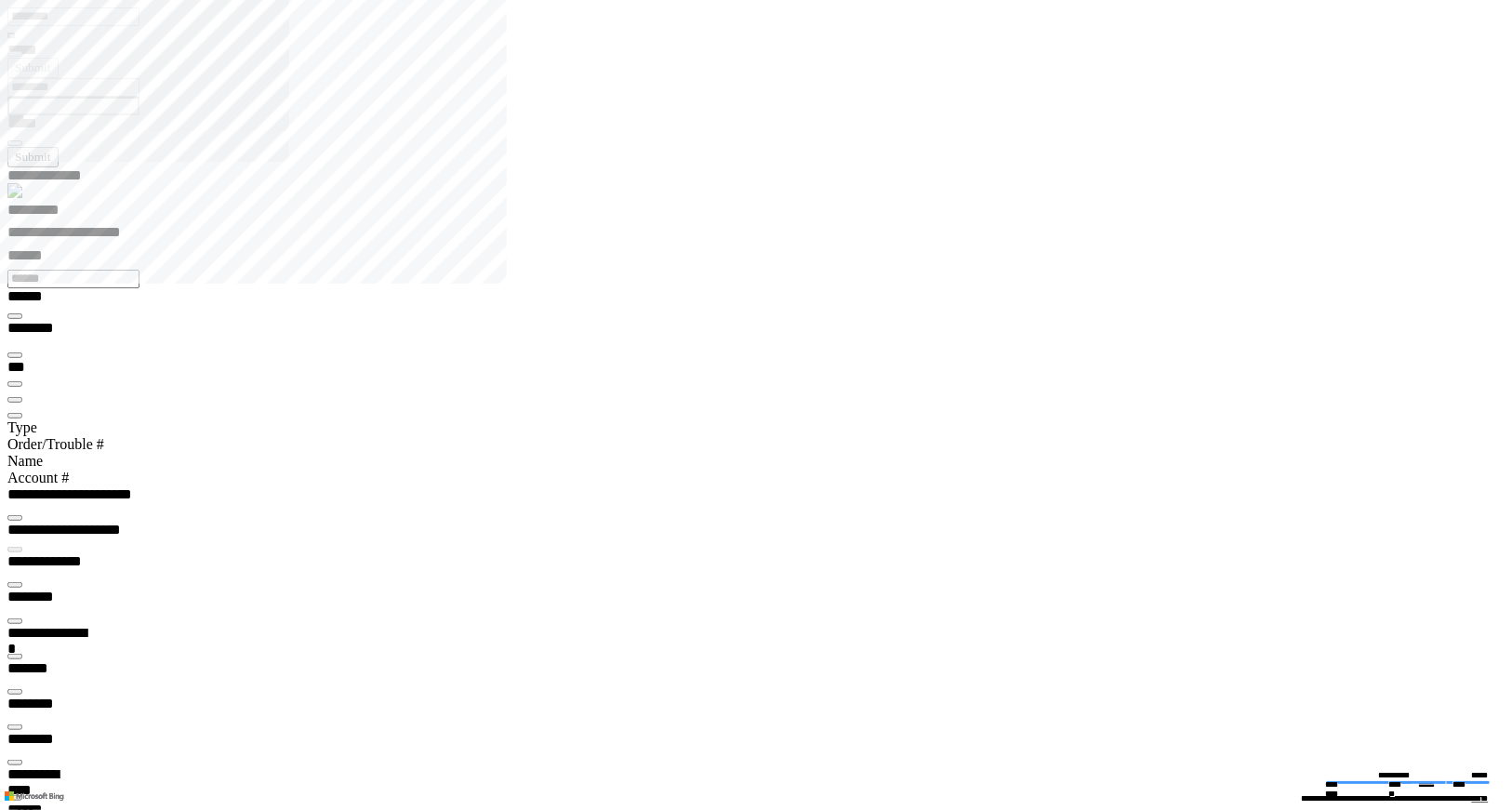 click at bounding box center [15, 763] 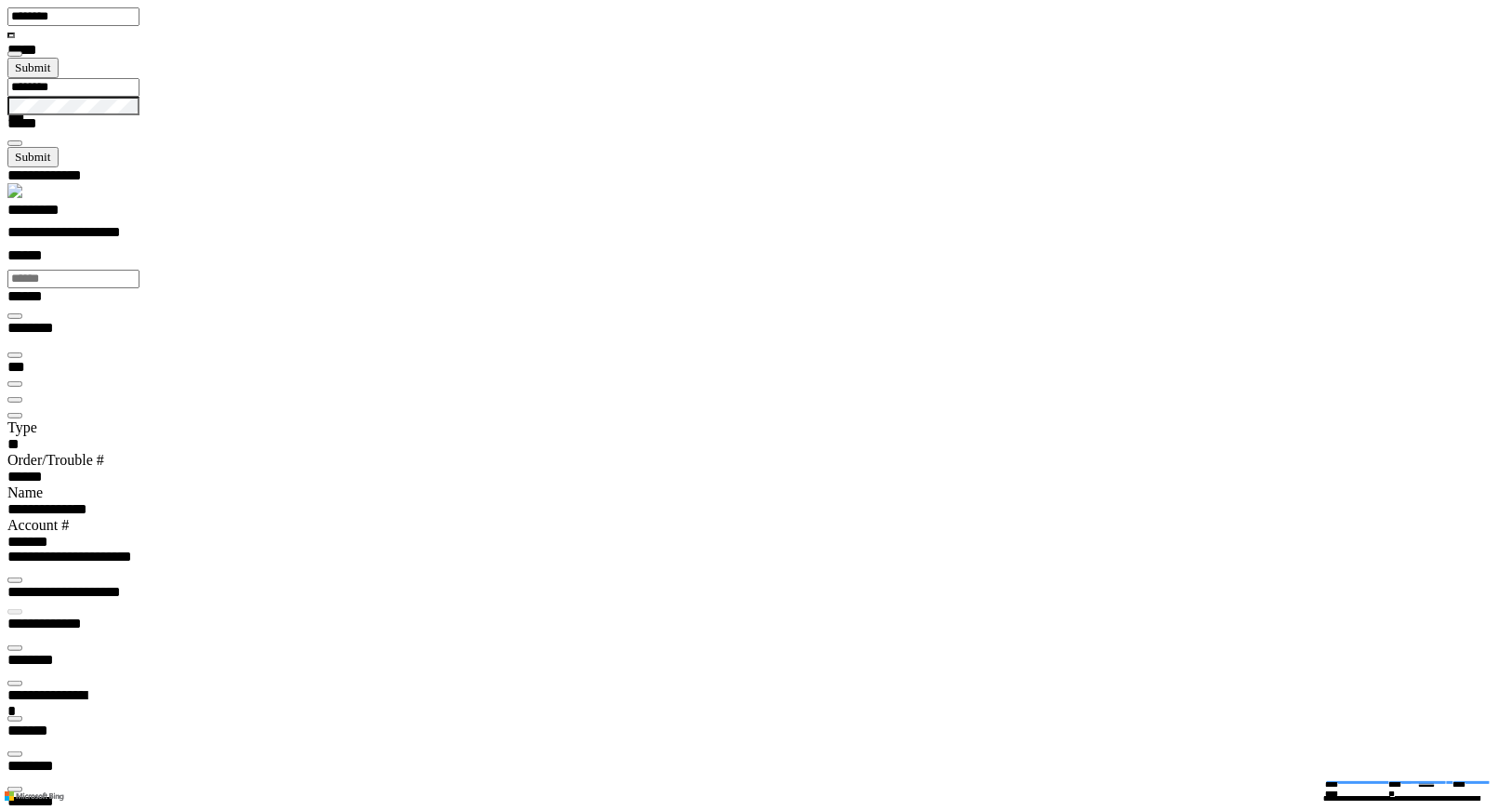 click at bounding box center (15, 580) 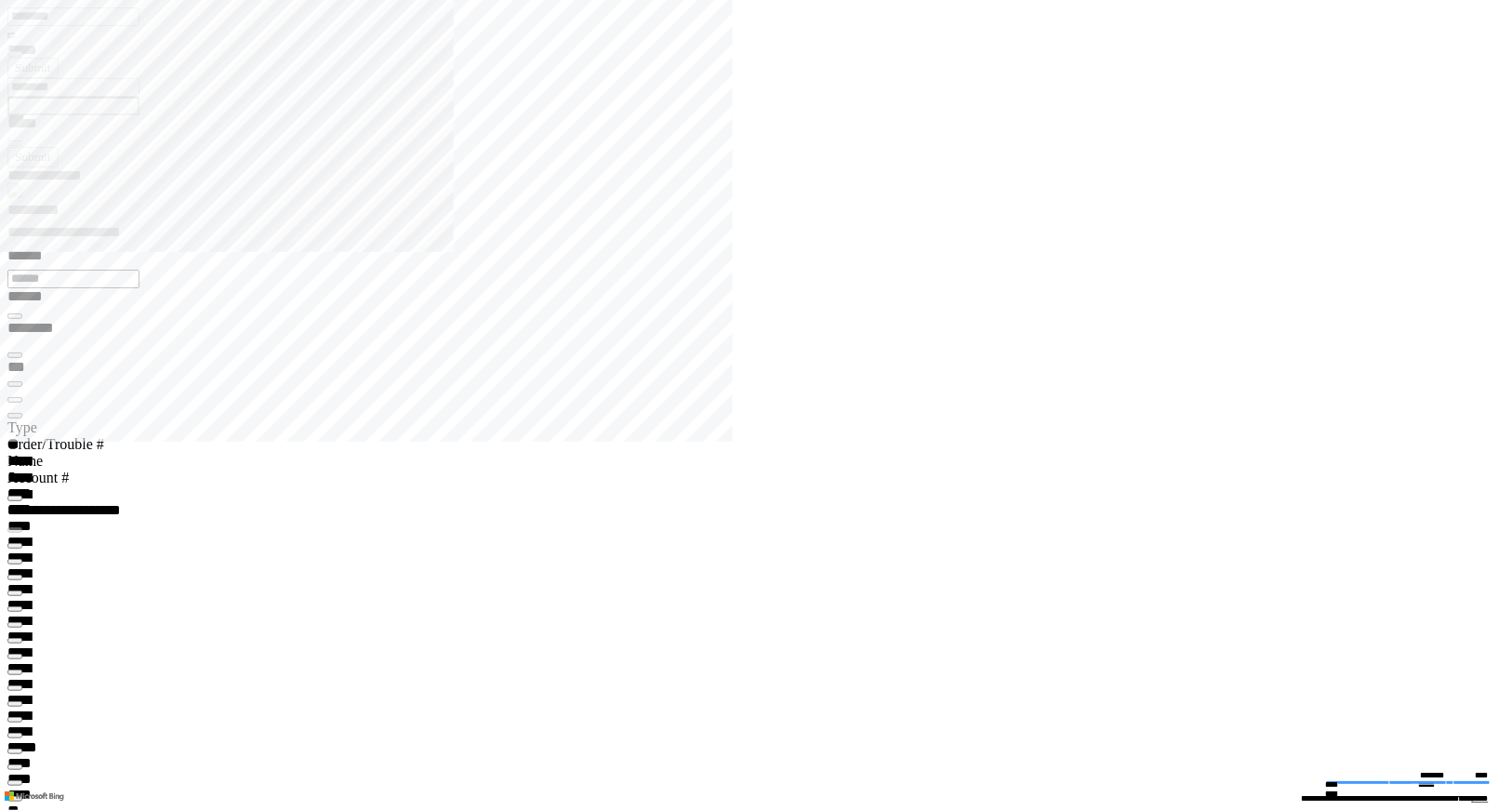 click on "**********" at bounding box center (65, 10644) 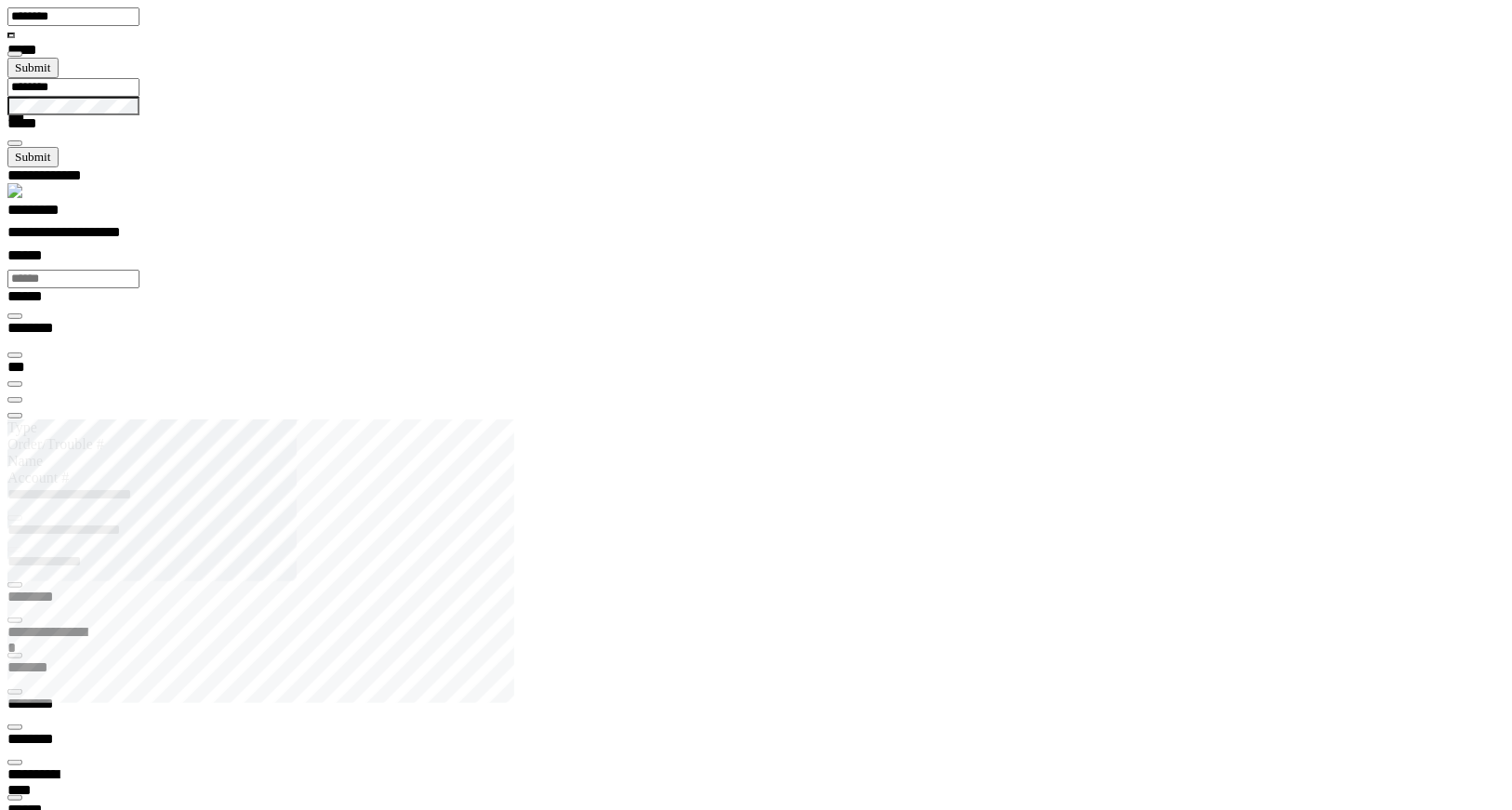 scroll, scrollTop: 92948, scrollLeft: 92044, axis: both 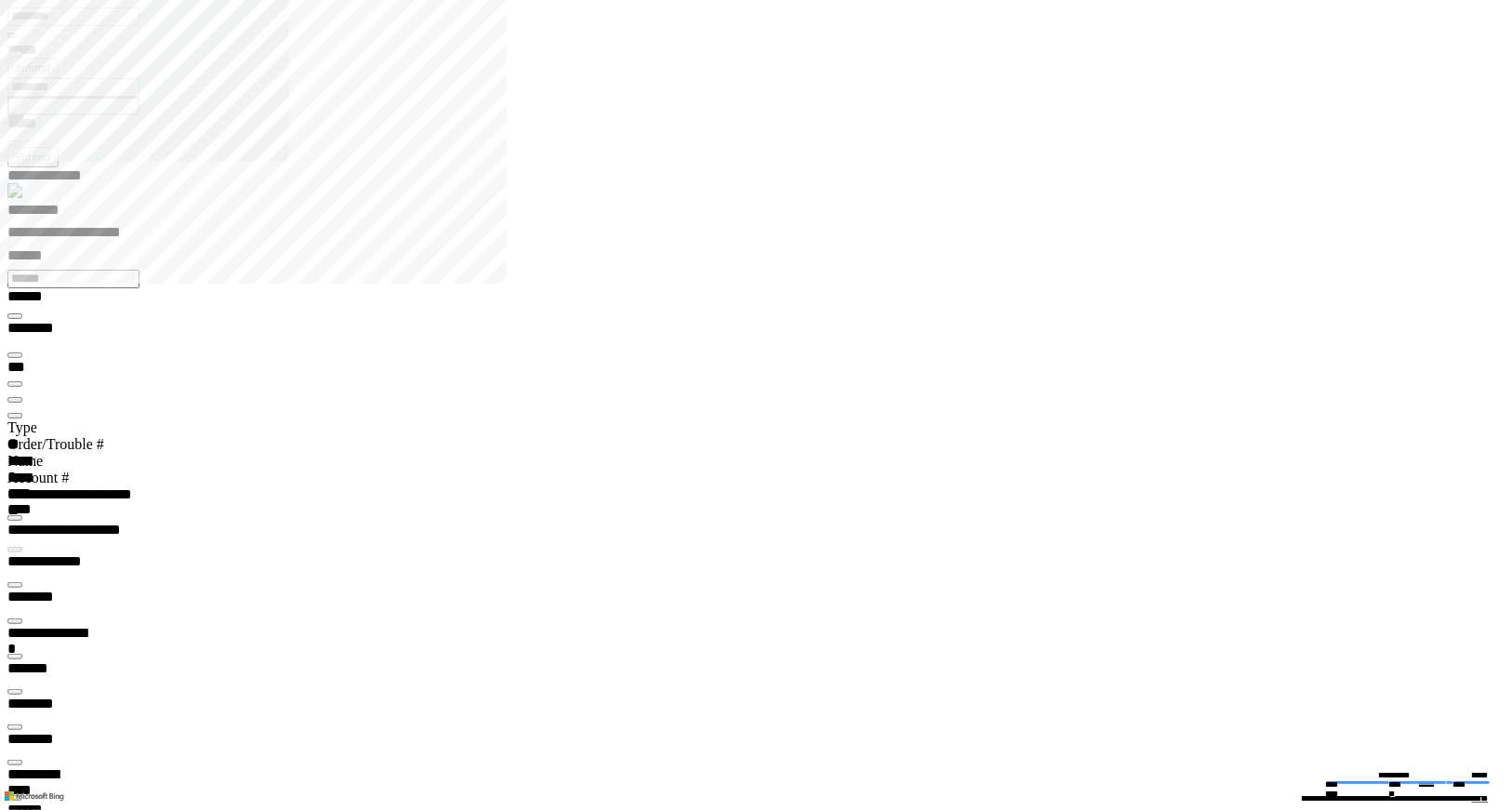 type on "*********" 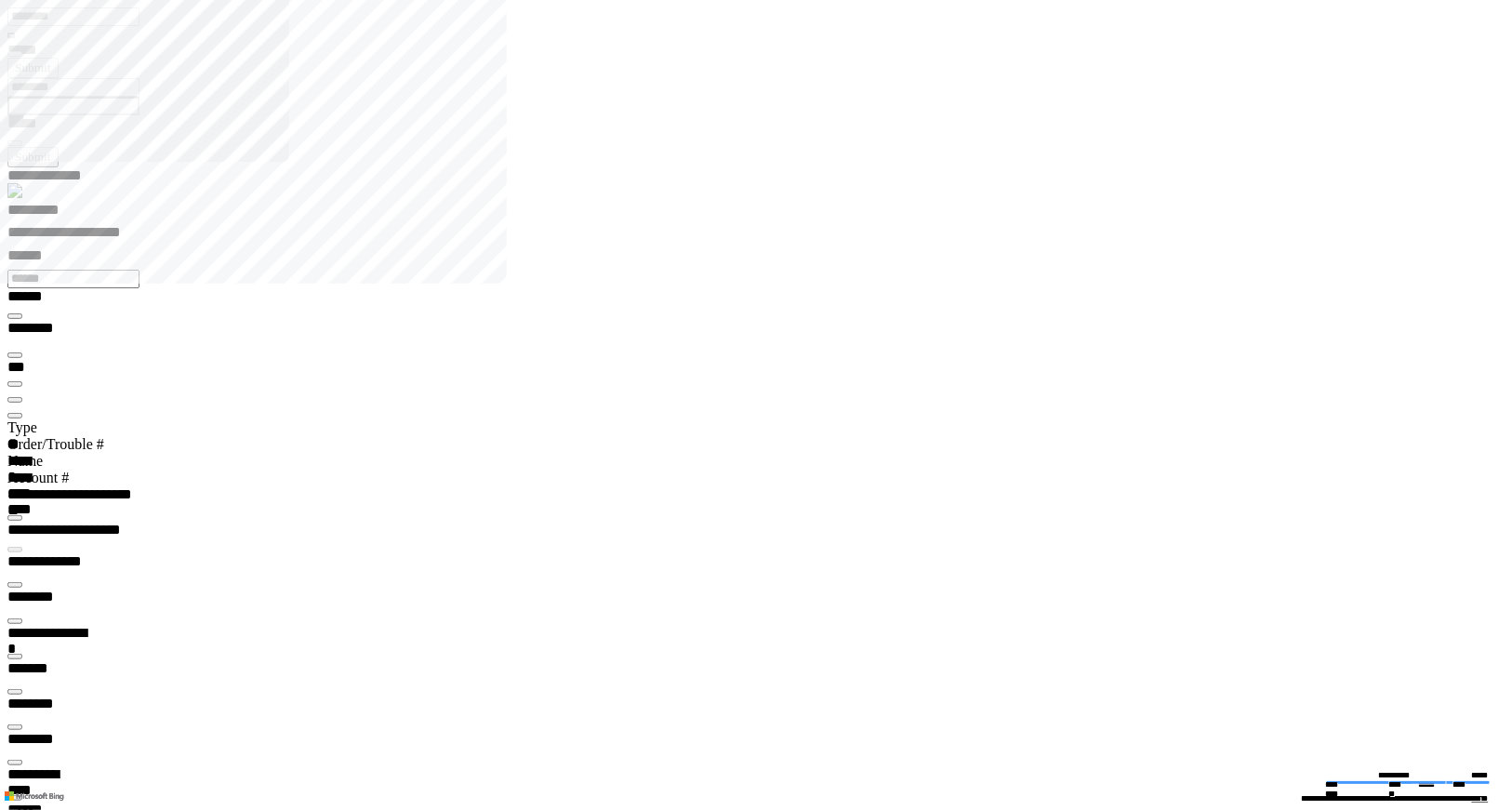scroll, scrollTop: 29, scrollLeft: 189, axis: both 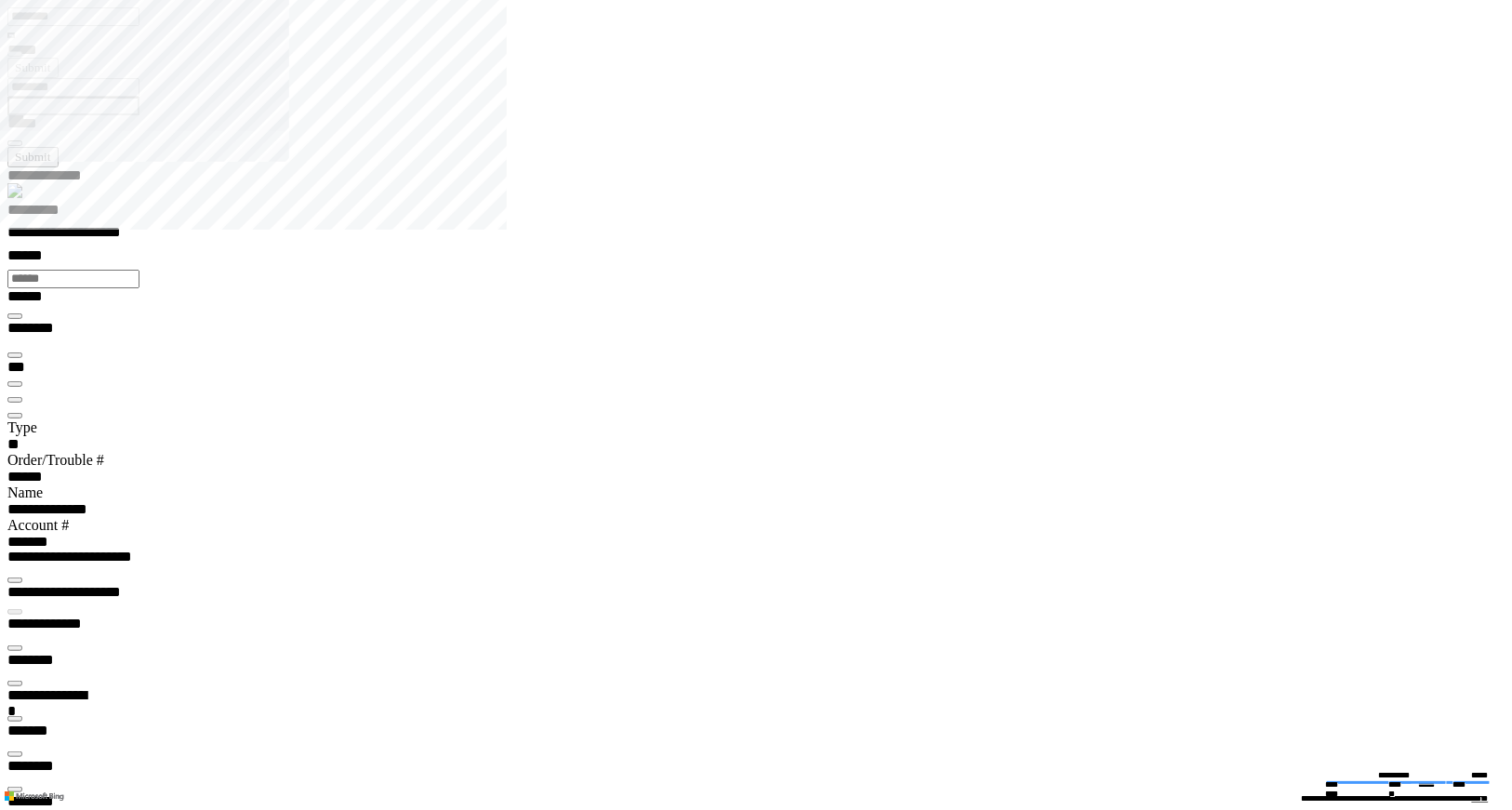 click on "**********" at bounding box center [503, 2888] 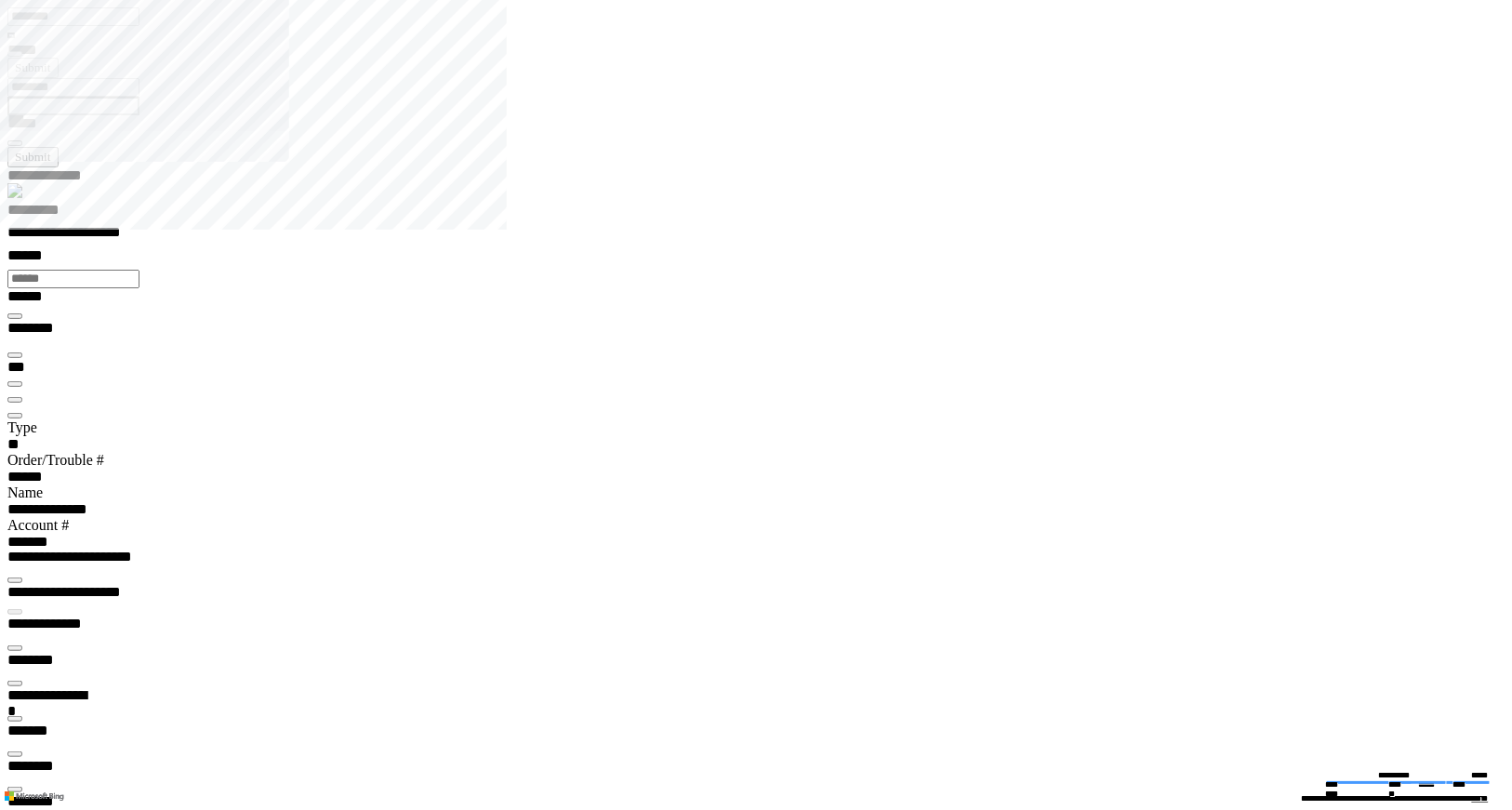 drag, startPoint x: 468, startPoint y: 174, endPoint x: 518, endPoint y: 179, distance: 50.249378 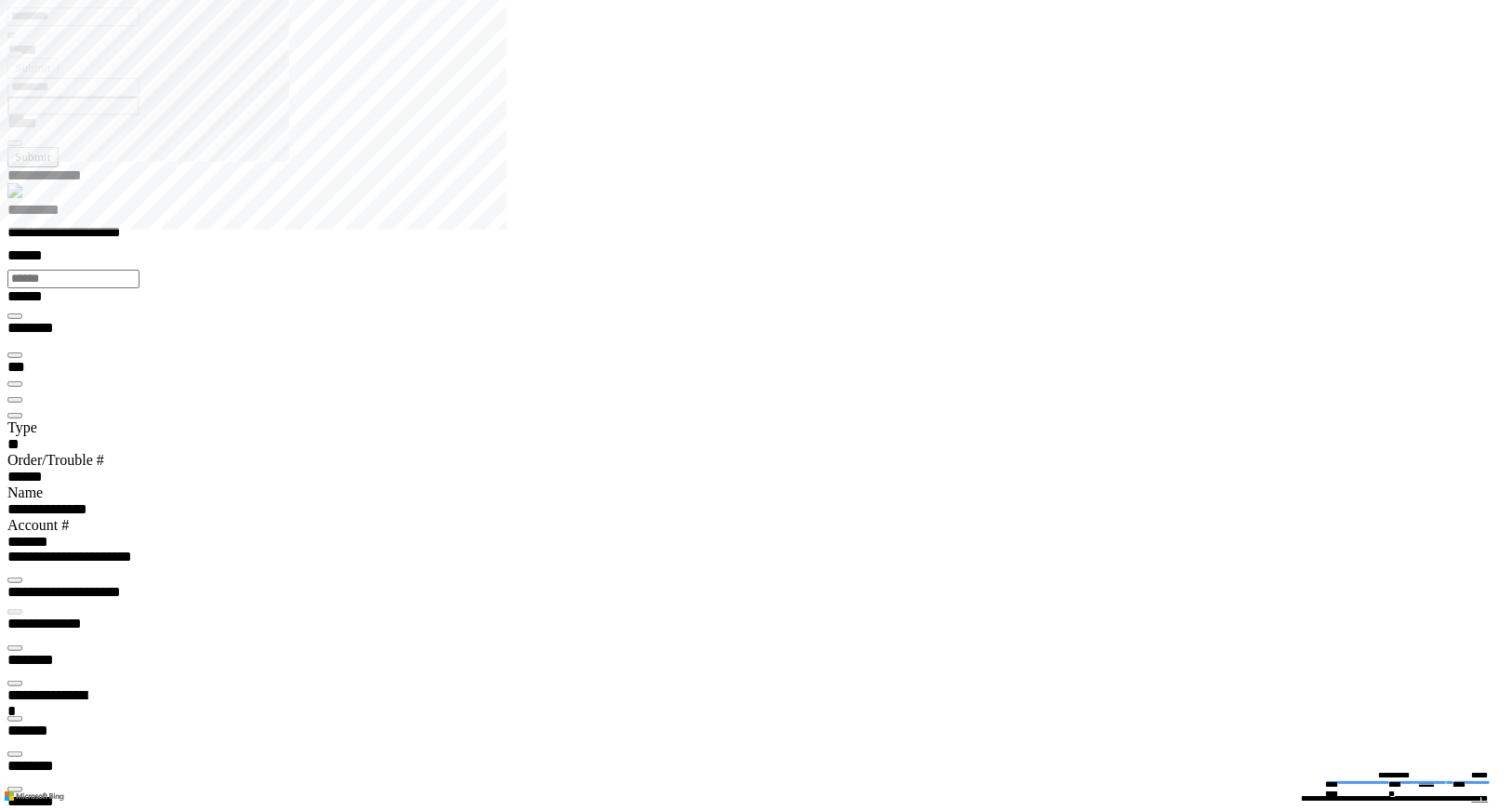 scroll, scrollTop: 92283, scrollLeft: 92803, axis: both 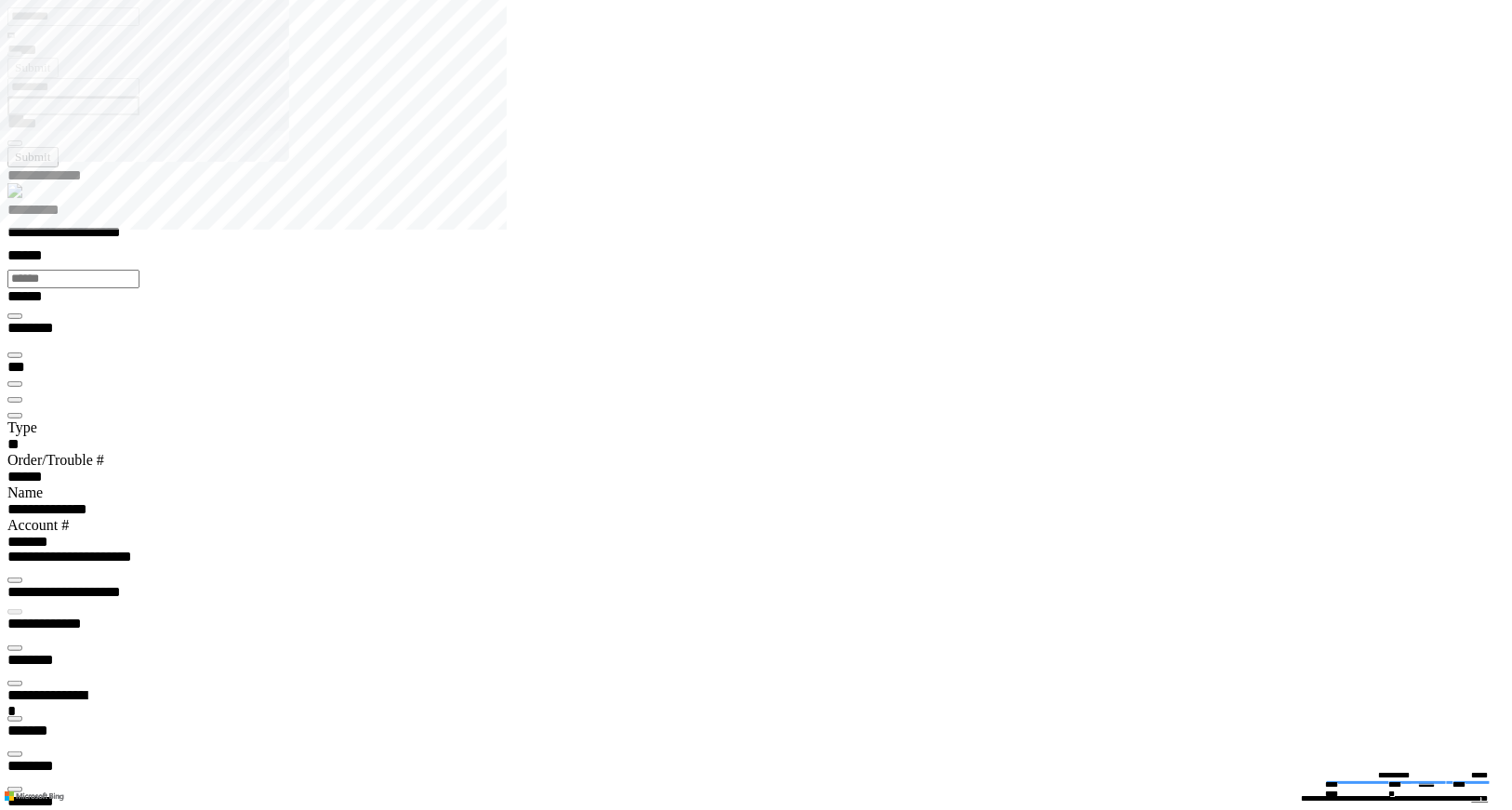 click at bounding box center [15, 5191] 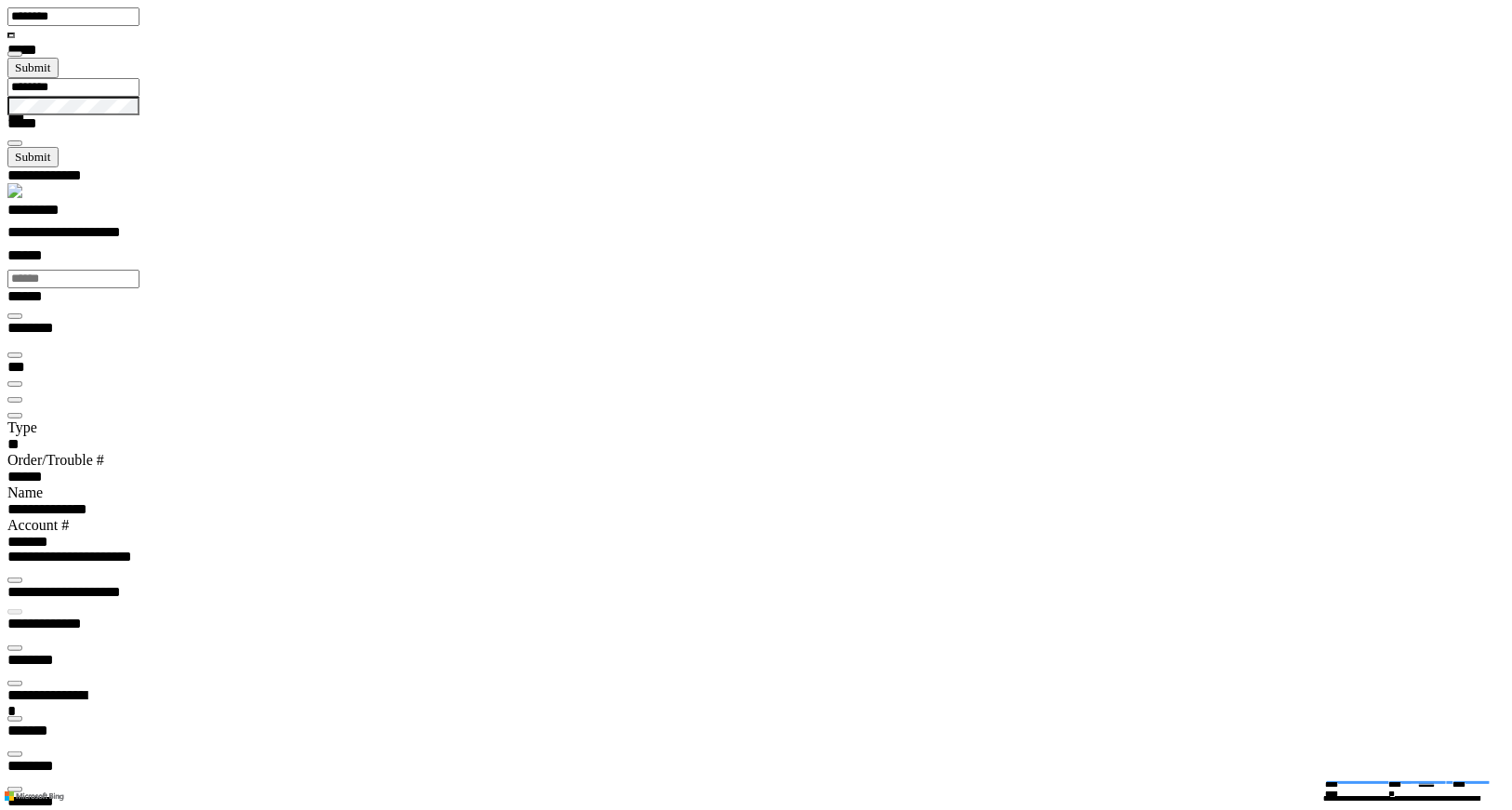 click at bounding box center [15, 580] 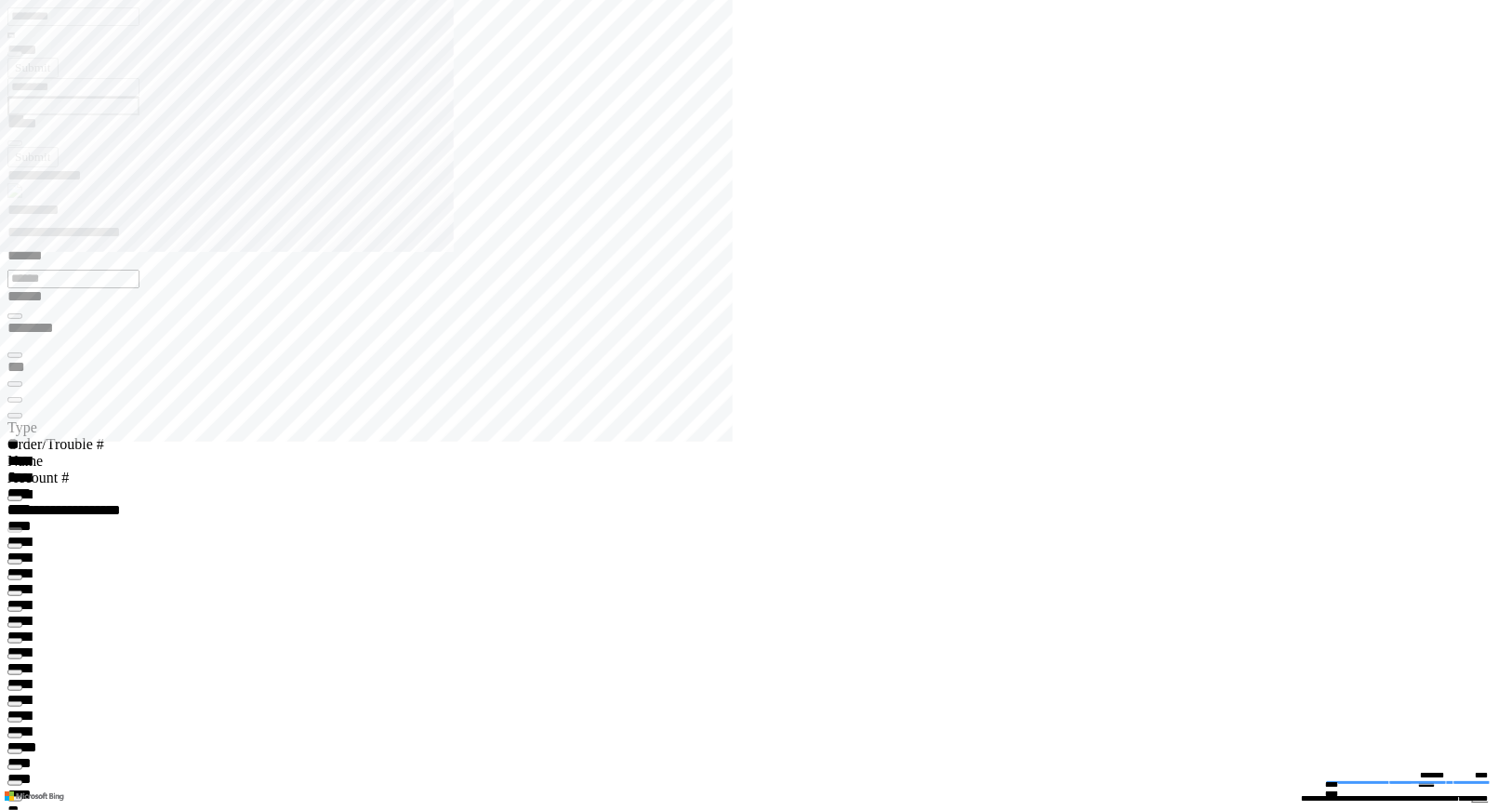 click at bounding box center [15, 8311] 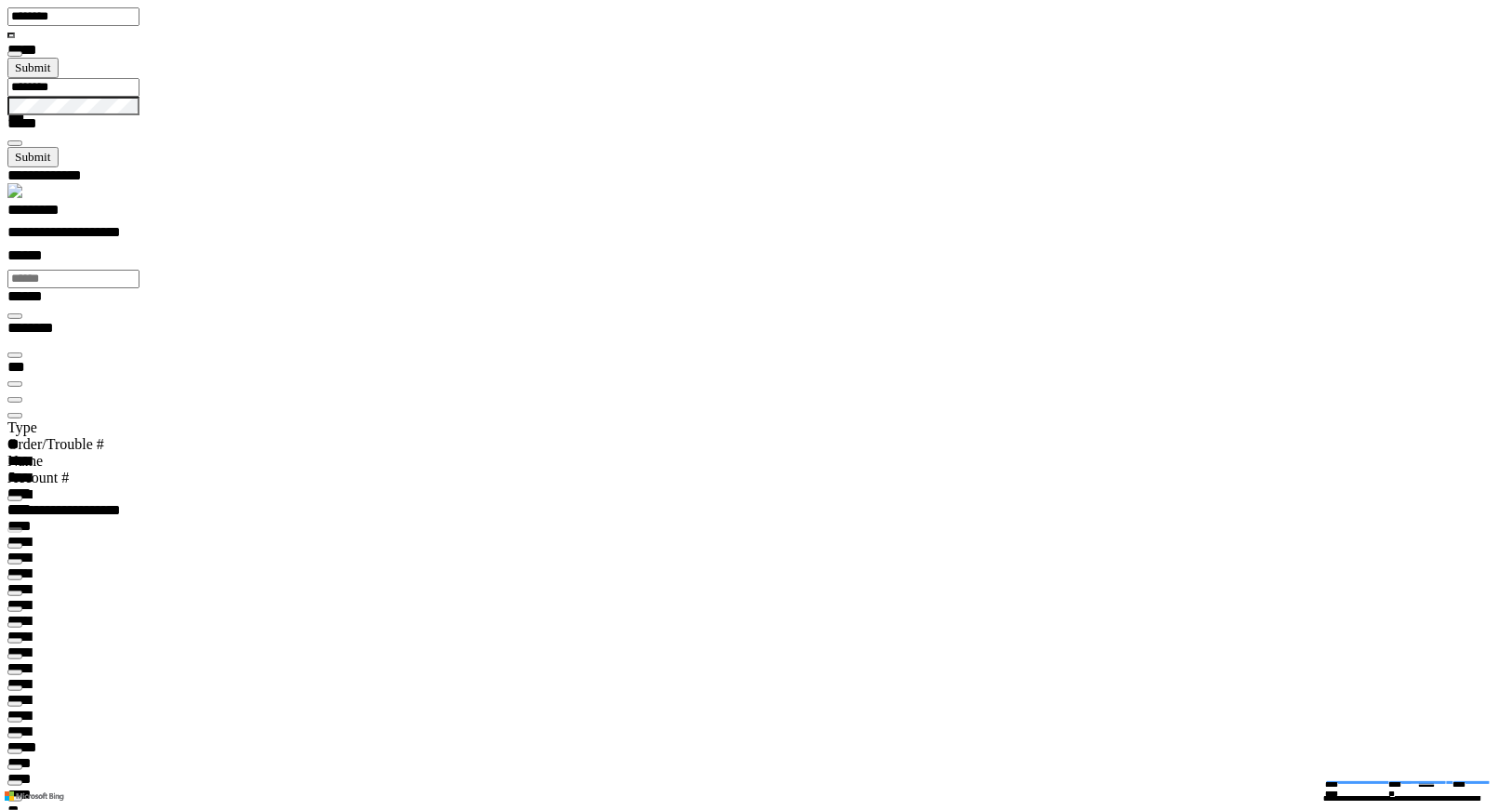 scroll, scrollTop: 92997, scrollLeft: 92989, axis: both 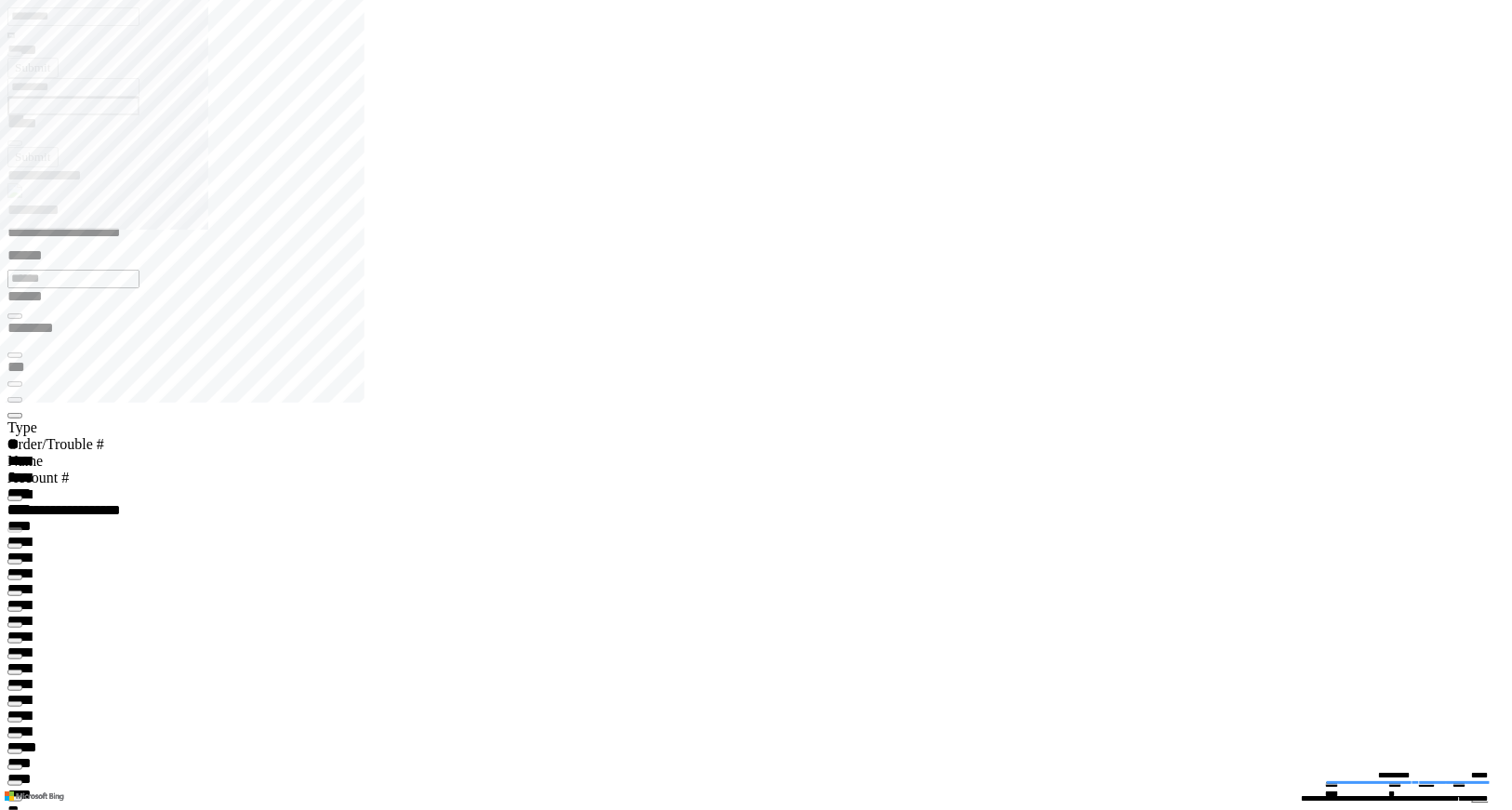 click on "**********" at bounding box center (81, 25727) 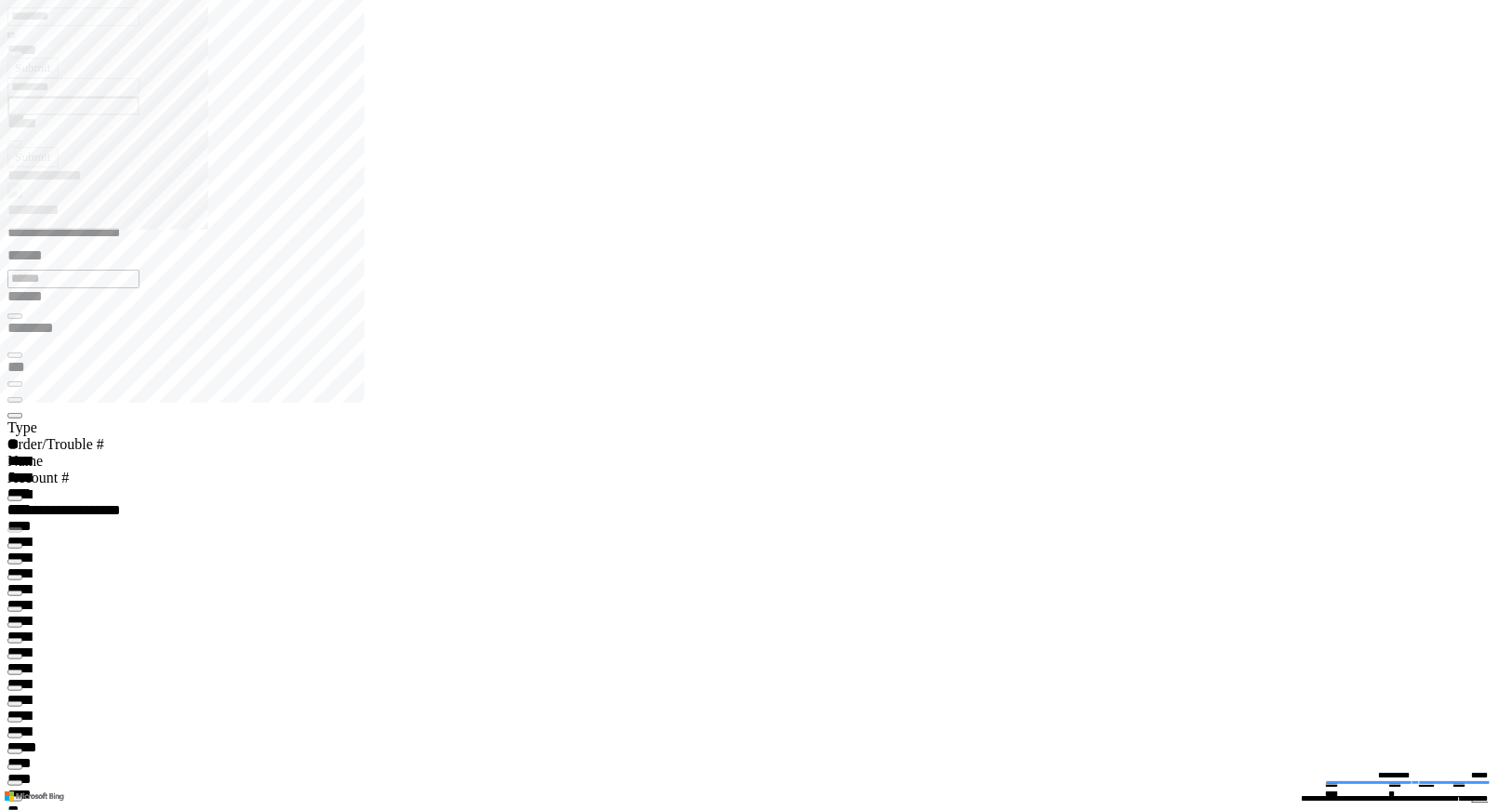 click on "**********" at bounding box center (81, 25727) 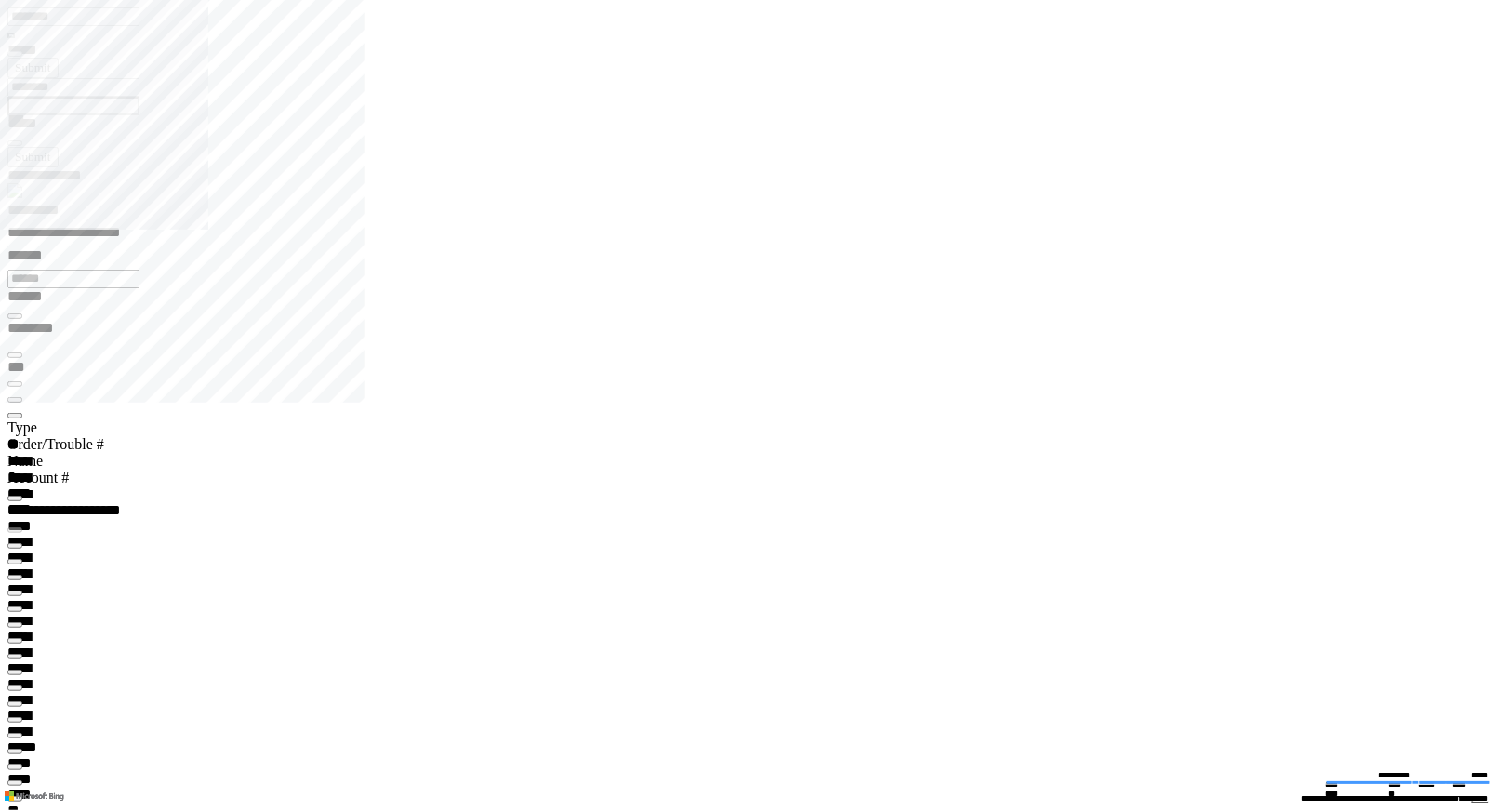 click at bounding box center (15, 14681) 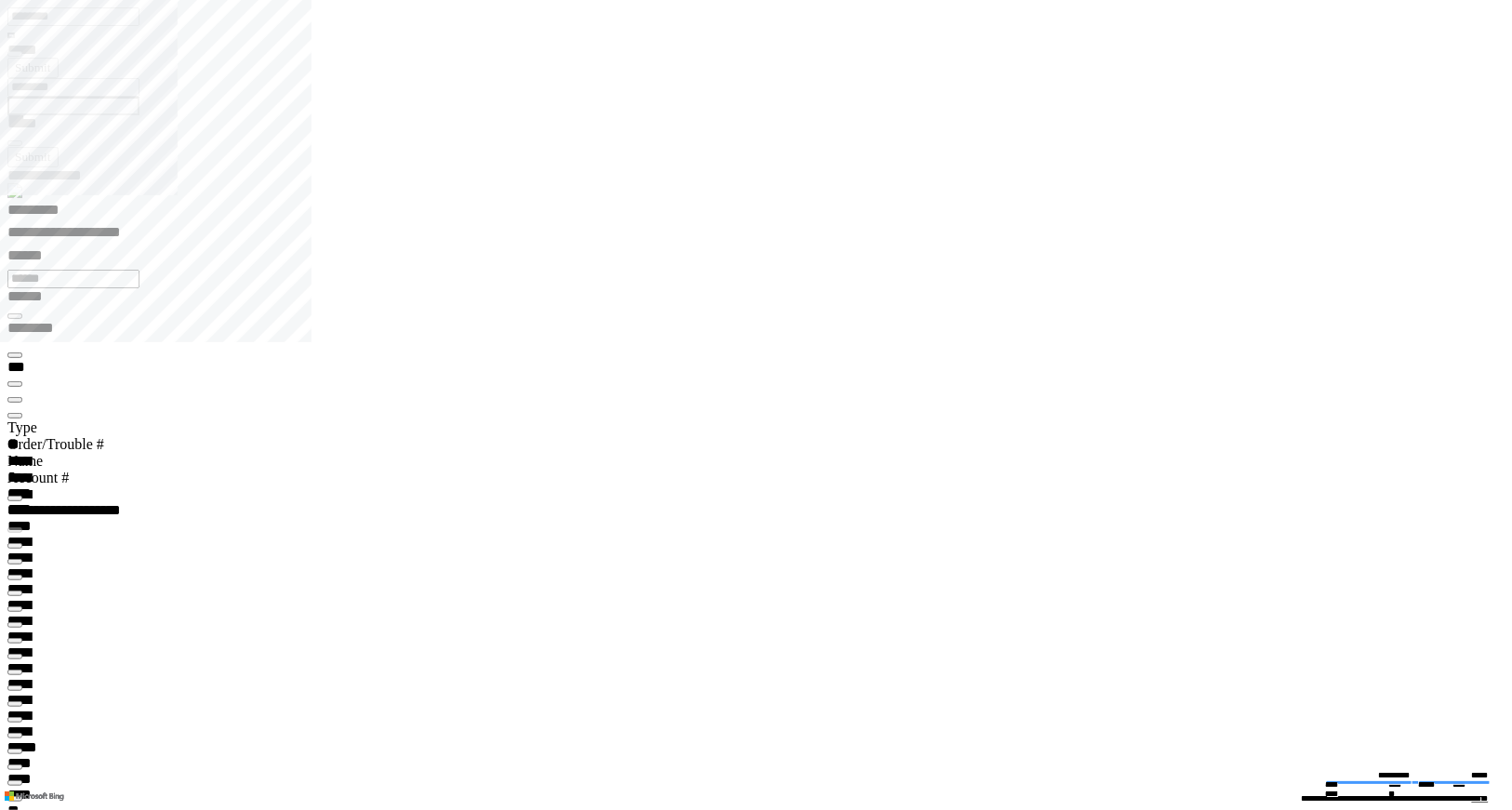 click at bounding box center [15, 14645] 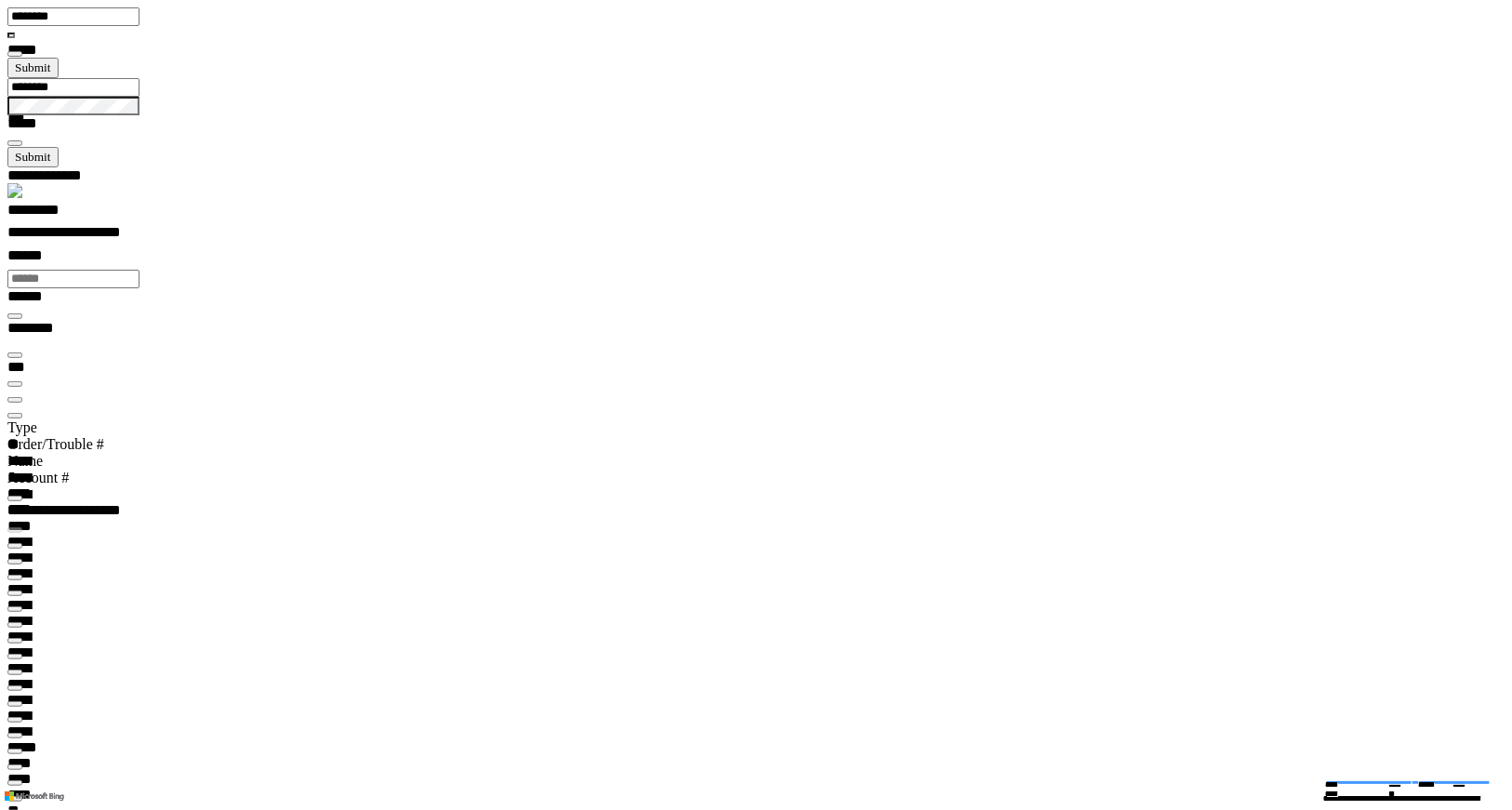 click on "*********" at bounding box center (763, 213) 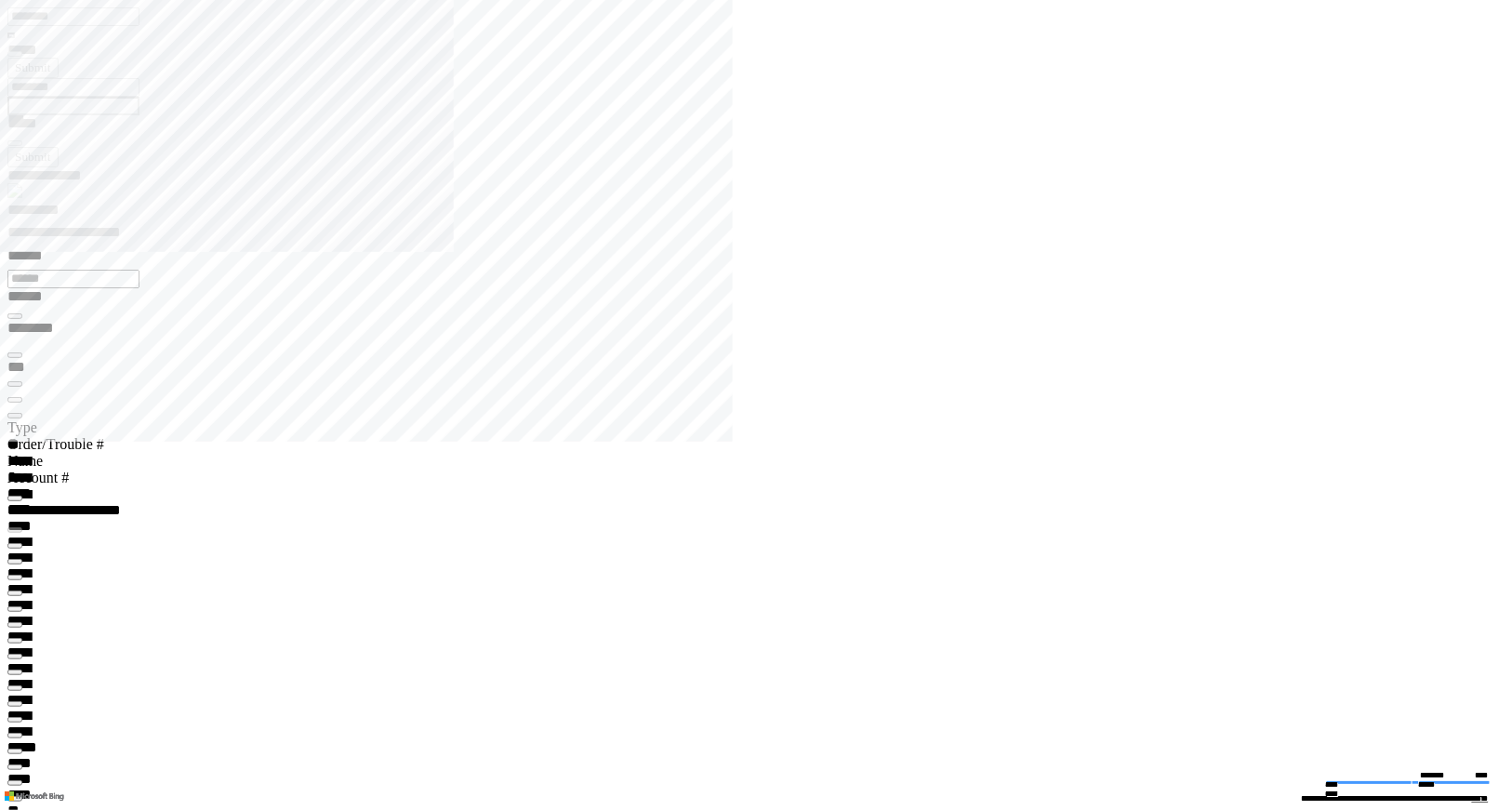 click on "**********" at bounding box center [65, 10873] 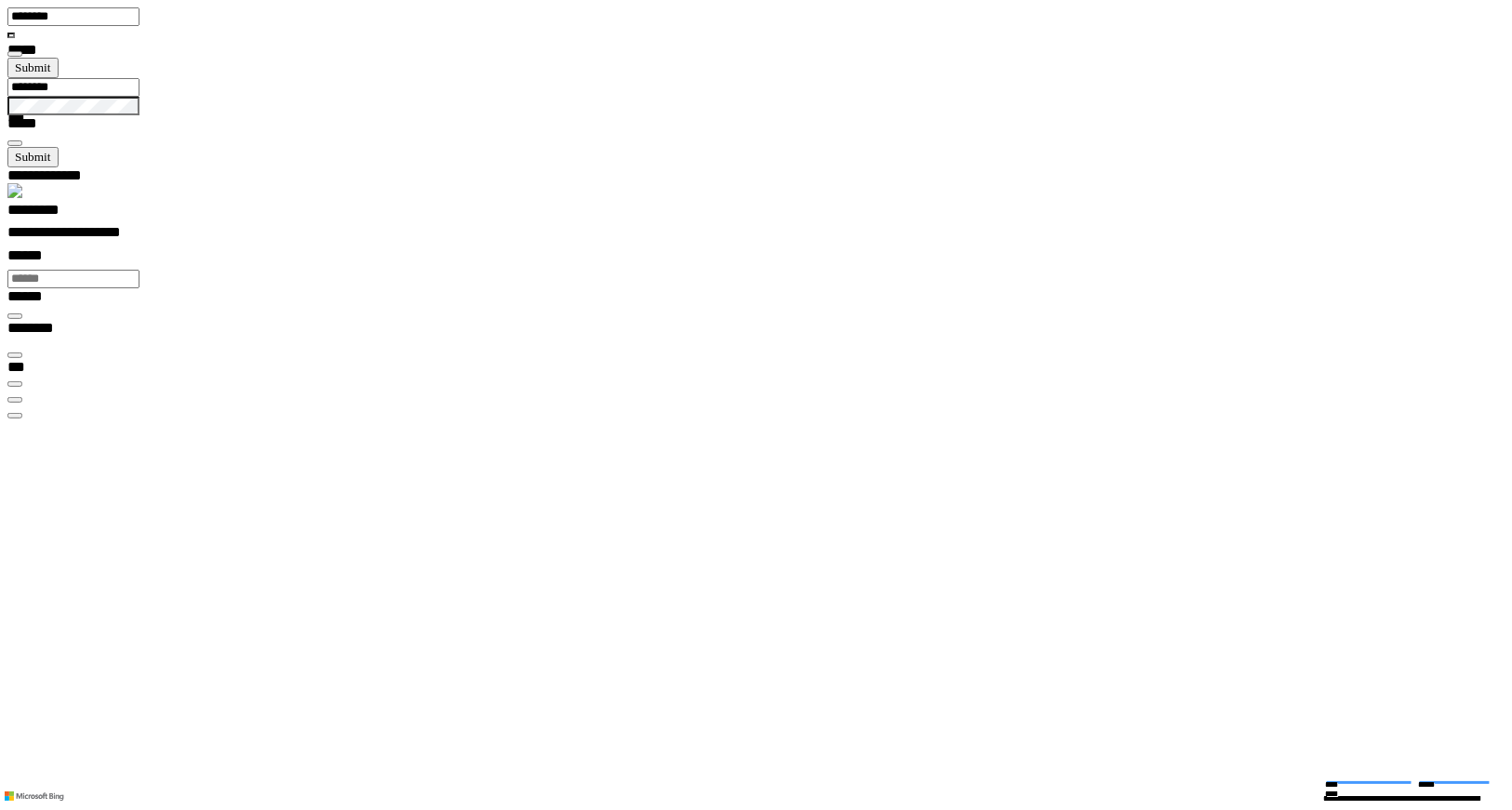 type 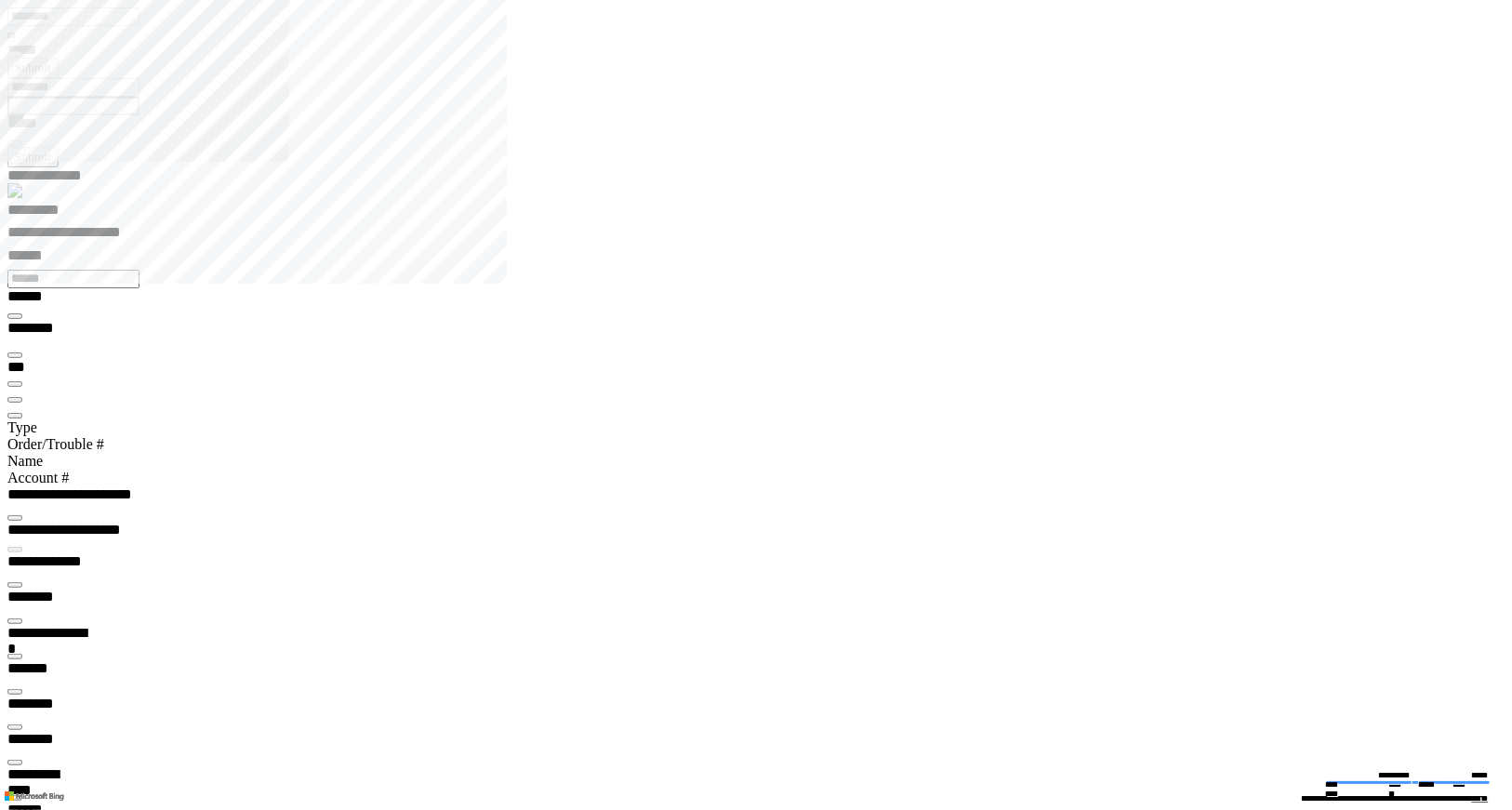 click at bounding box center [15, 763] 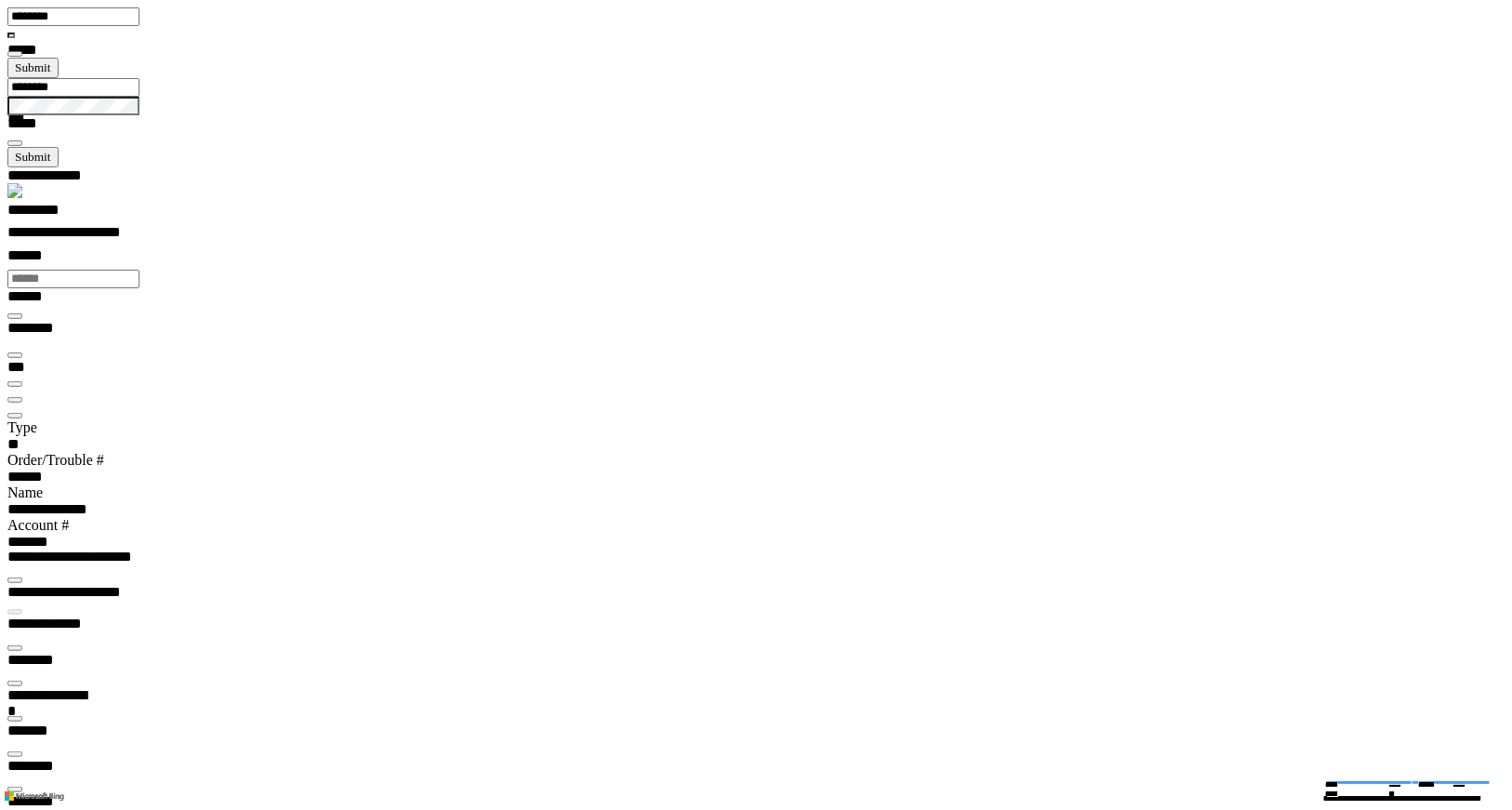 click at bounding box center (15, 719) 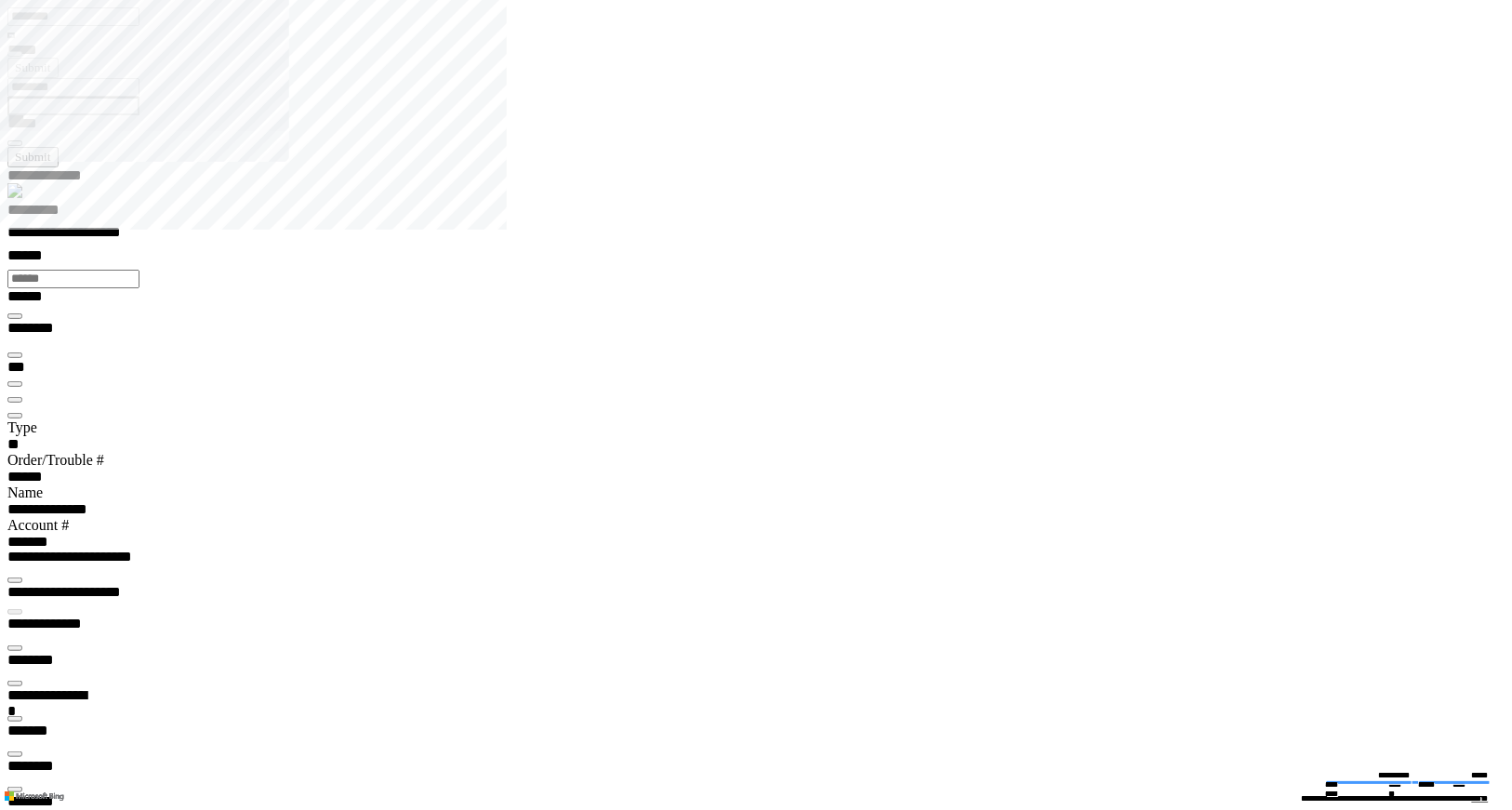click at bounding box center [503, 2977] 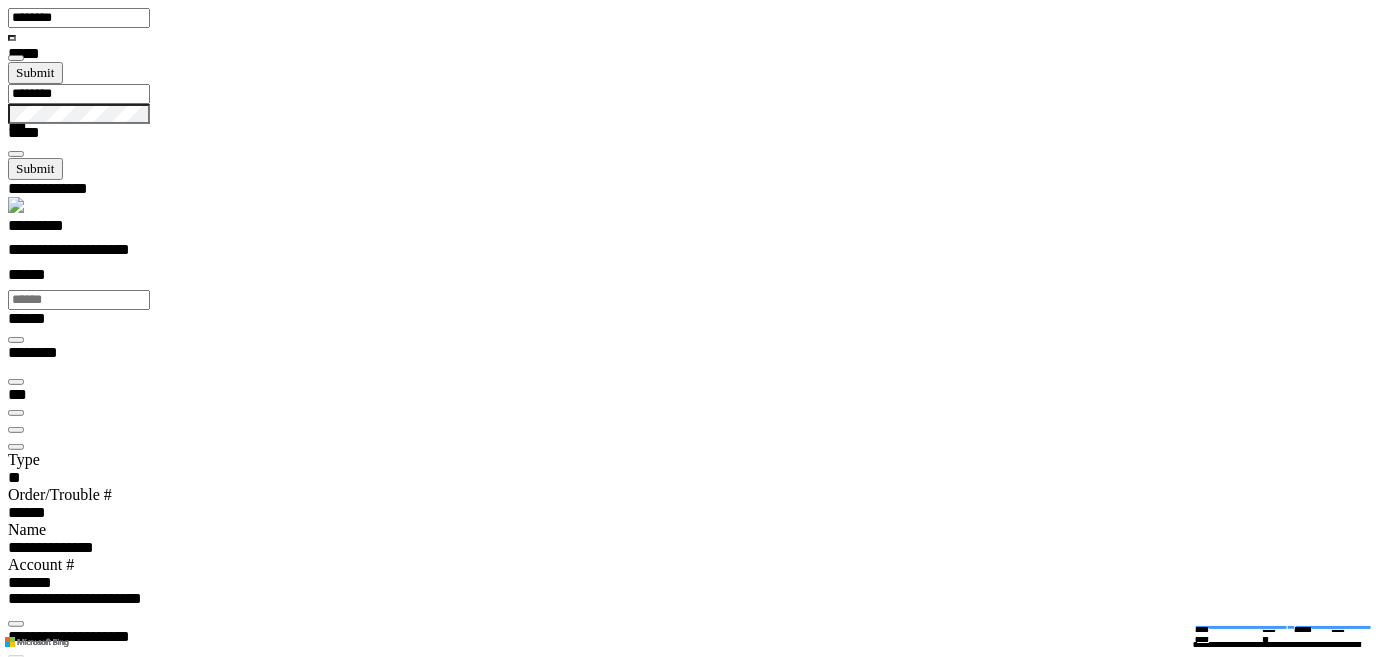 scroll, scrollTop: 553, scrollLeft: 200, axis: both 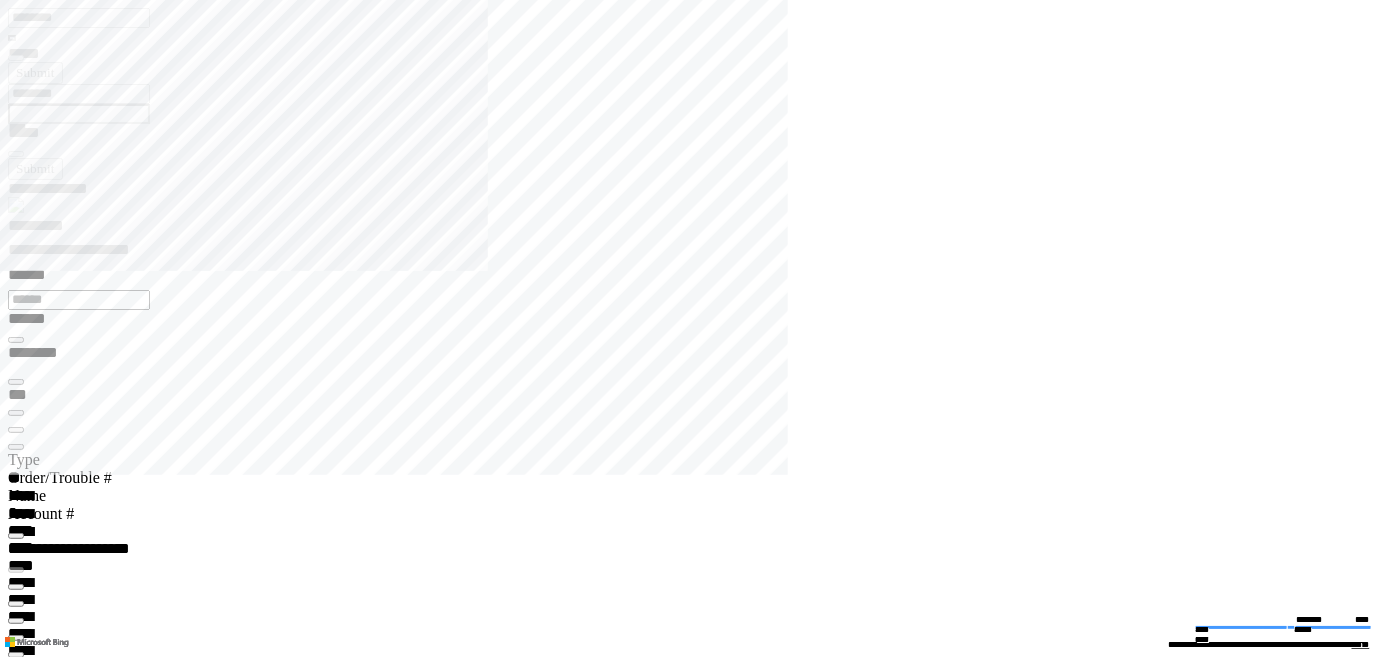 click at bounding box center (16, 8852) 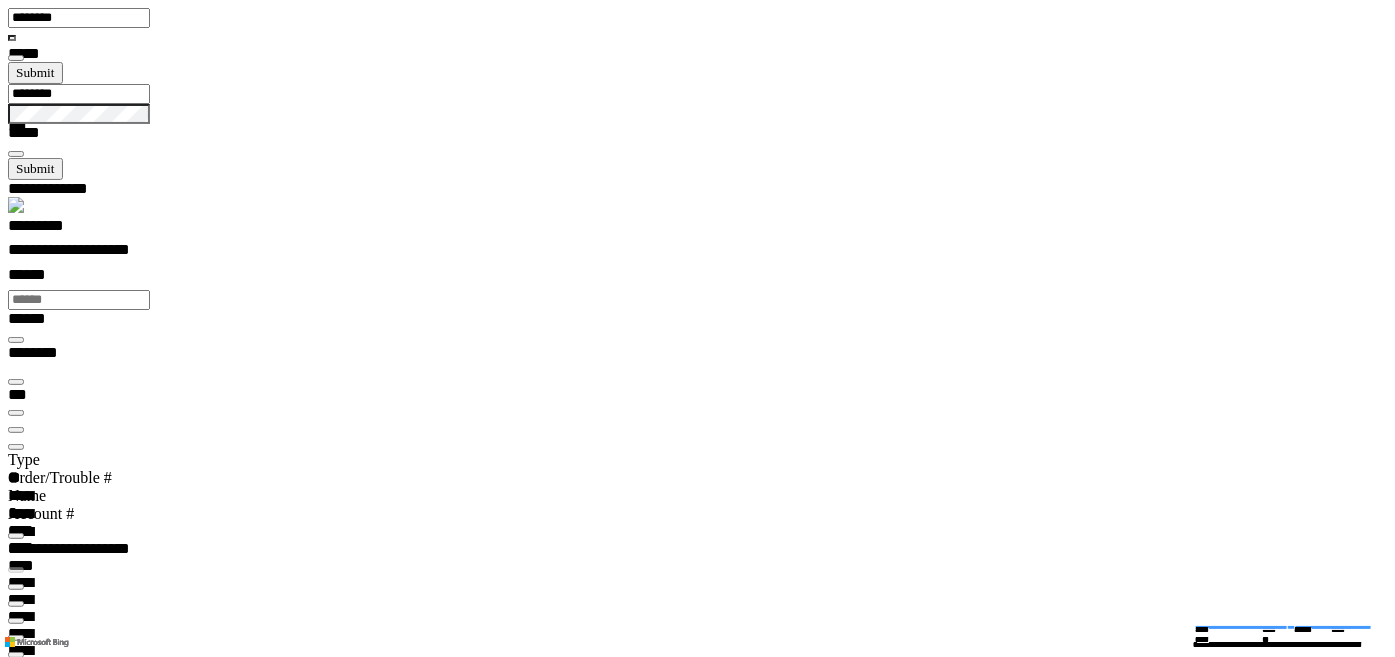 scroll, scrollTop: 41, scrollLeft: 1032, axis: both 